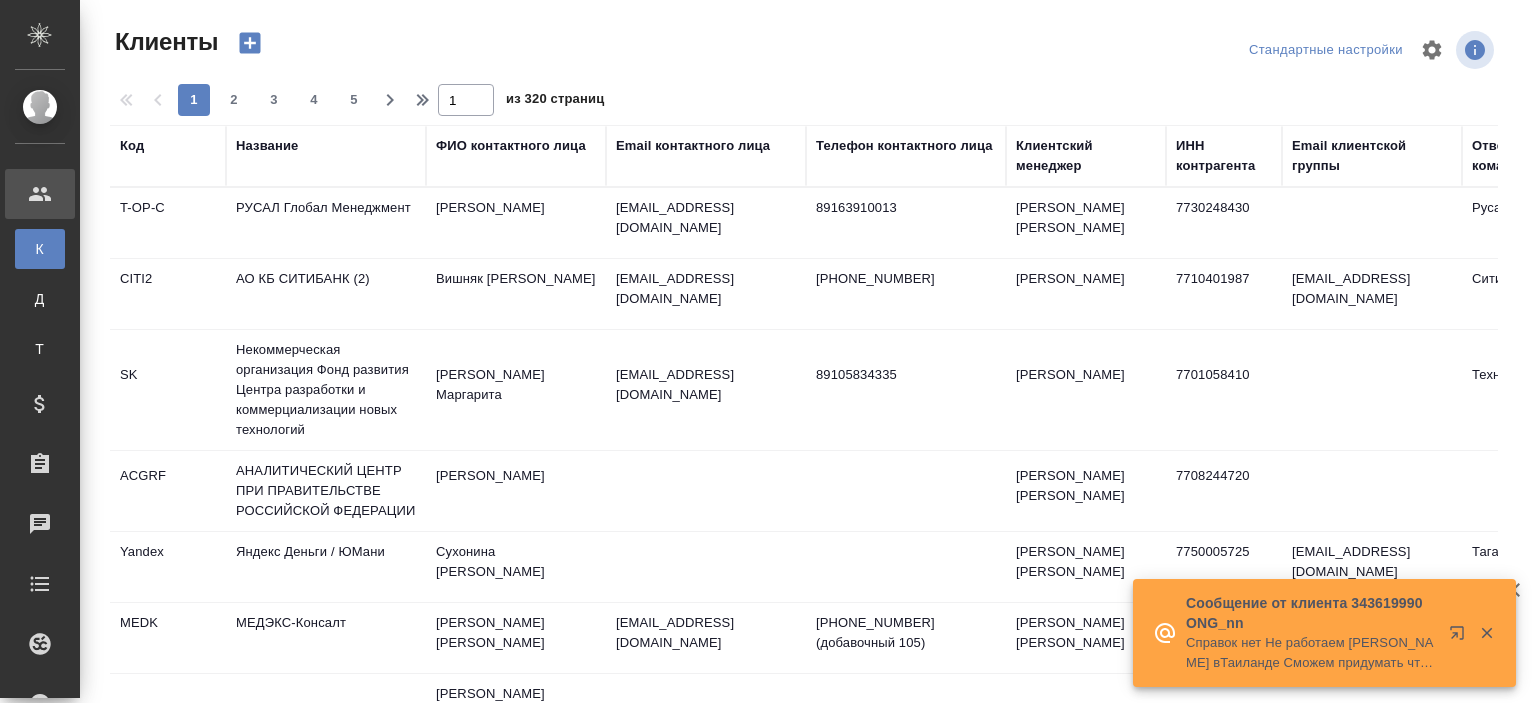 select on "RU" 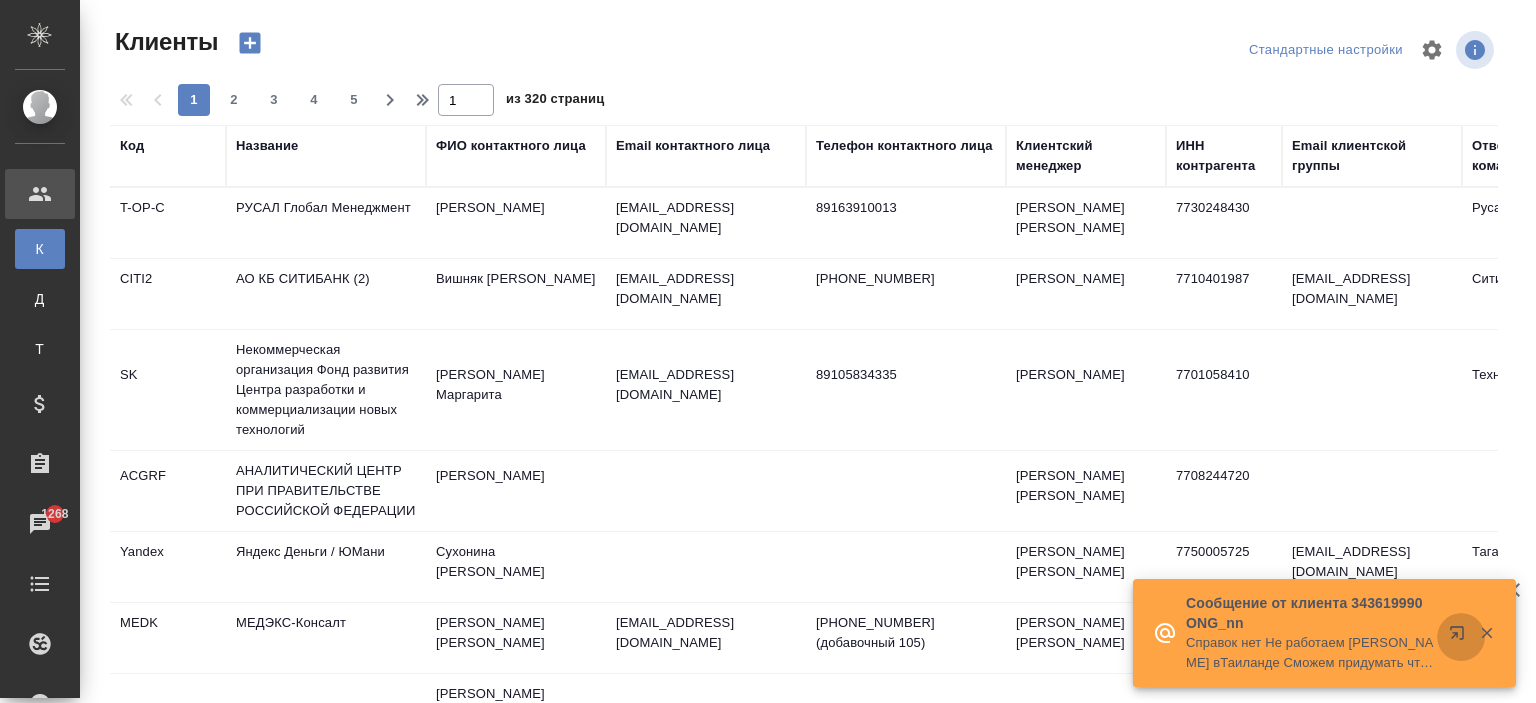 click 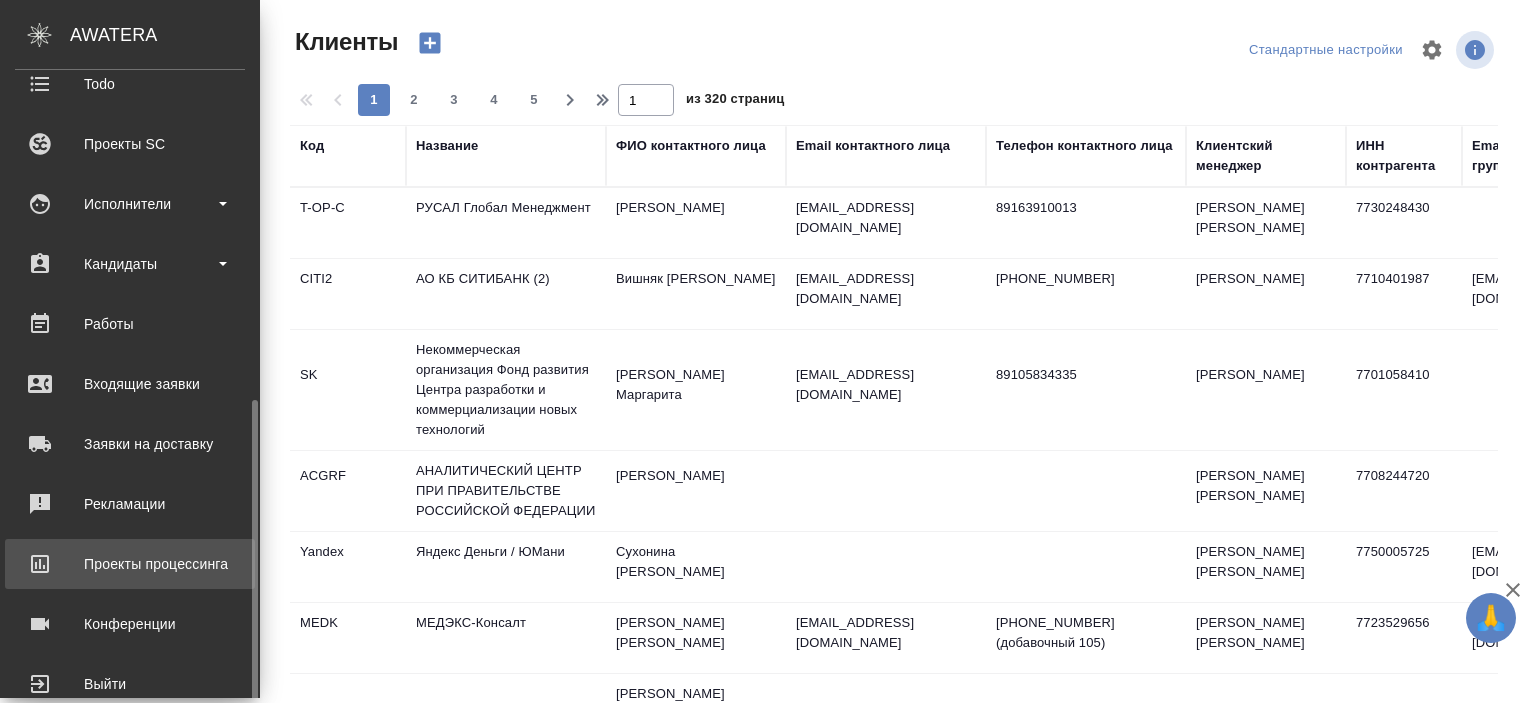 scroll, scrollTop: 540, scrollLeft: 0, axis: vertical 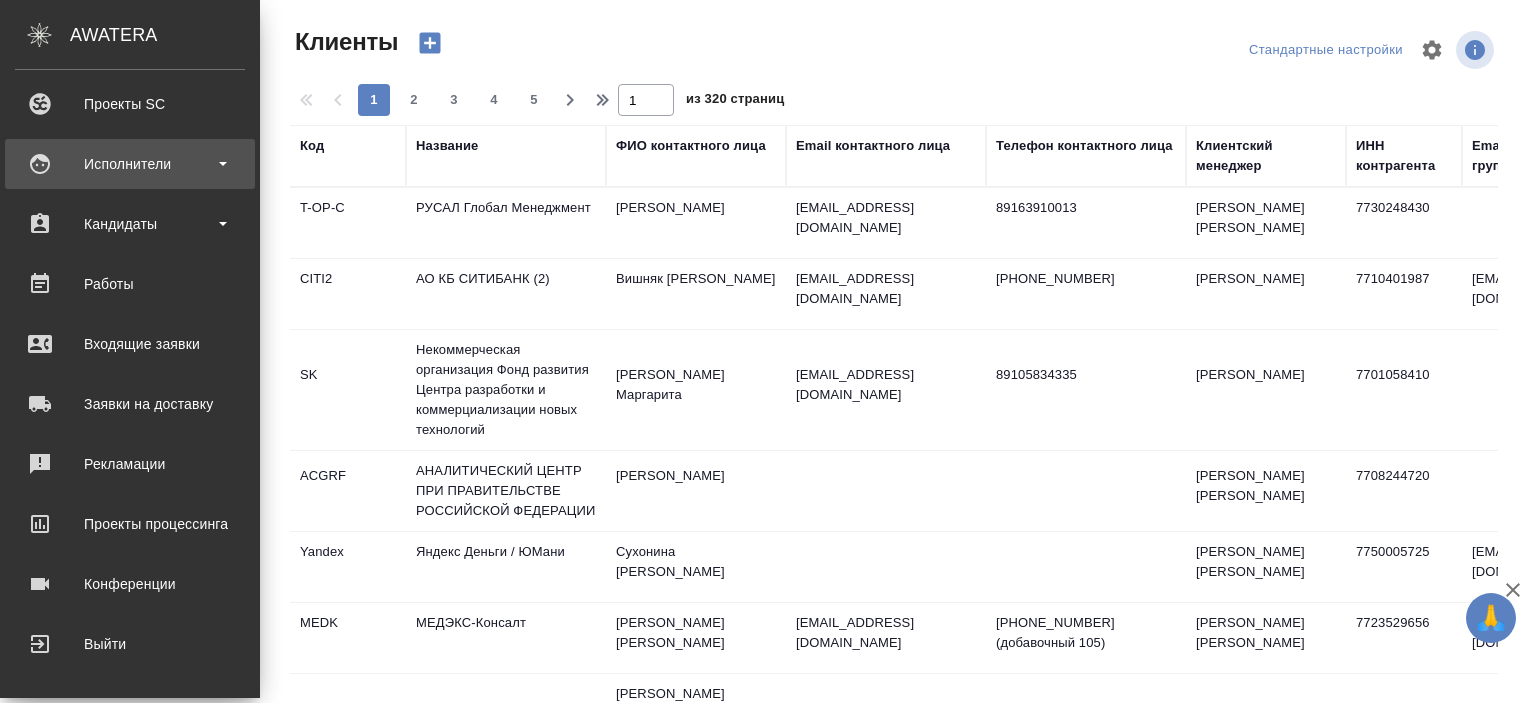 click on "Исполнители" at bounding box center (130, 164) 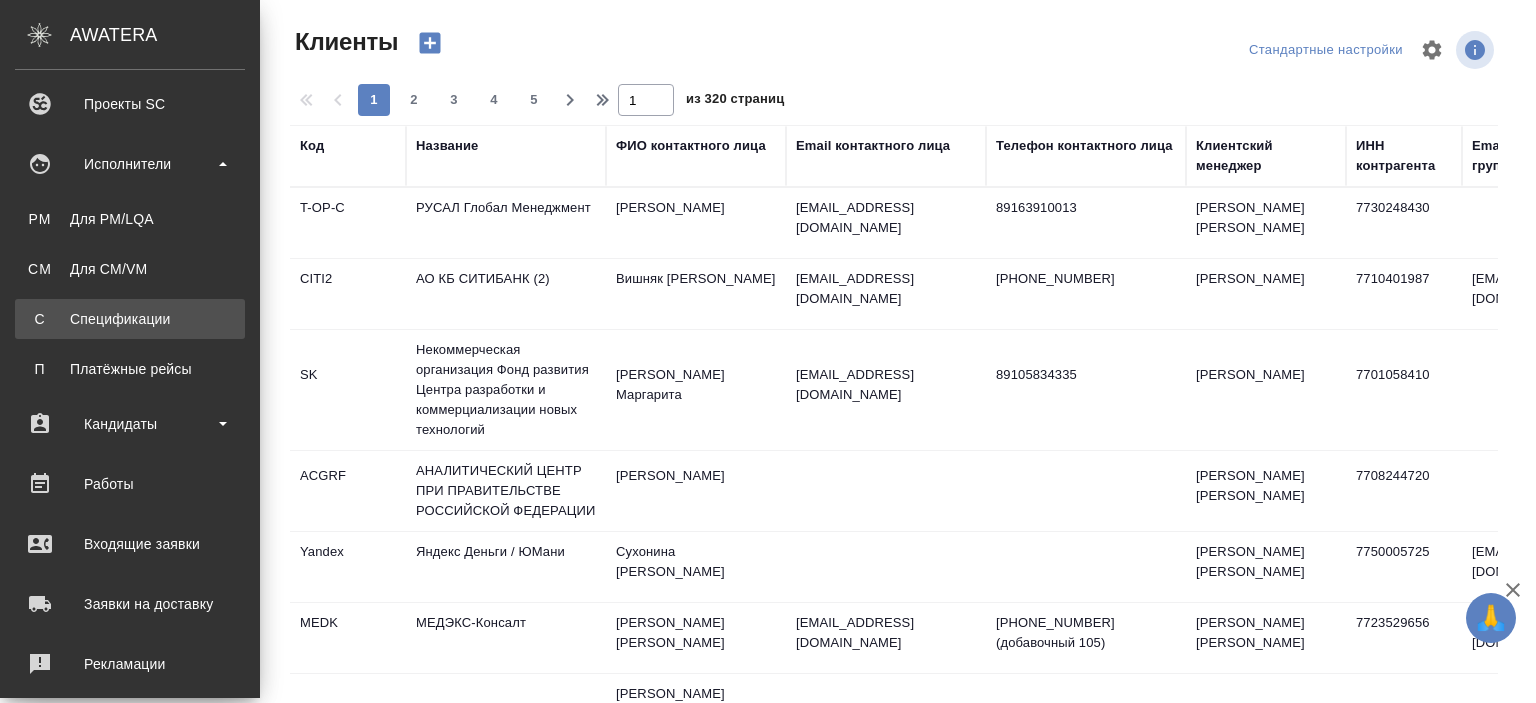 click on "Спецификации" at bounding box center [130, 319] 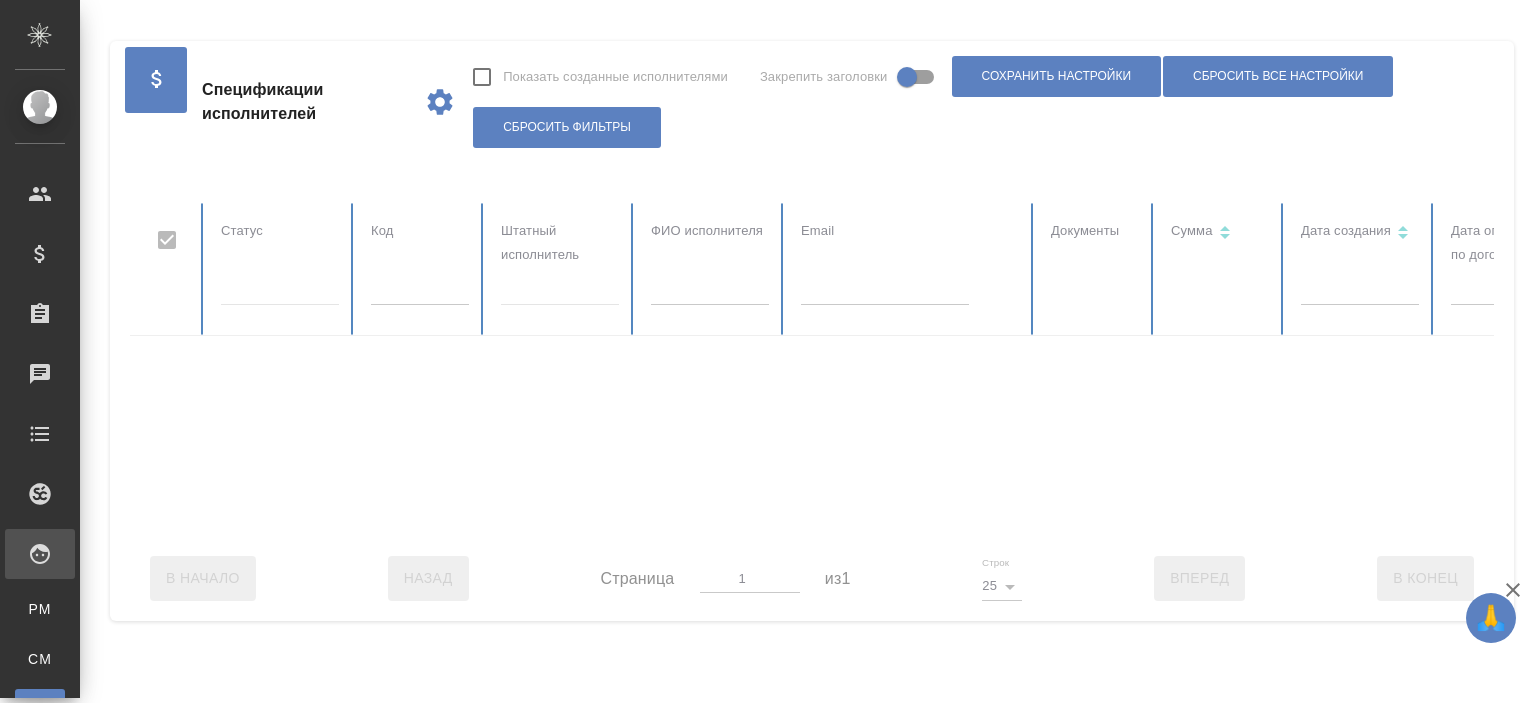 checkbox on "false" 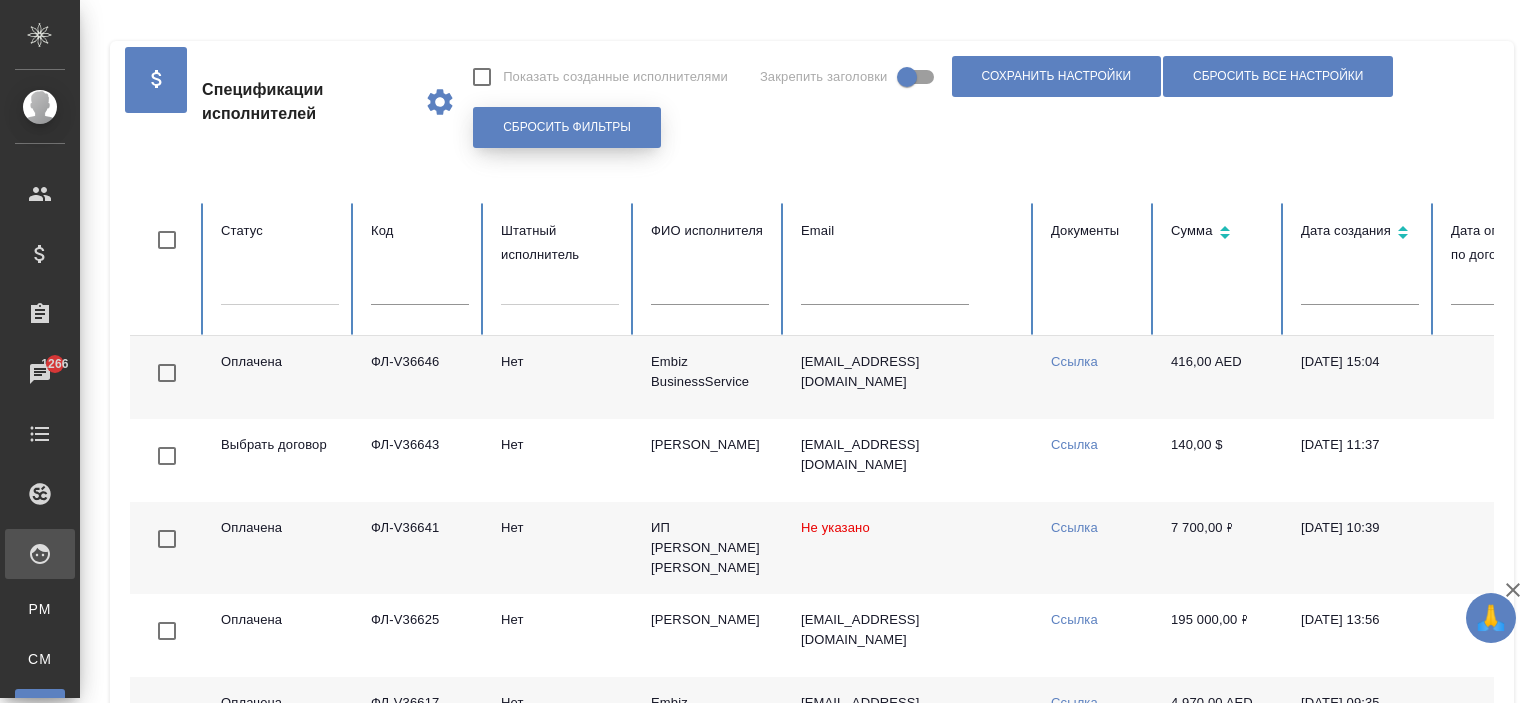 click on "Сбросить фильтры" at bounding box center (567, 127) 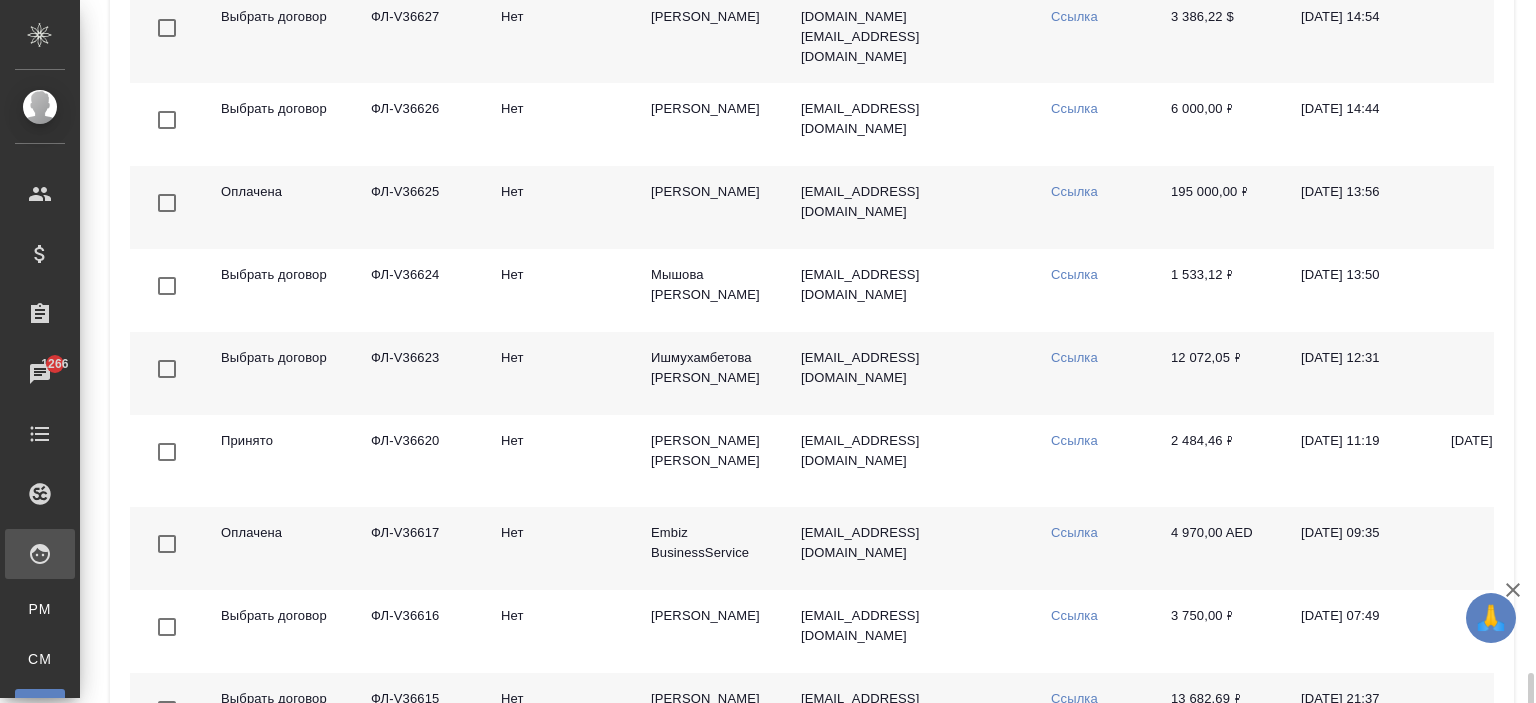 scroll, scrollTop: 1863, scrollLeft: 0, axis: vertical 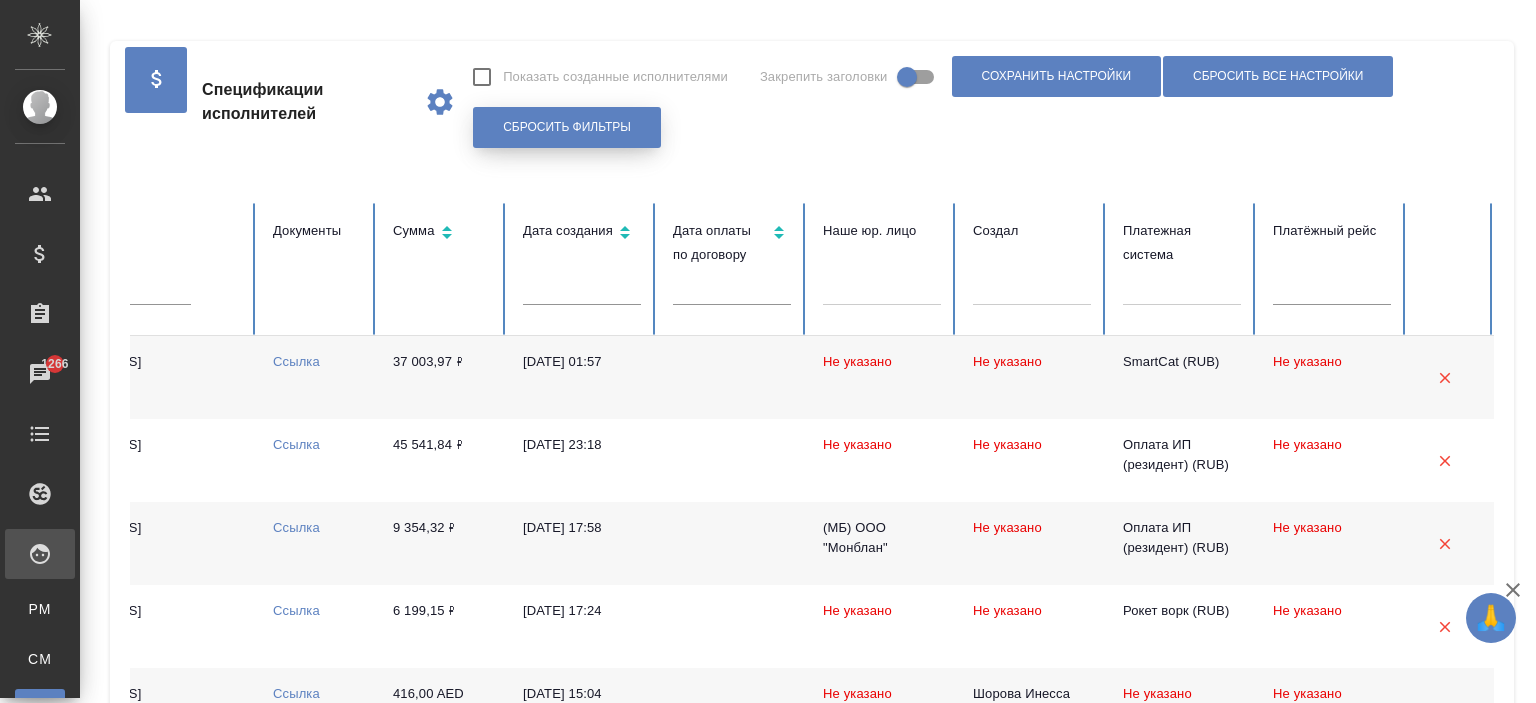 click on "Сбросить фильтры" at bounding box center (567, 127) 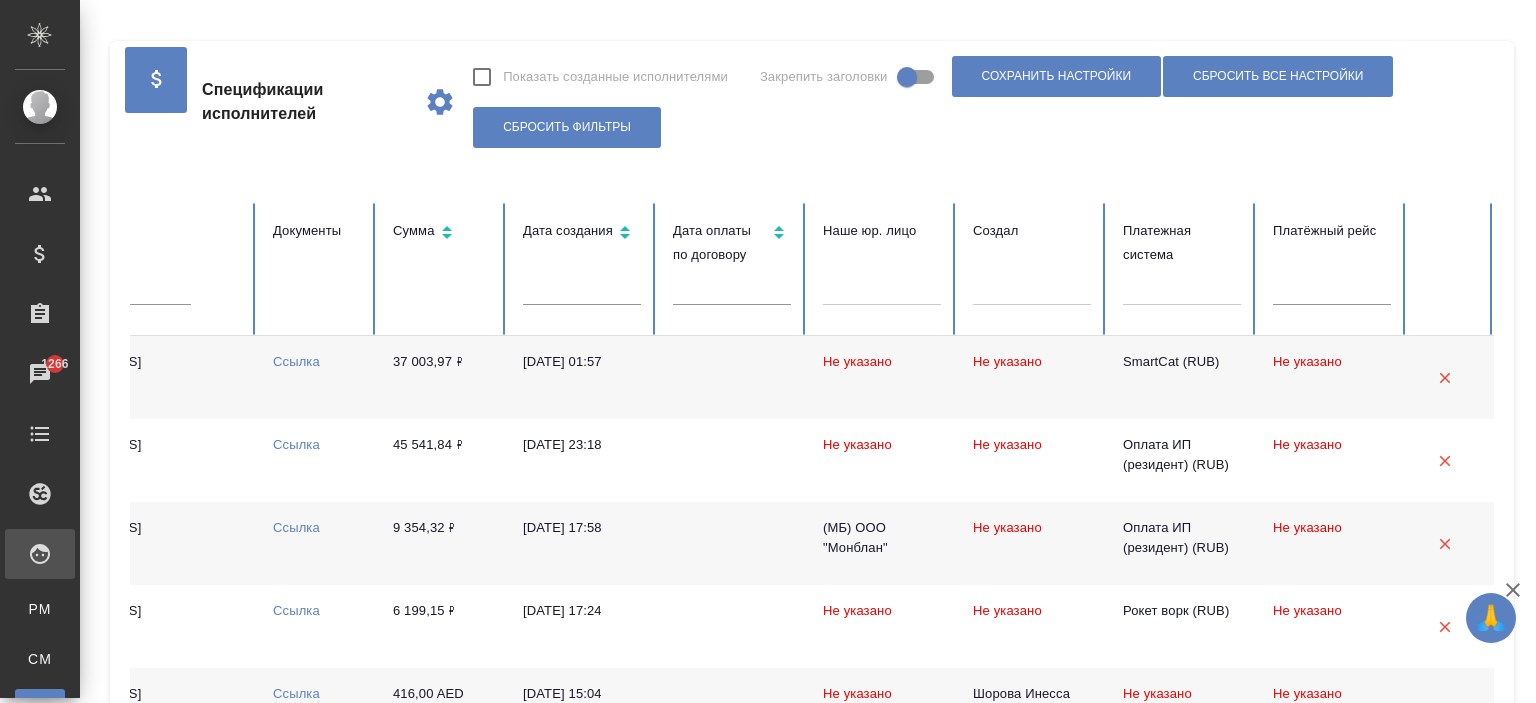 click at bounding box center [1182, 285] 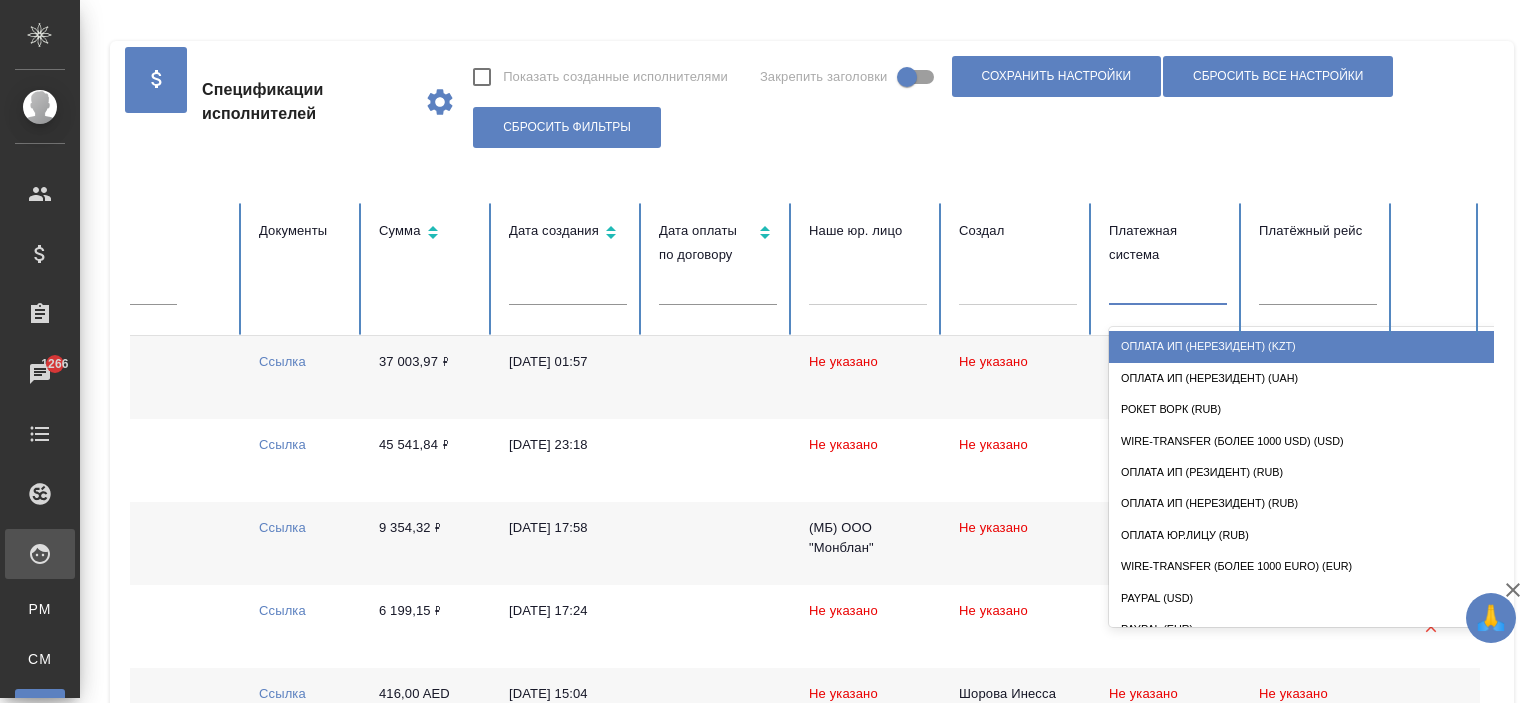 click on "Оплата ИП (нерезидент) (KZT)" at bounding box center (1309, 346) 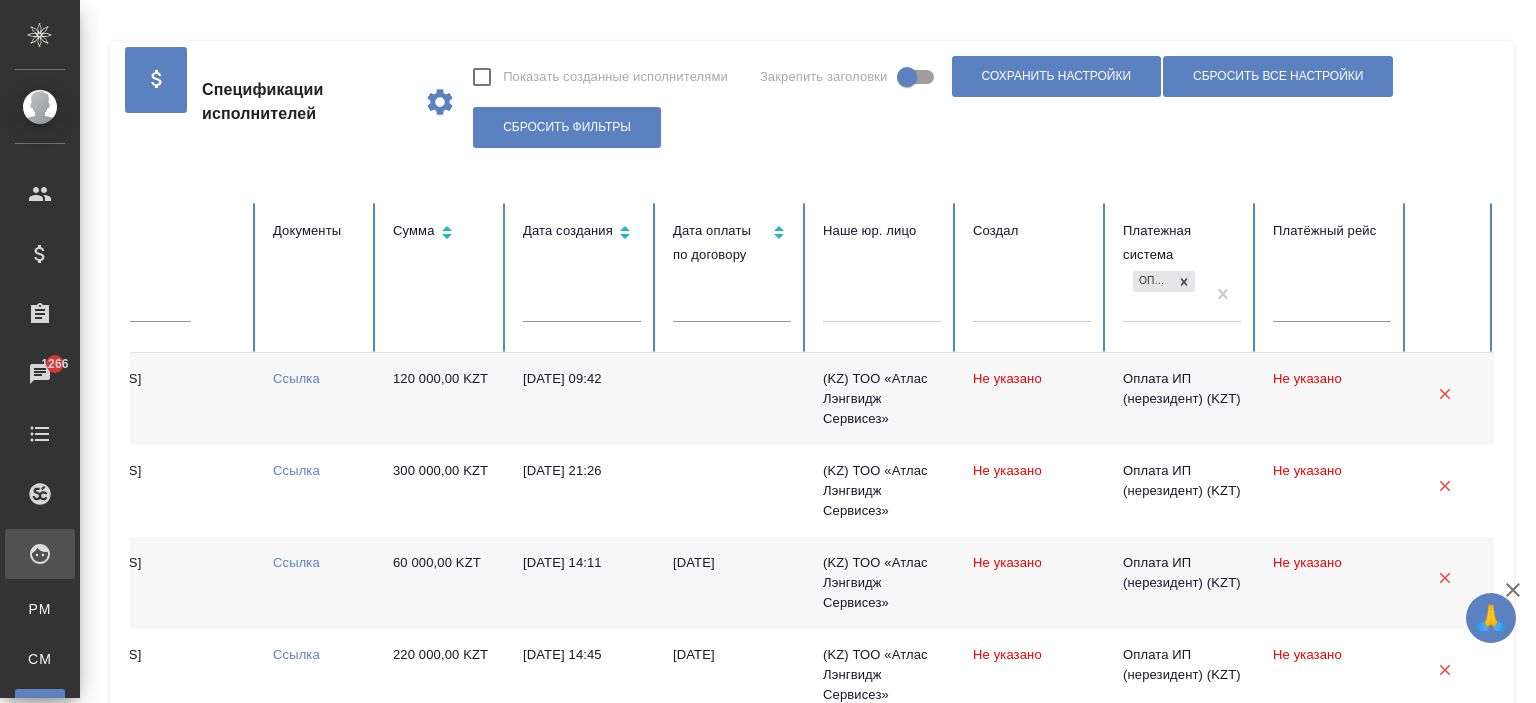 click on "Оплата ИП (нерезидент) (KZT)" at bounding box center [1164, 294] 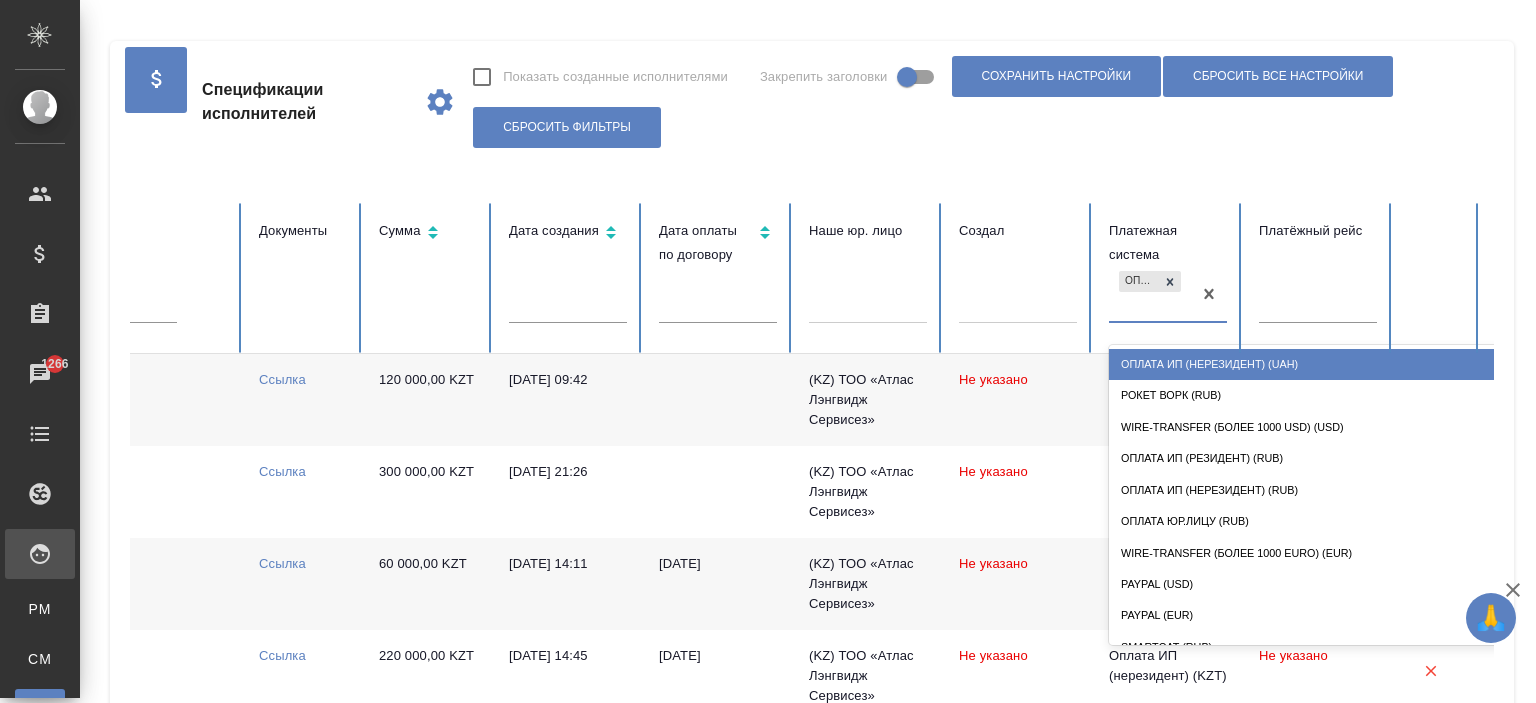 click on "Оплата ИП (нерезидент) (UAH)" at bounding box center [1309, 364] 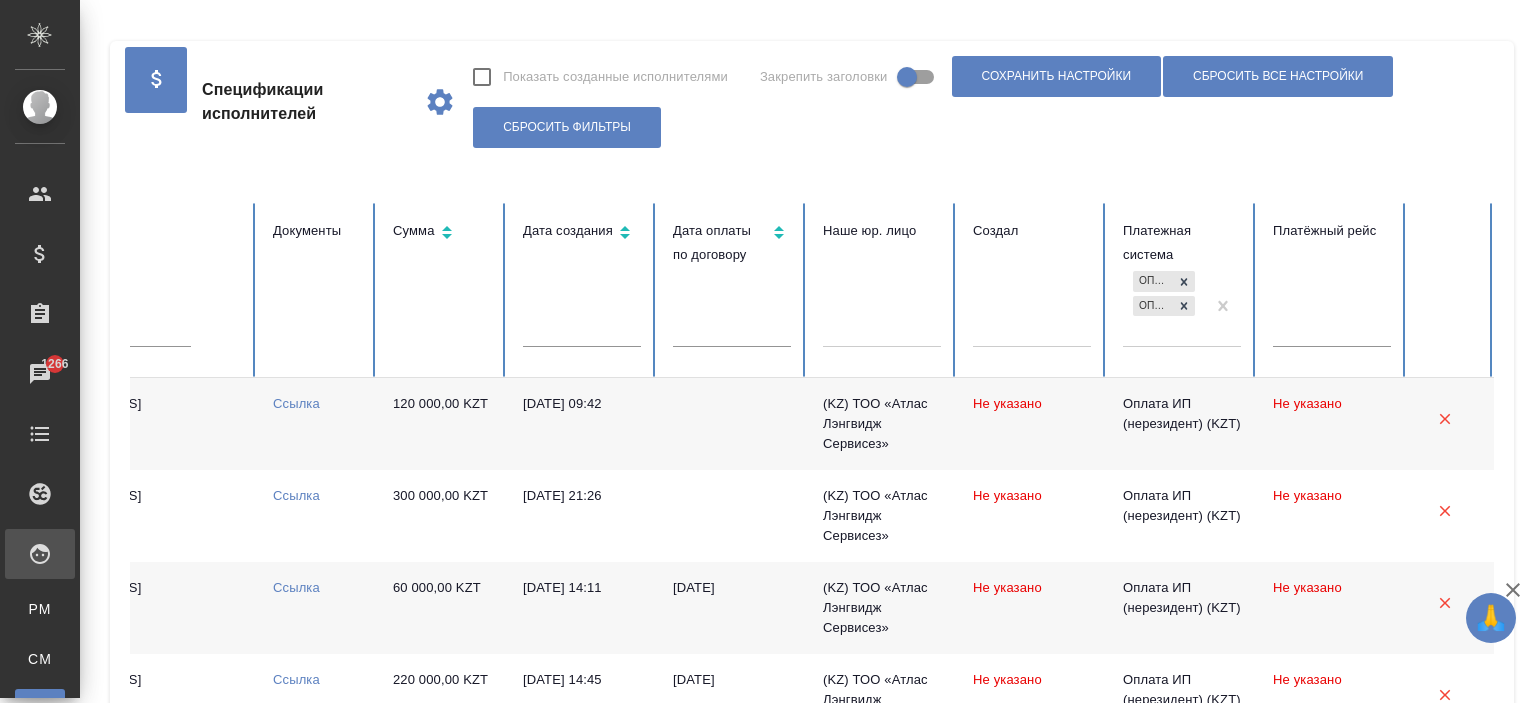 click on "Оплата ИП (нерезидент) (KZT) Оплата ИП (нерезидент) (UAH)" at bounding box center (1164, 306) 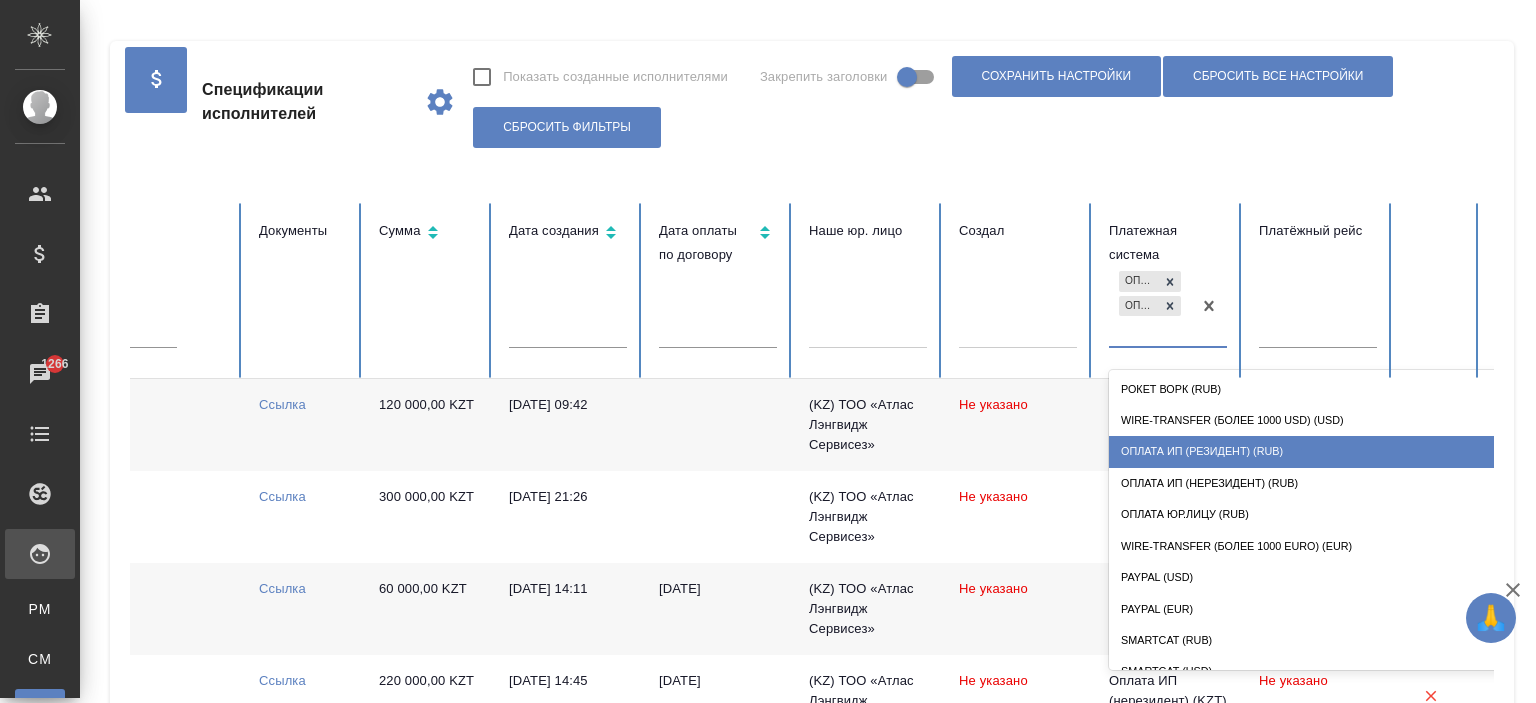 click on "Оплата ИП (резидент) (RUB)" at bounding box center [1309, 451] 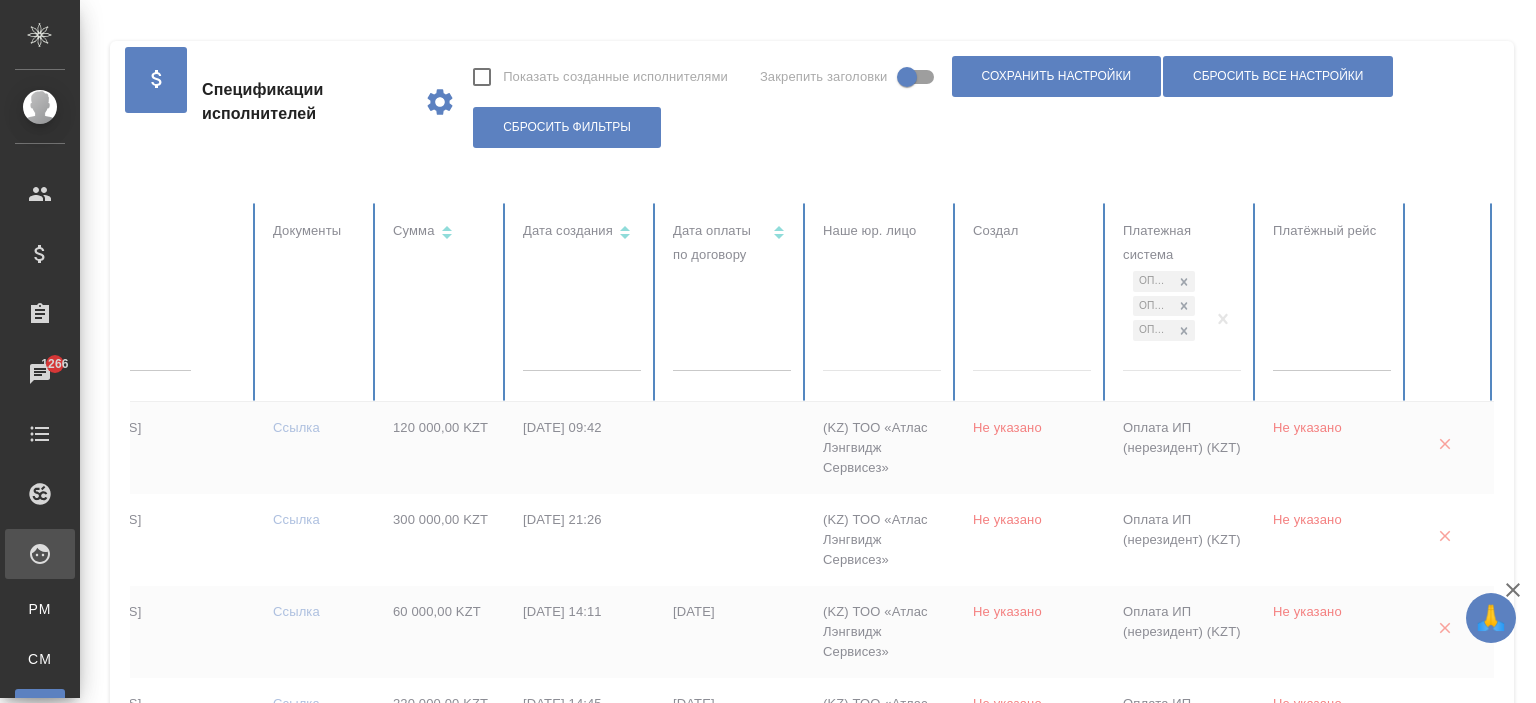 click on "Оплата ИП (нерезидент) (KZT) Оплата ИП (нерезидент) (UAH) Оплата ИП (резидент) (RUB)" at bounding box center [1164, 318] 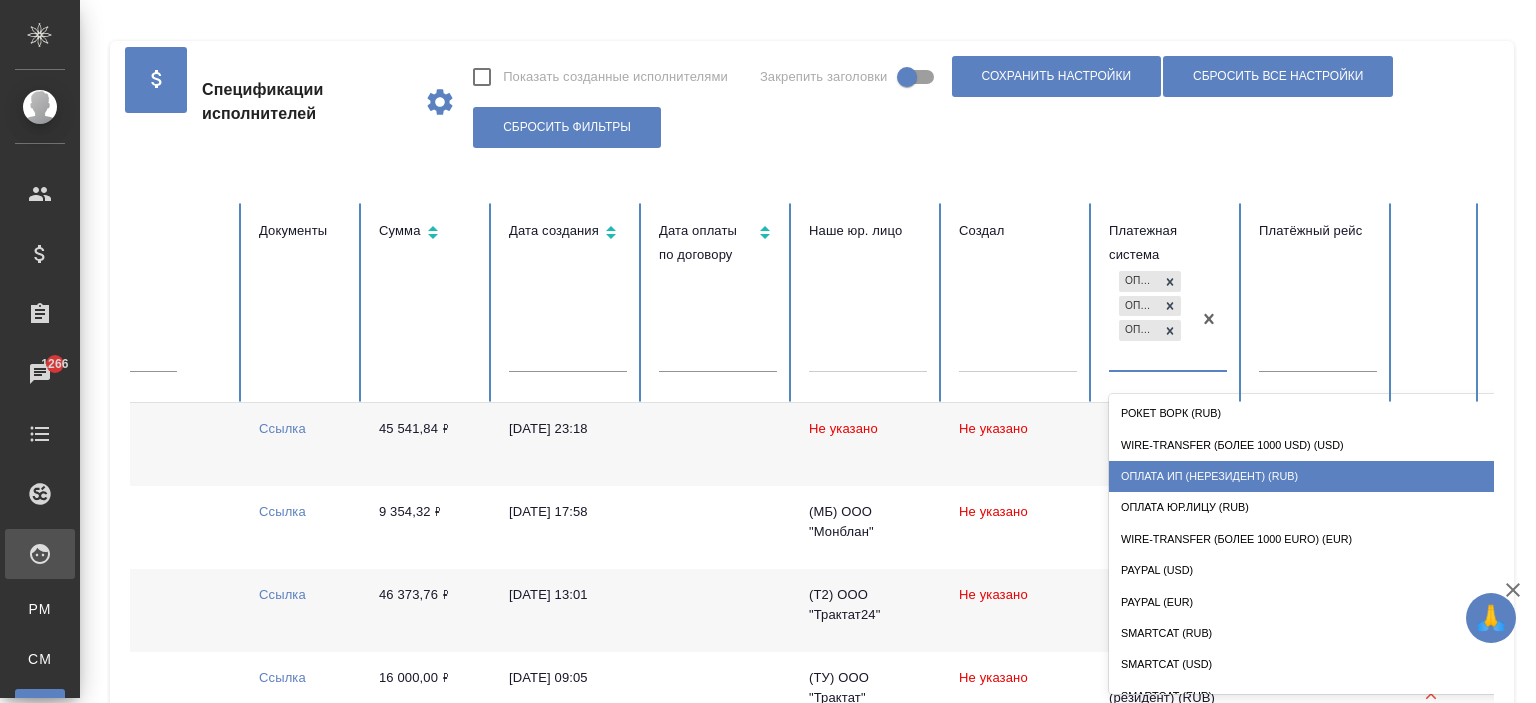 click on "Оплата ИП (нерезидент) (RUB)" at bounding box center (1309, 476) 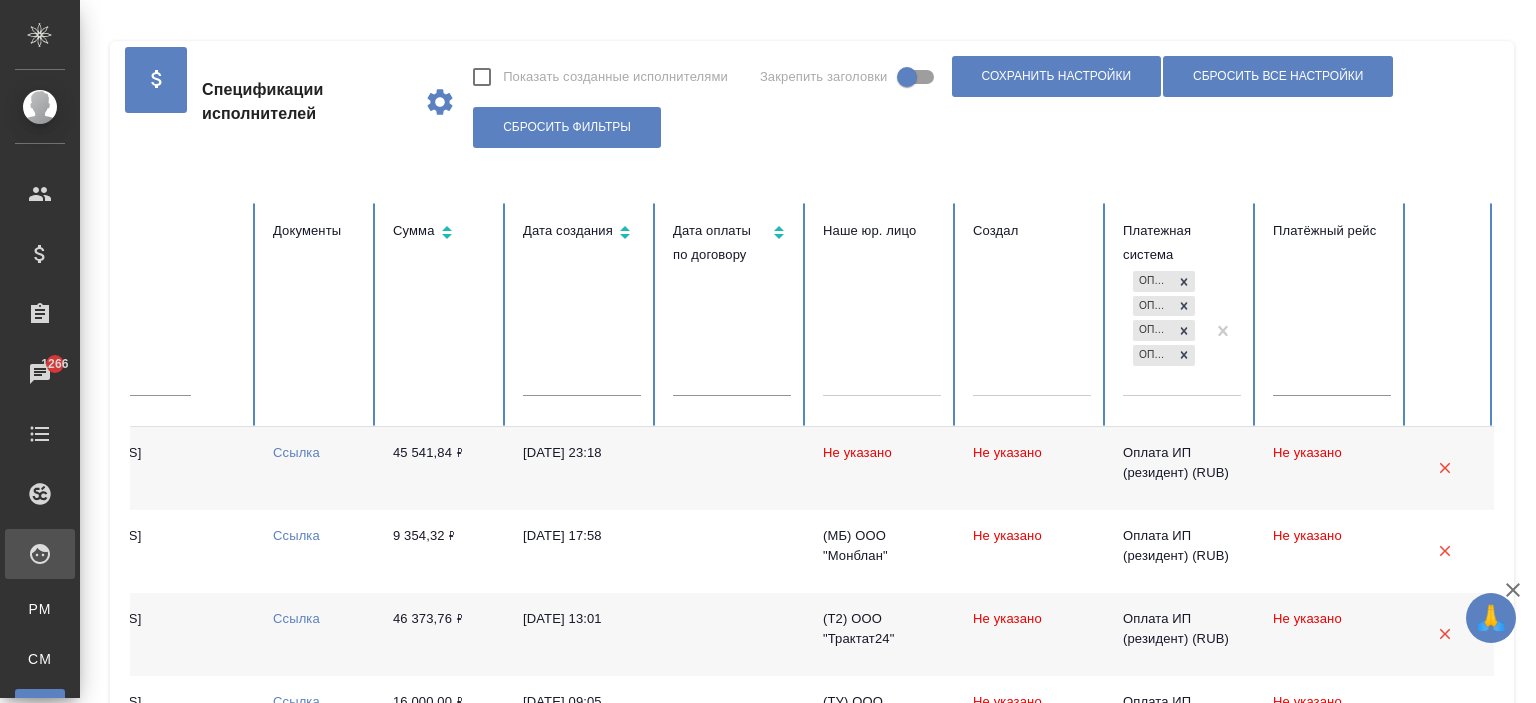 click on "Оплата ИП (нерезидент) (KZT) Оплата ИП (нерезидент) (UAH) Оплата ИП (резидент) (RUB) Оплата ИП (нерезидент) (RUB)" at bounding box center [1164, 330] 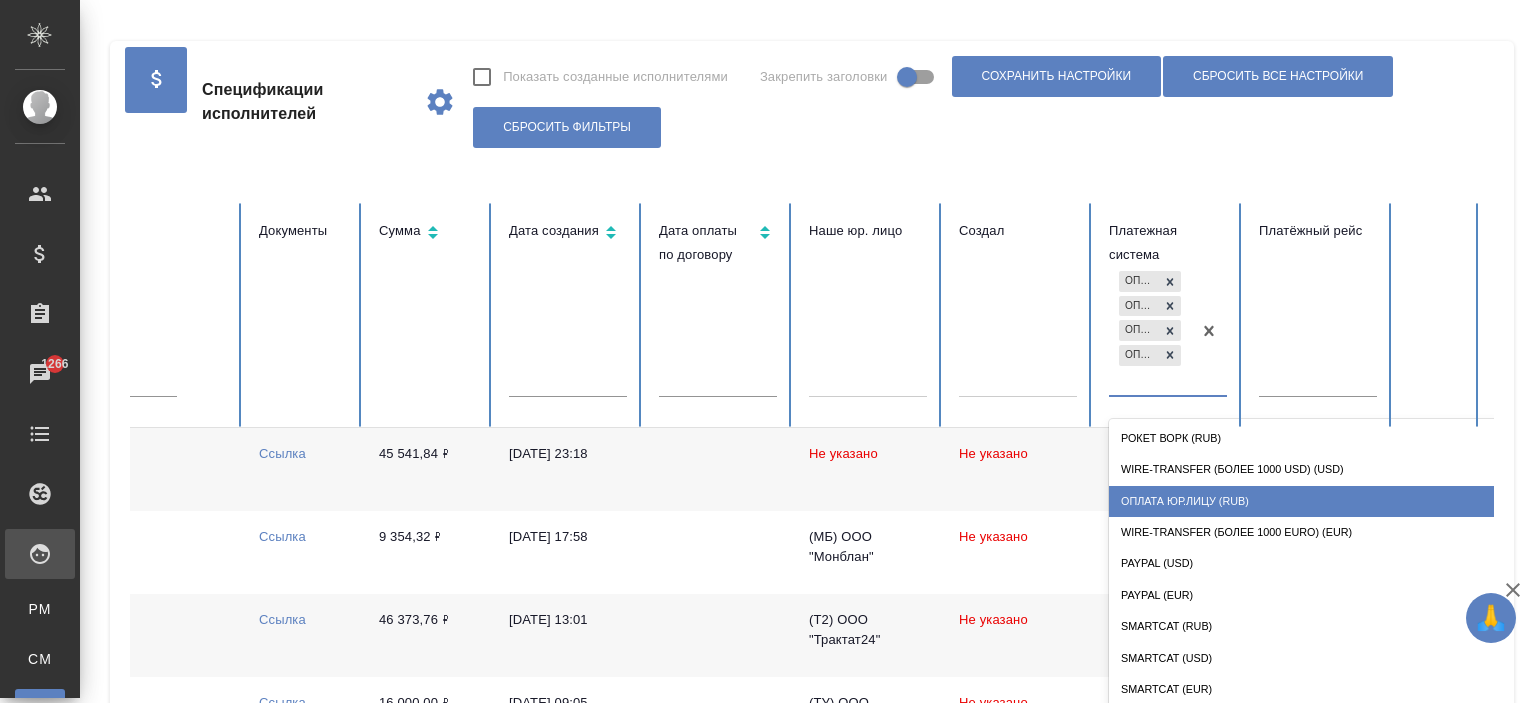 click on "Оплата Юр.лицу (RUB)" at bounding box center (1309, 501) 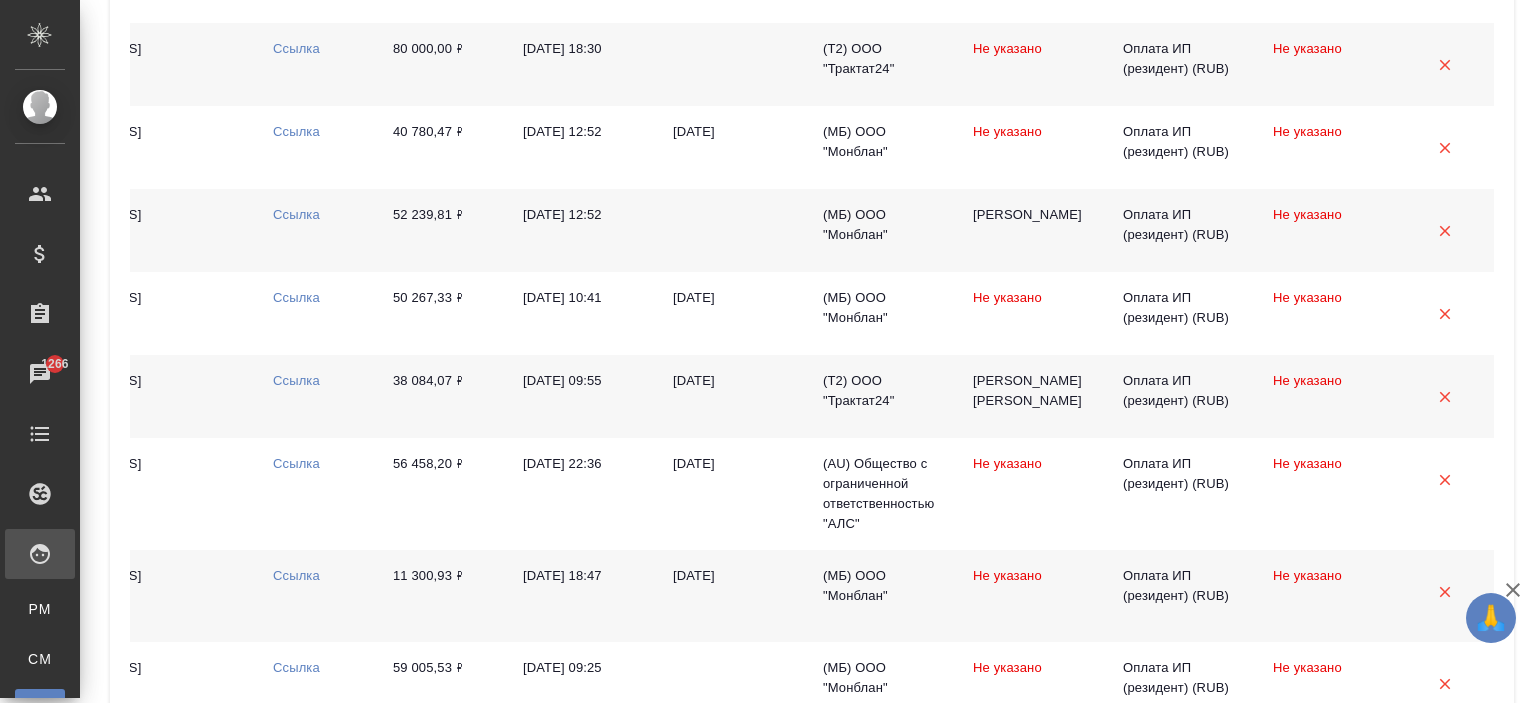 scroll, scrollTop: 2103, scrollLeft: 0, axis: vertical 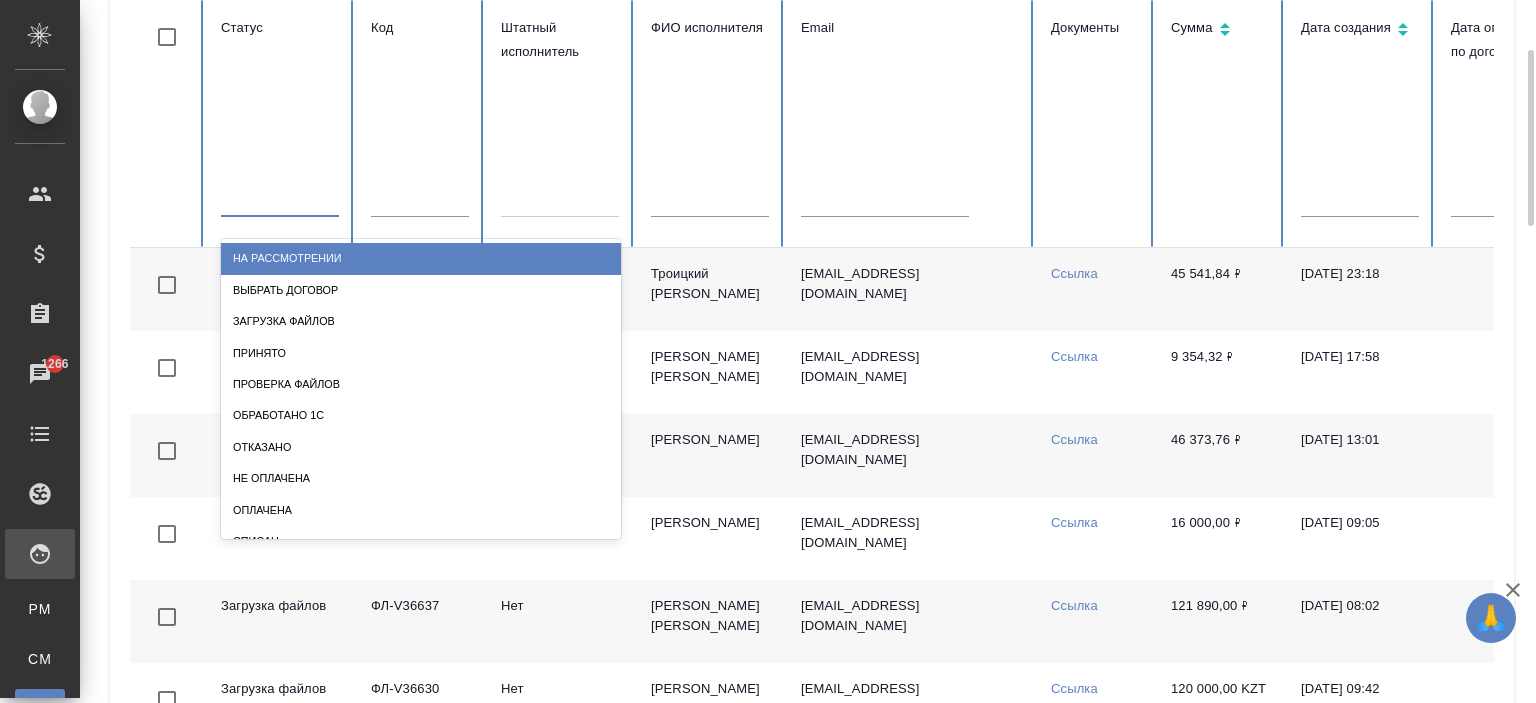 click at bounding box center [280, 197] 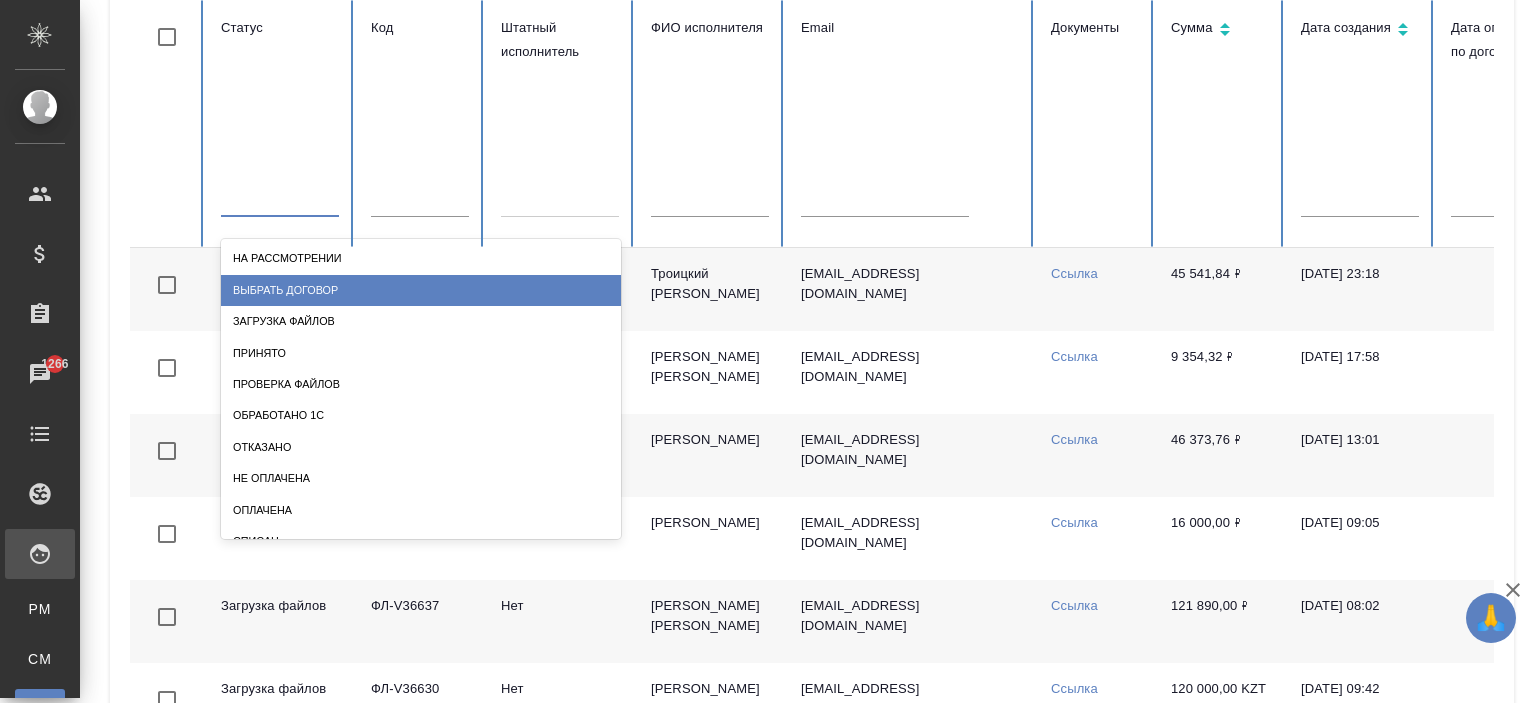 click on "Выбрать договор" at bounding box center [421, 290] 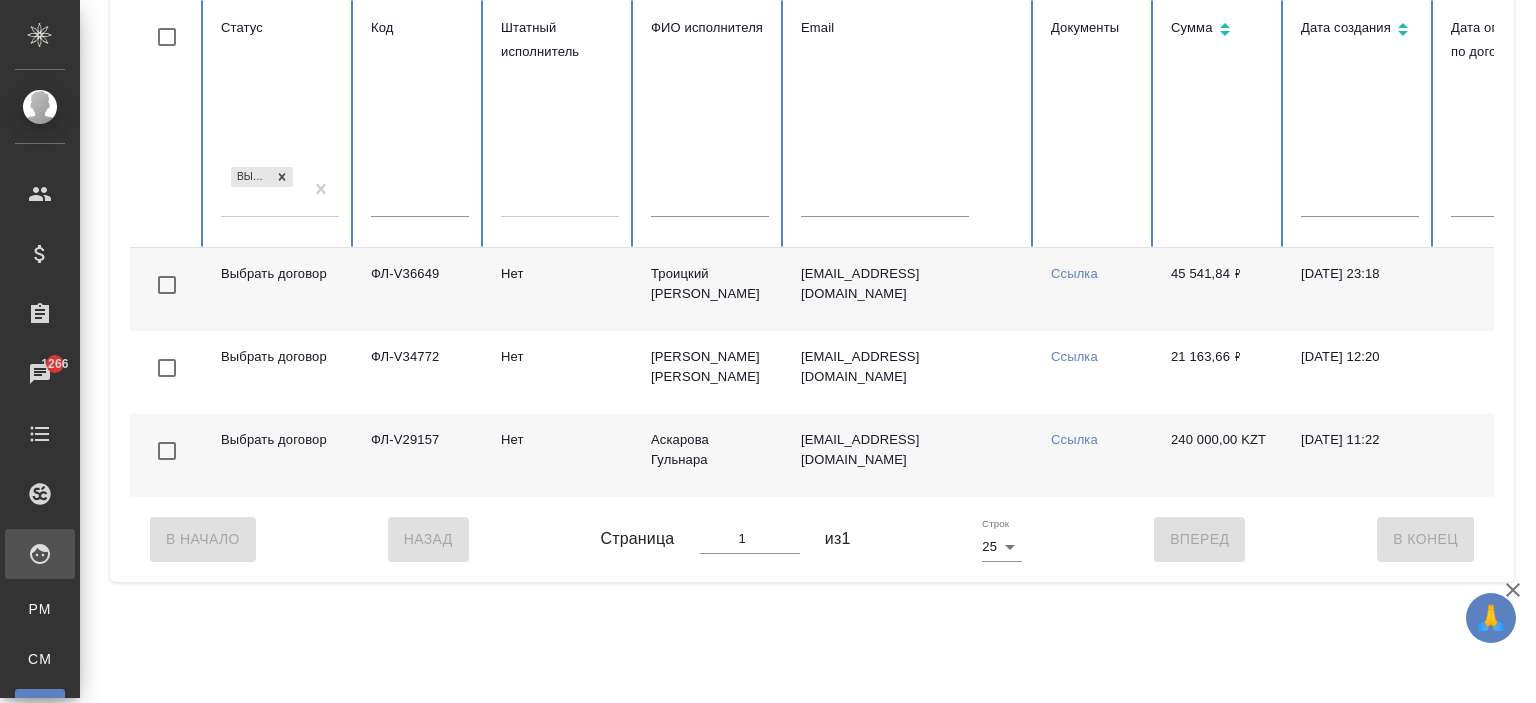 click on "Троицкий Дмитрий Игоревич" at bounding box center [710, 289] 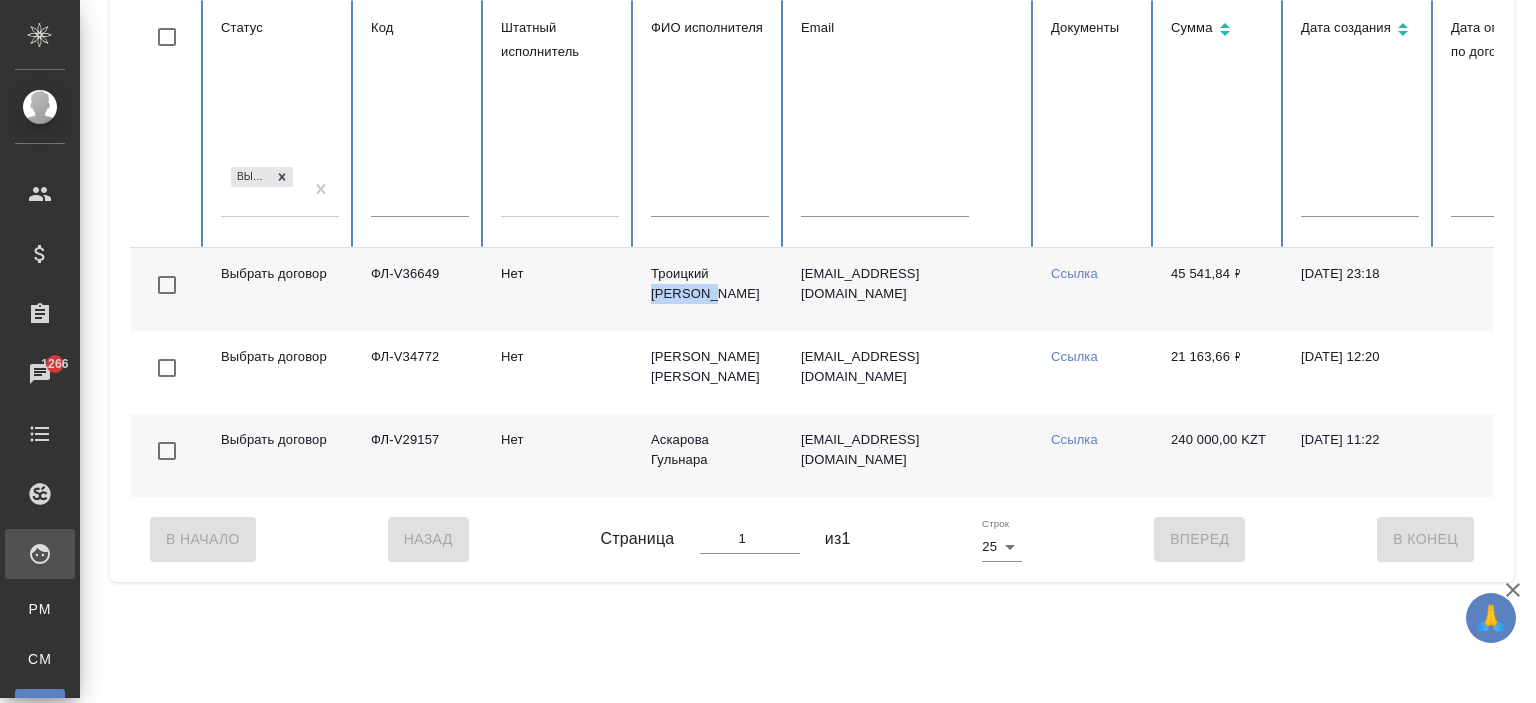 click on "Троицкий Дмитрий Игоревич" at bounding box center (710, 289) 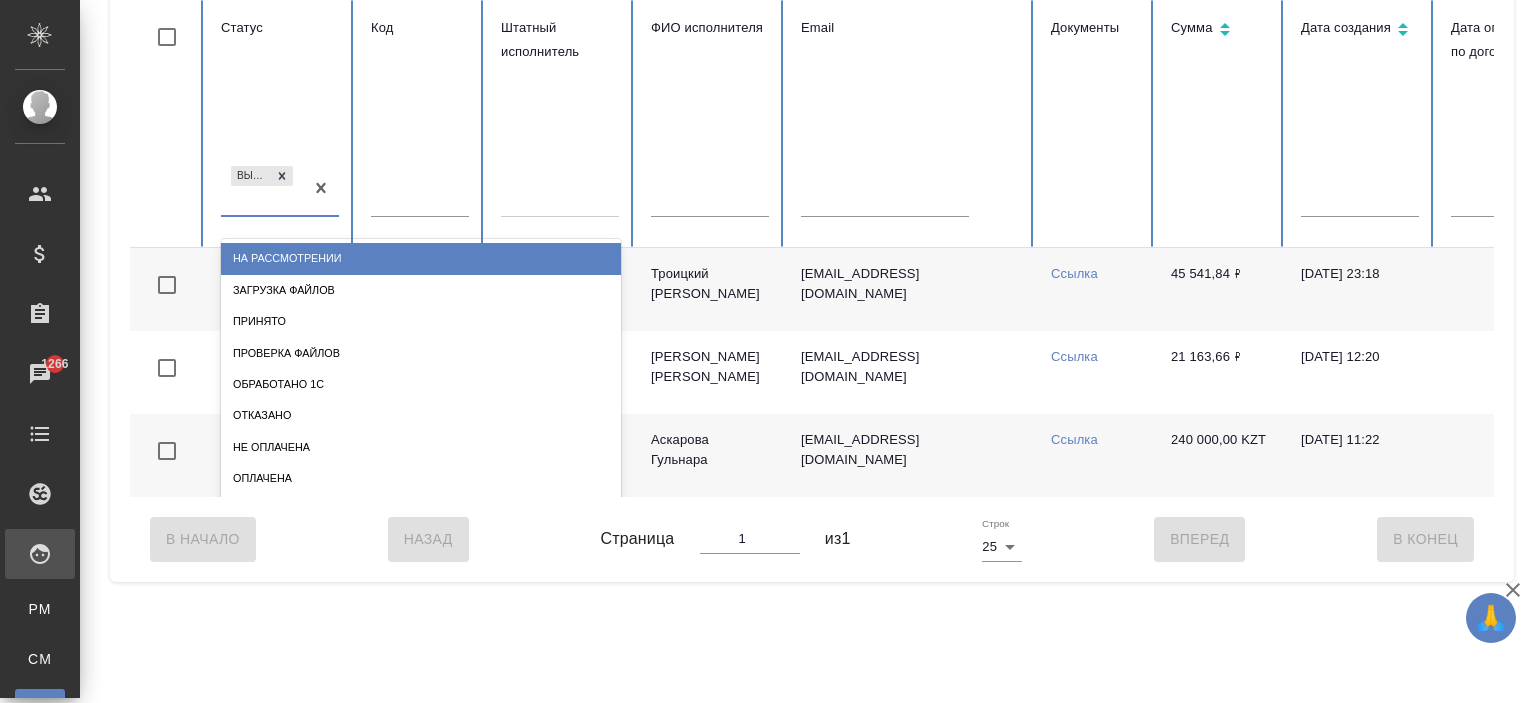 click on "Выбрать договор" at bounding box center (262, 189) 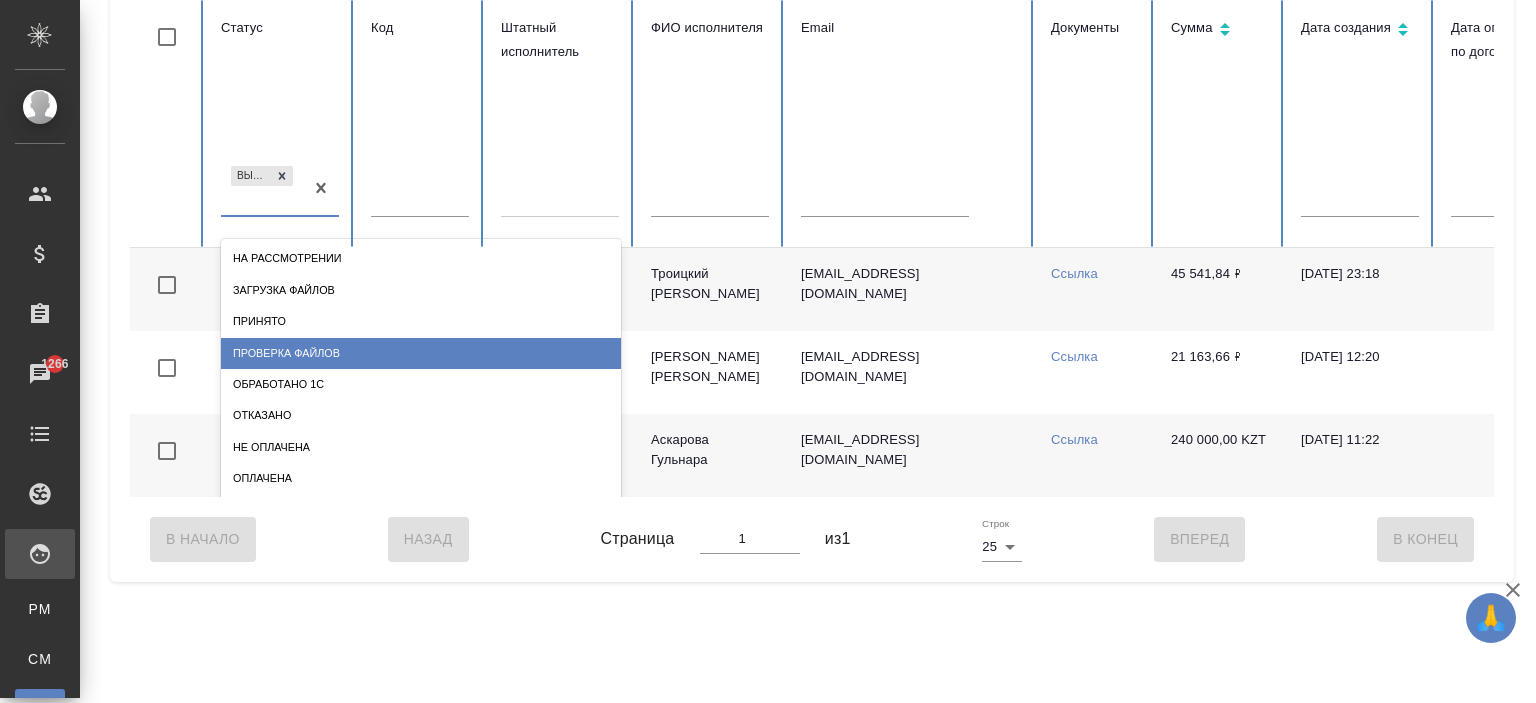 click on "Проверка файлов" at bounding box center (421, 353) 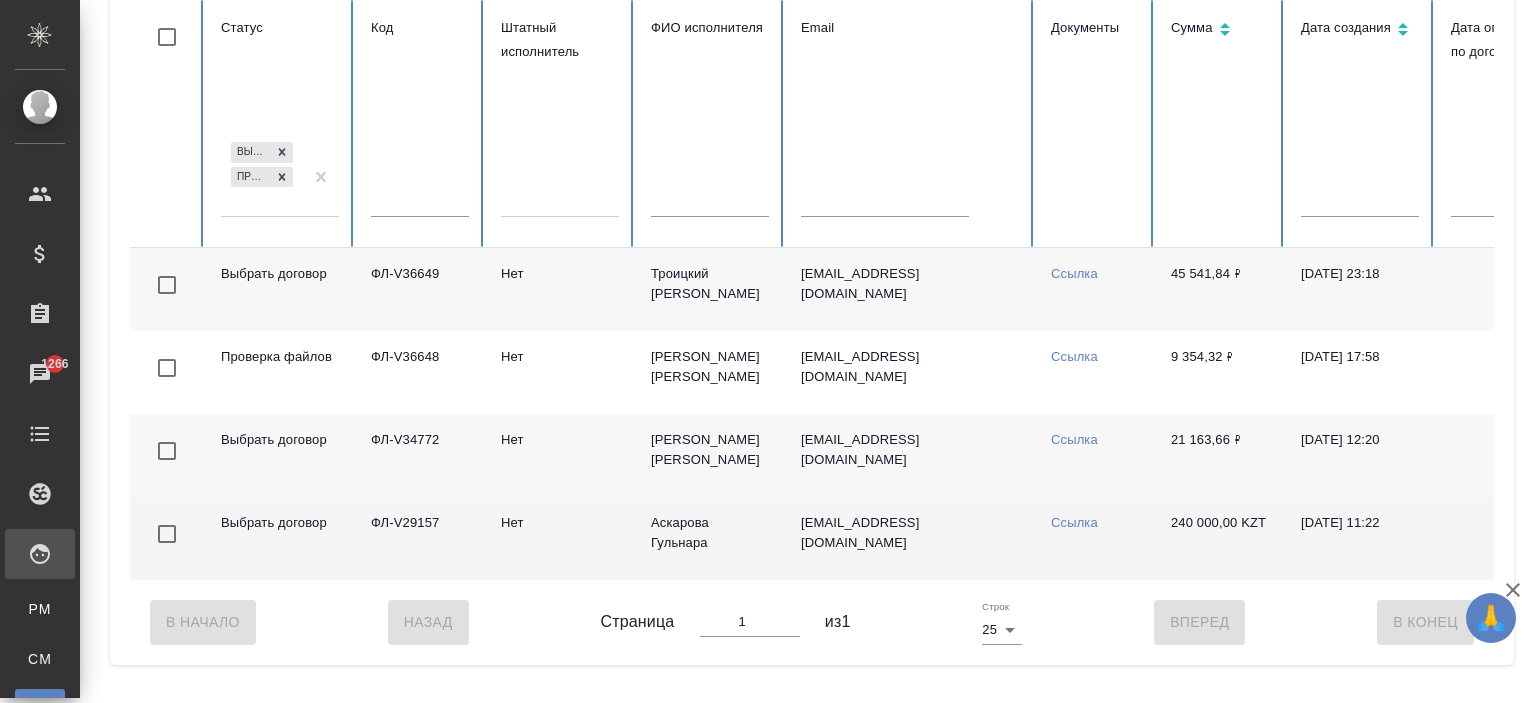scroll, scrollTop: 0, scrollLeft: 0, axis: both 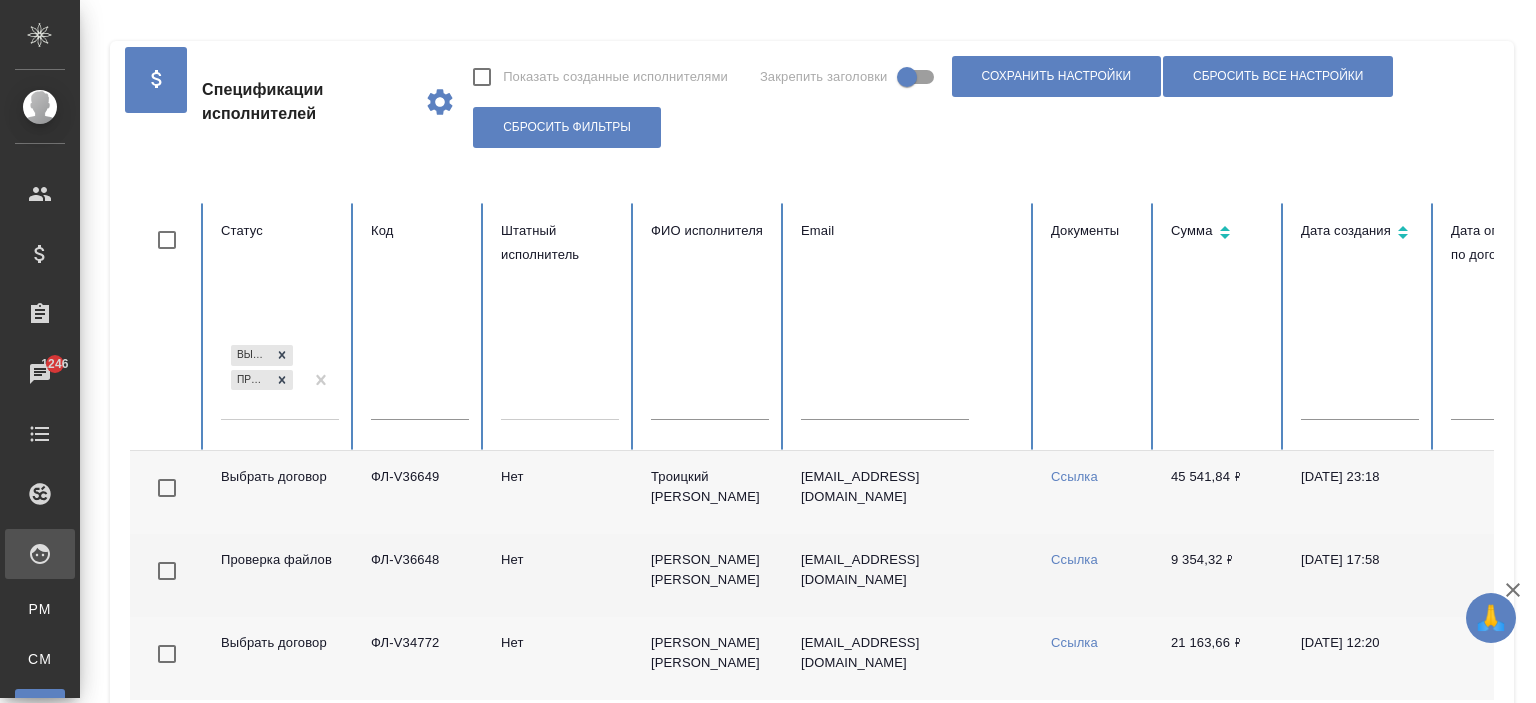 click on "Калинчук Елена Владимировна" at bounding box center (710, 575) 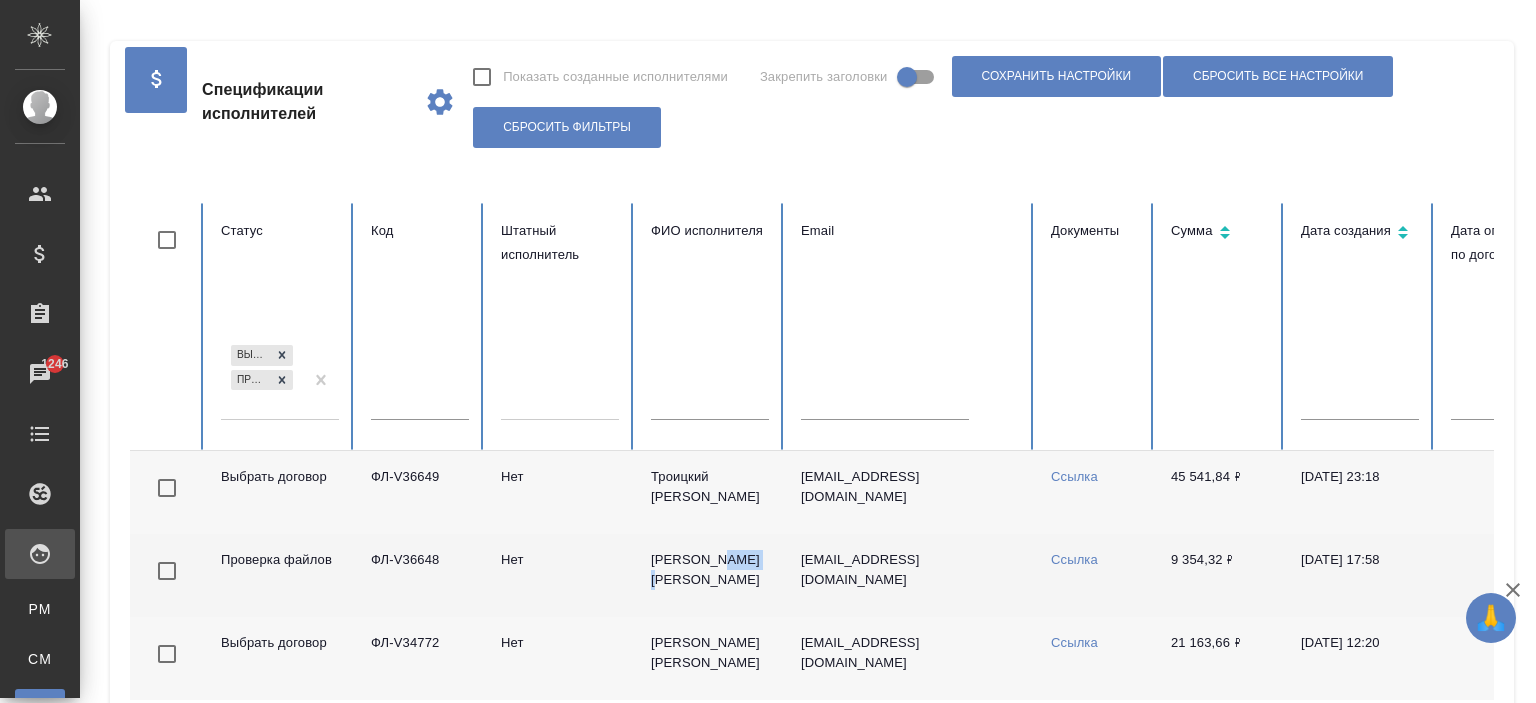 click on "Калинчук Елена Владимировна" at bounding box center [710, 575] 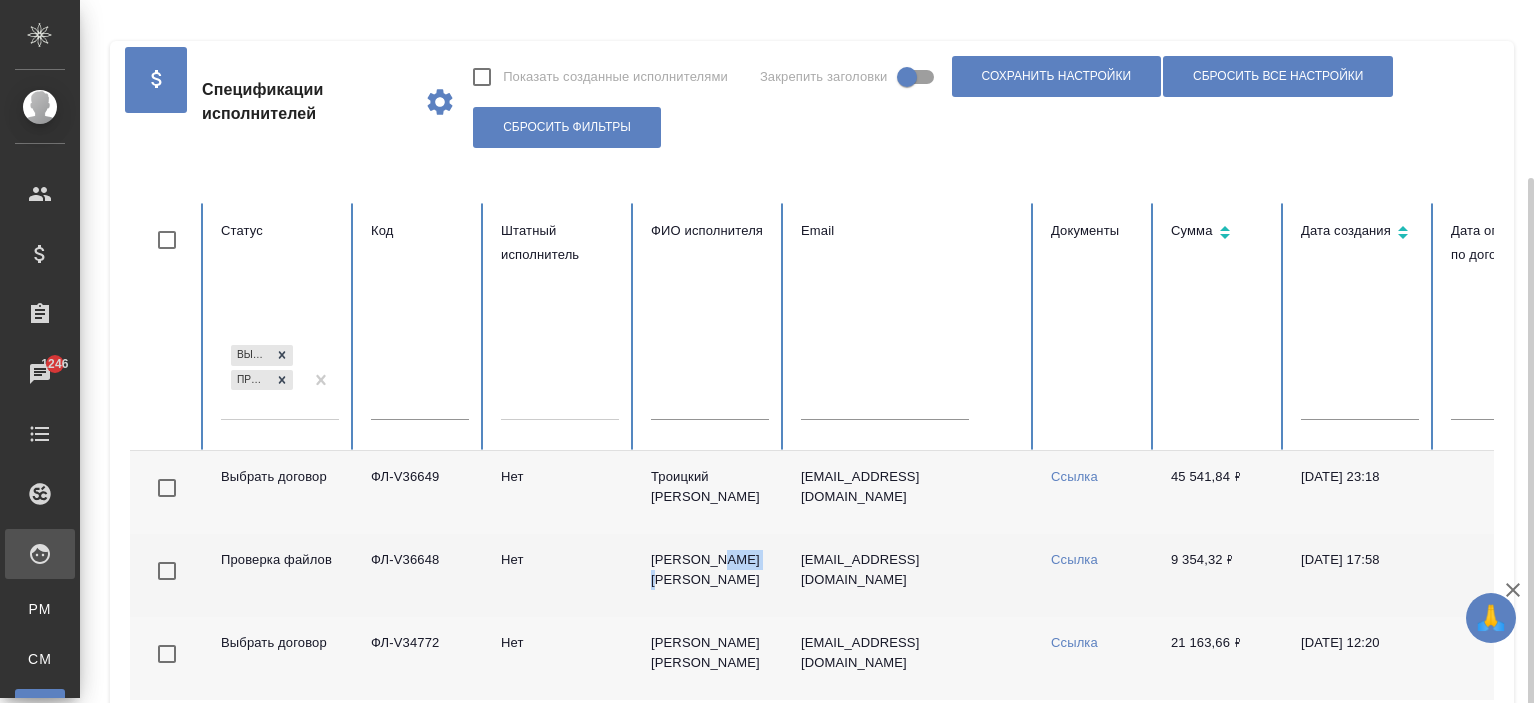 scroll, scrollTop: 100, scrollLeft: 0, axis: vertical 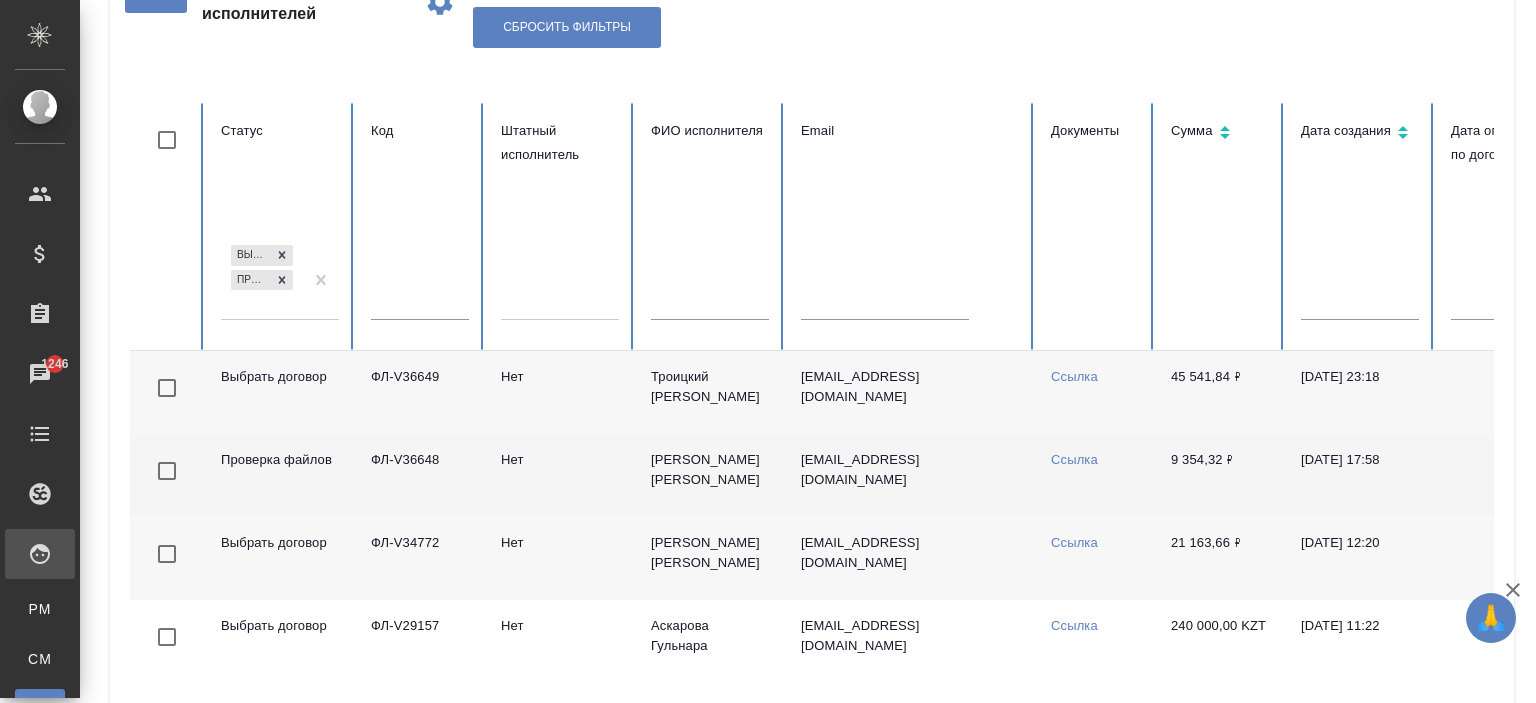 click on "Проверка файлов" at bounding box center (280, 475) 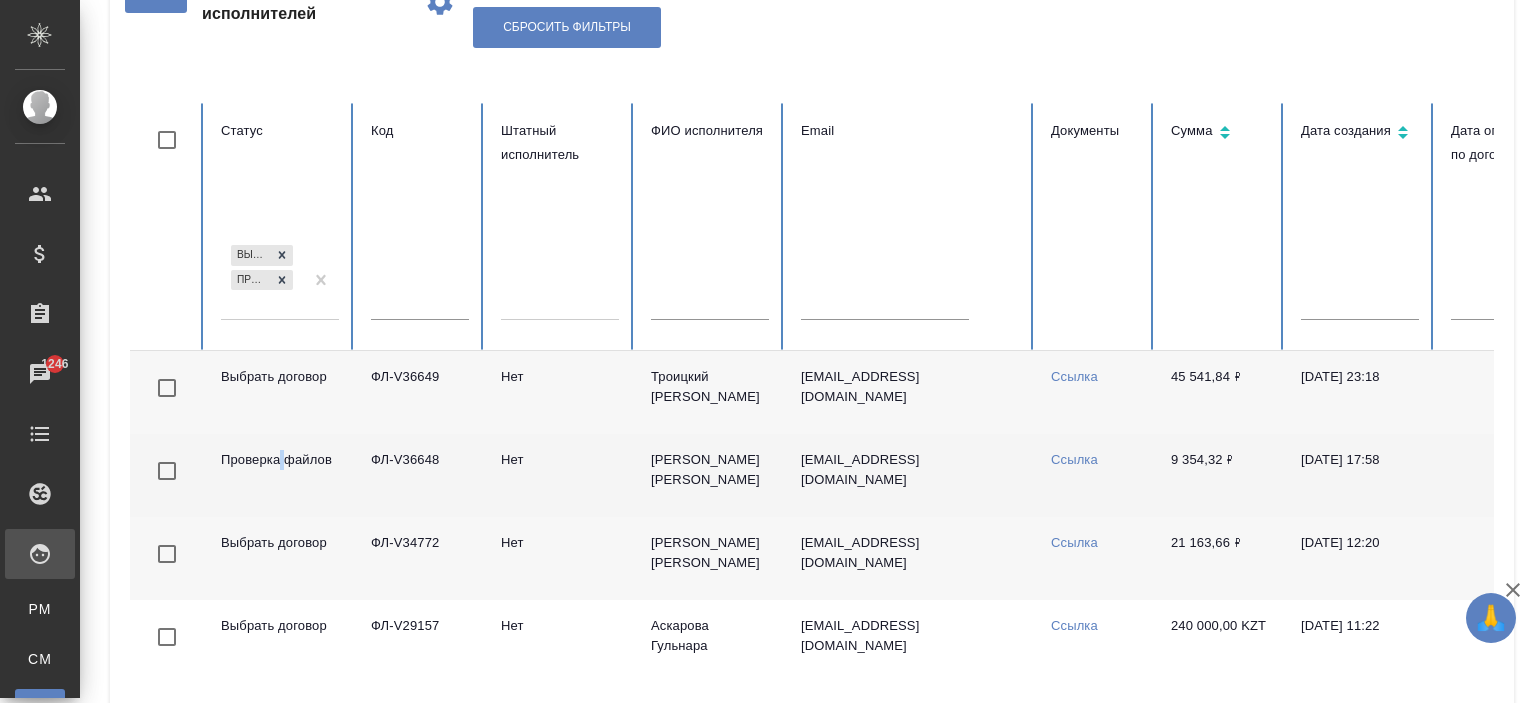 click on "Проверка файлов" at bounding box center (280, 475) 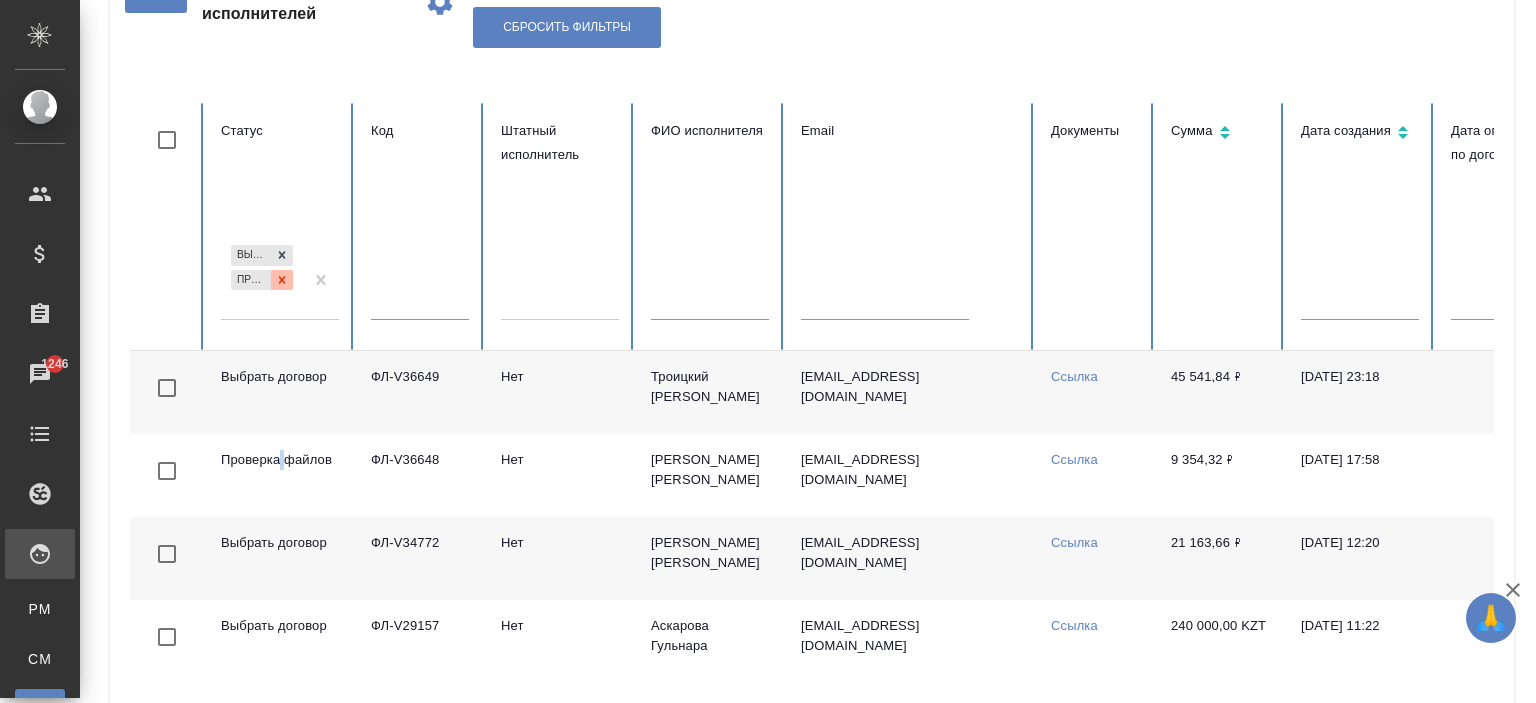 click at bounding box center (282, 280) 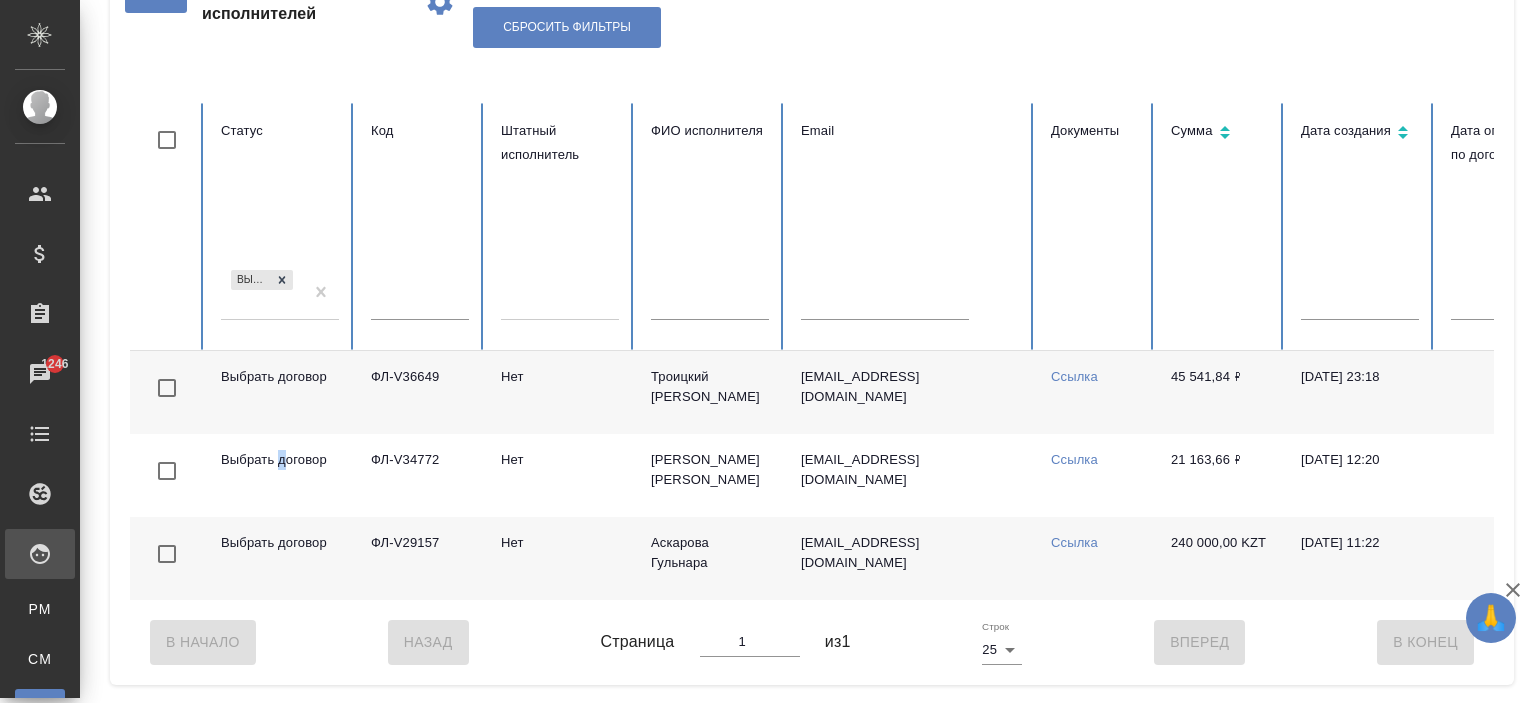 click on "Выбрать договор" at bounding box center (262, 293) 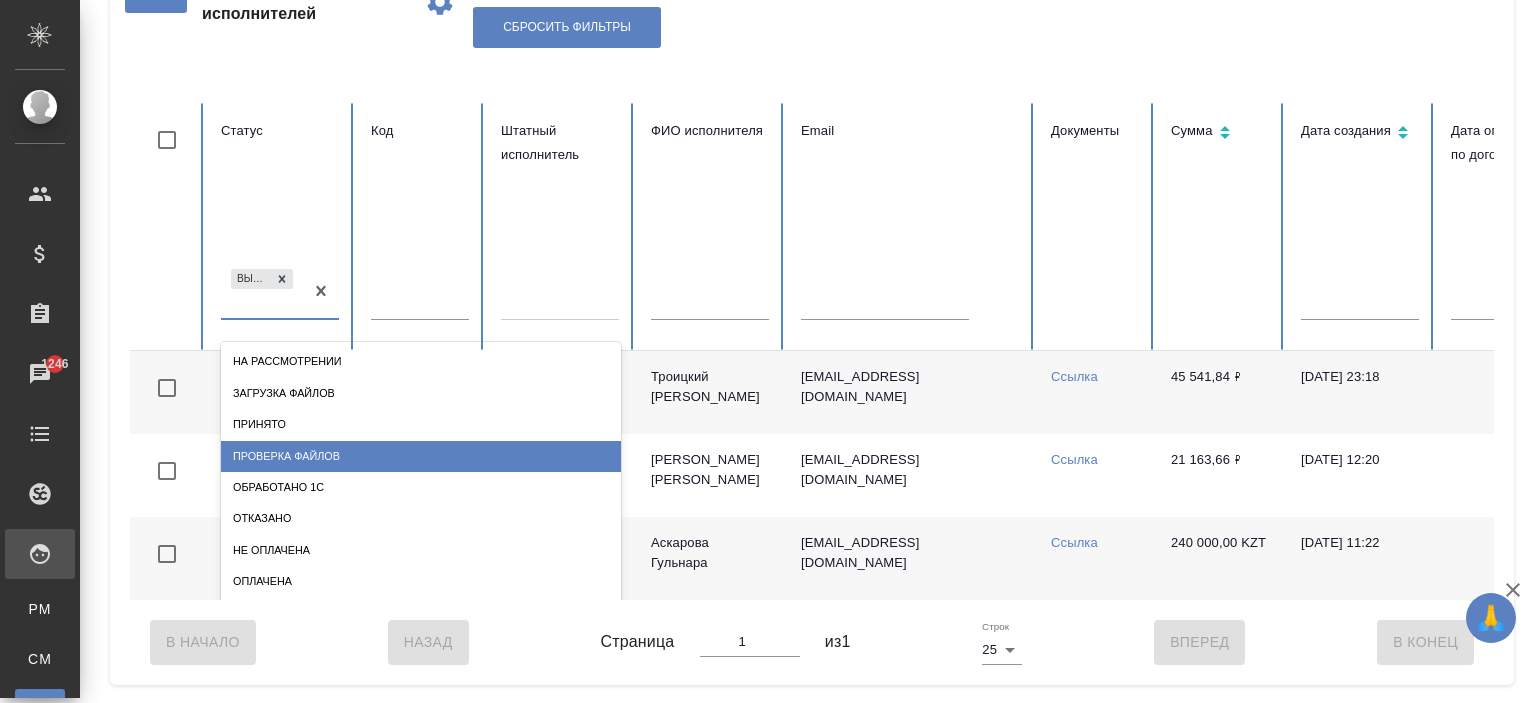 click on "Проверка файлов" at bounding box center [421, 456] 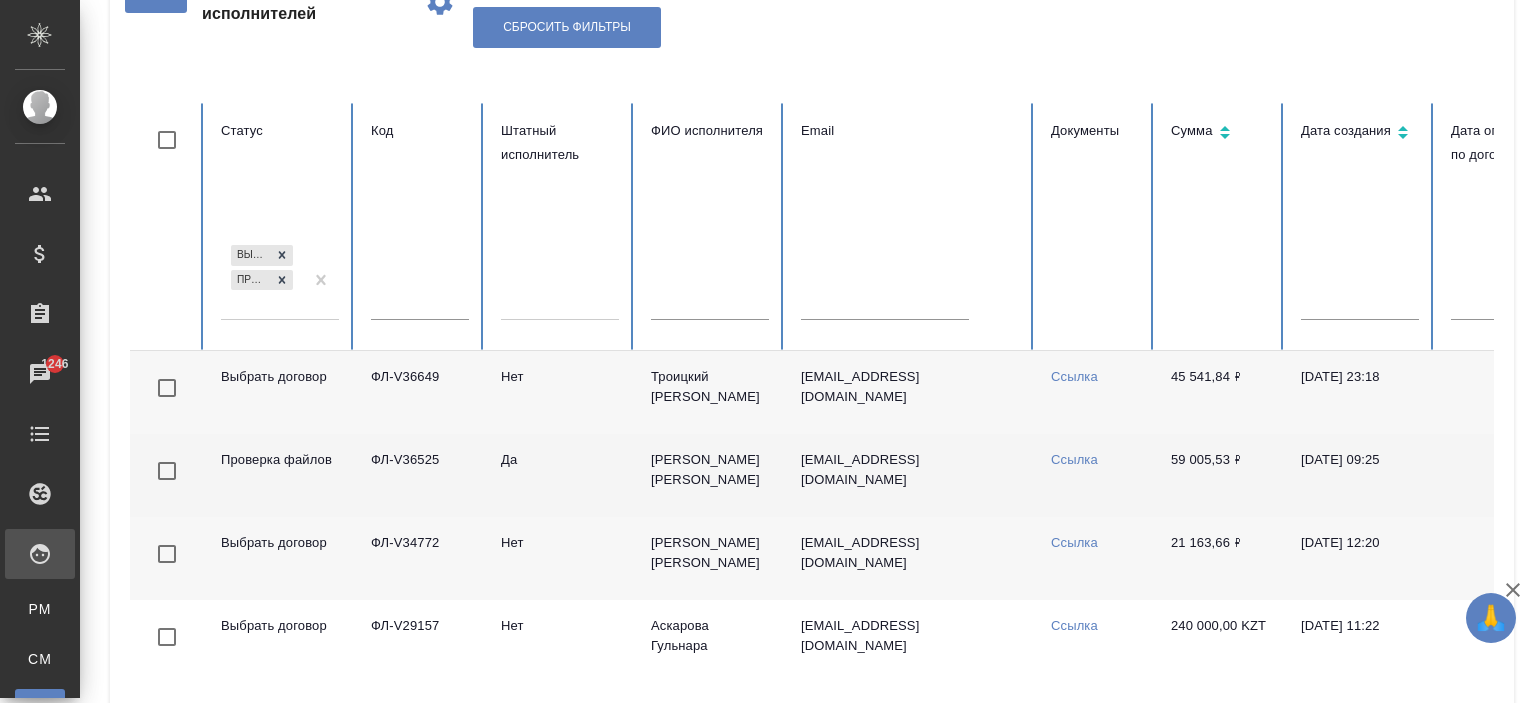 click on "Ефремова Ирина" at bounding box center (710, 475) 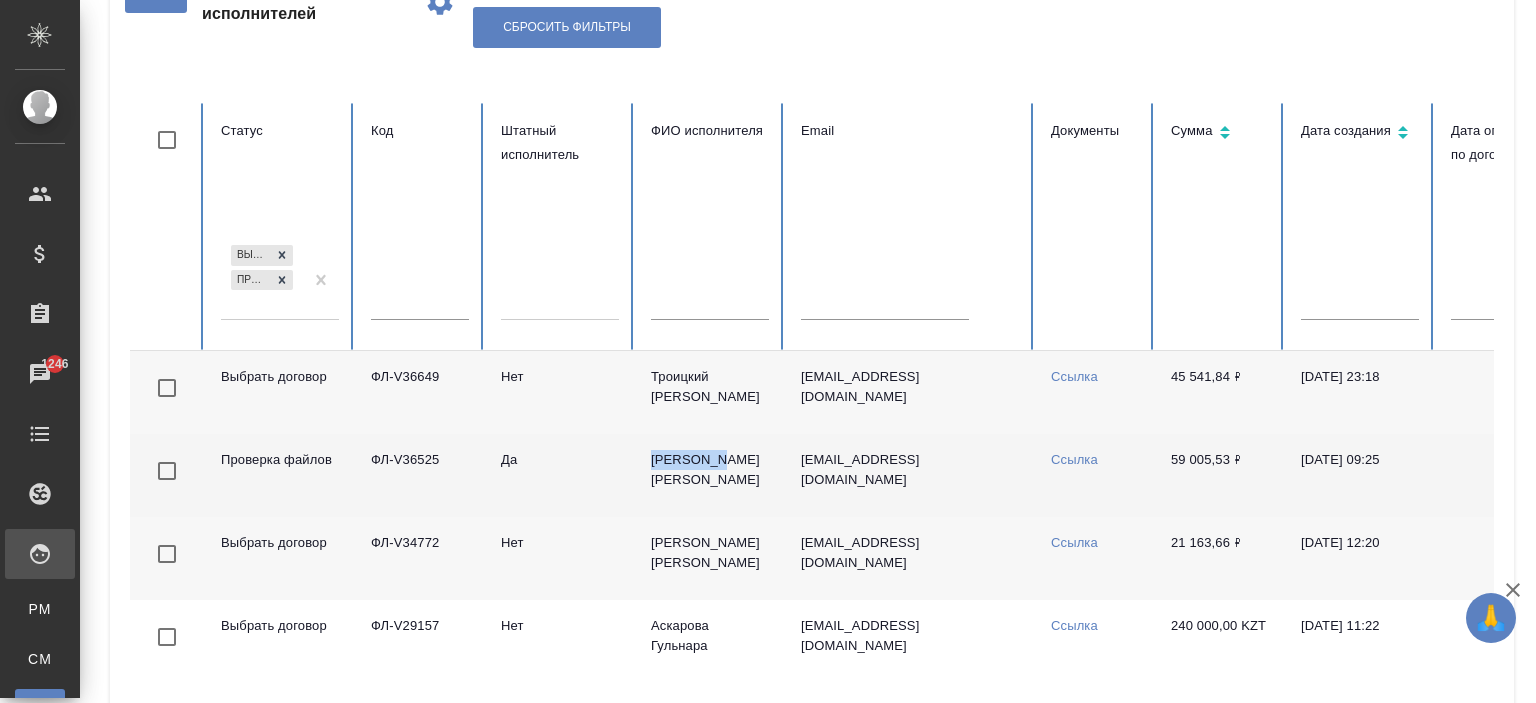 click on "Ефремова Ирина" at bounding box center (710, 475) 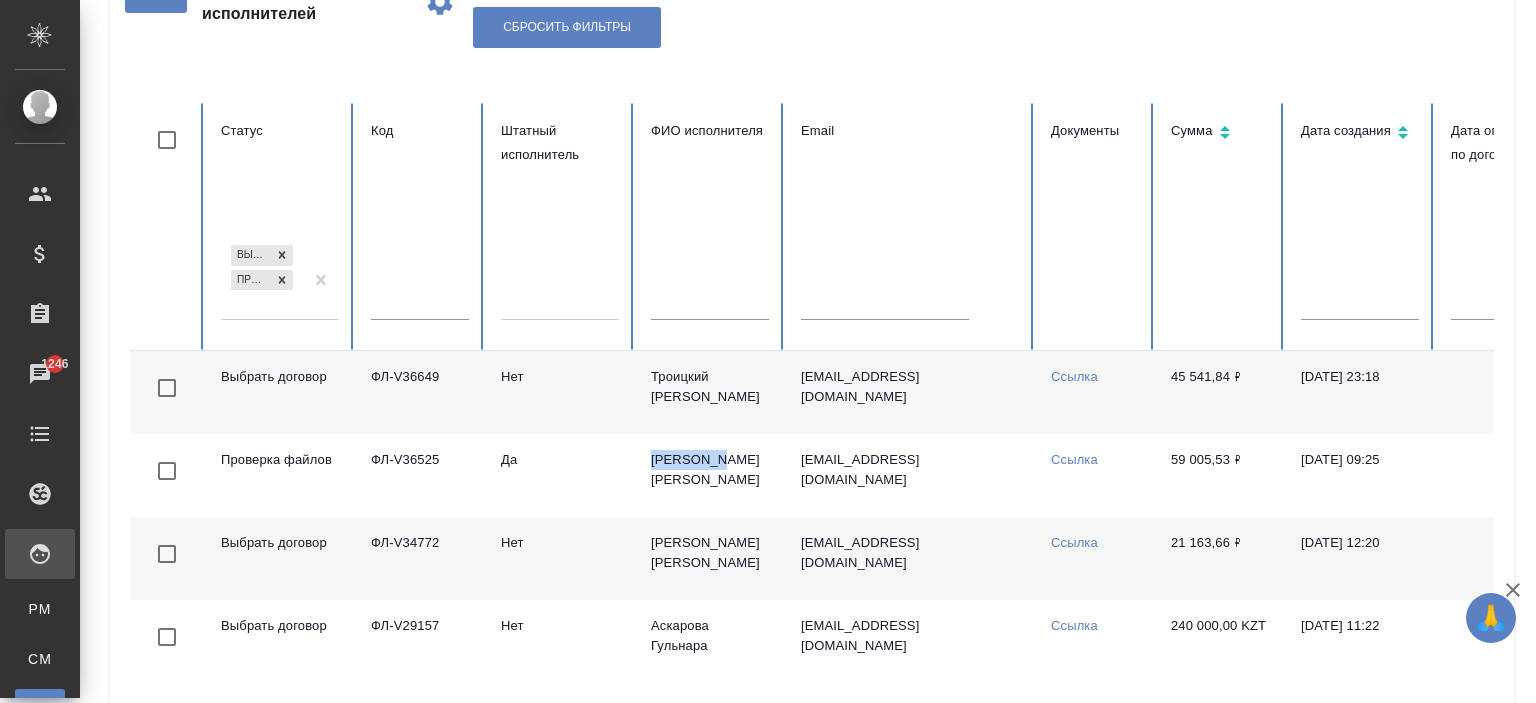 click on "Ссылка" at bounding box center [1074, 459] 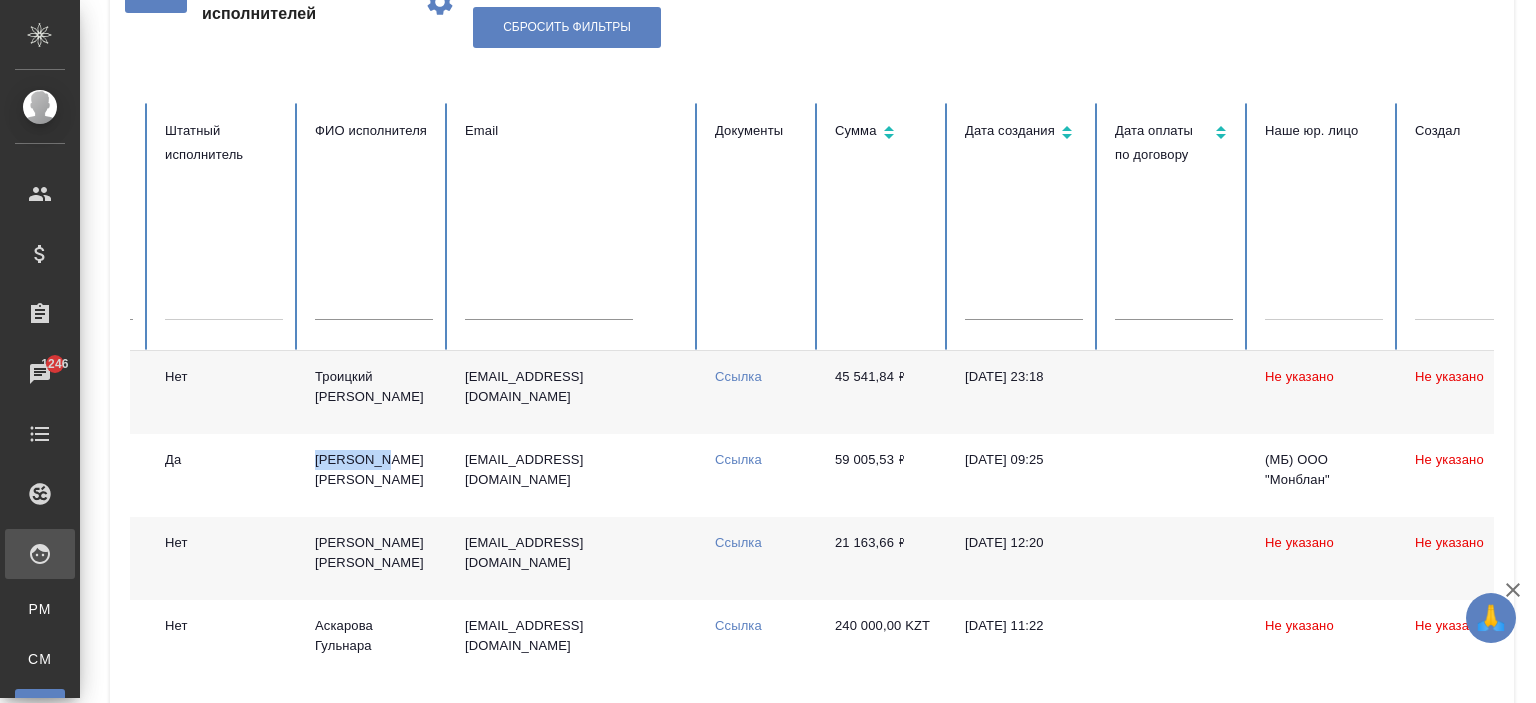scroll, scrollTop: 0, scrollLeft: 291, axis: horizontal 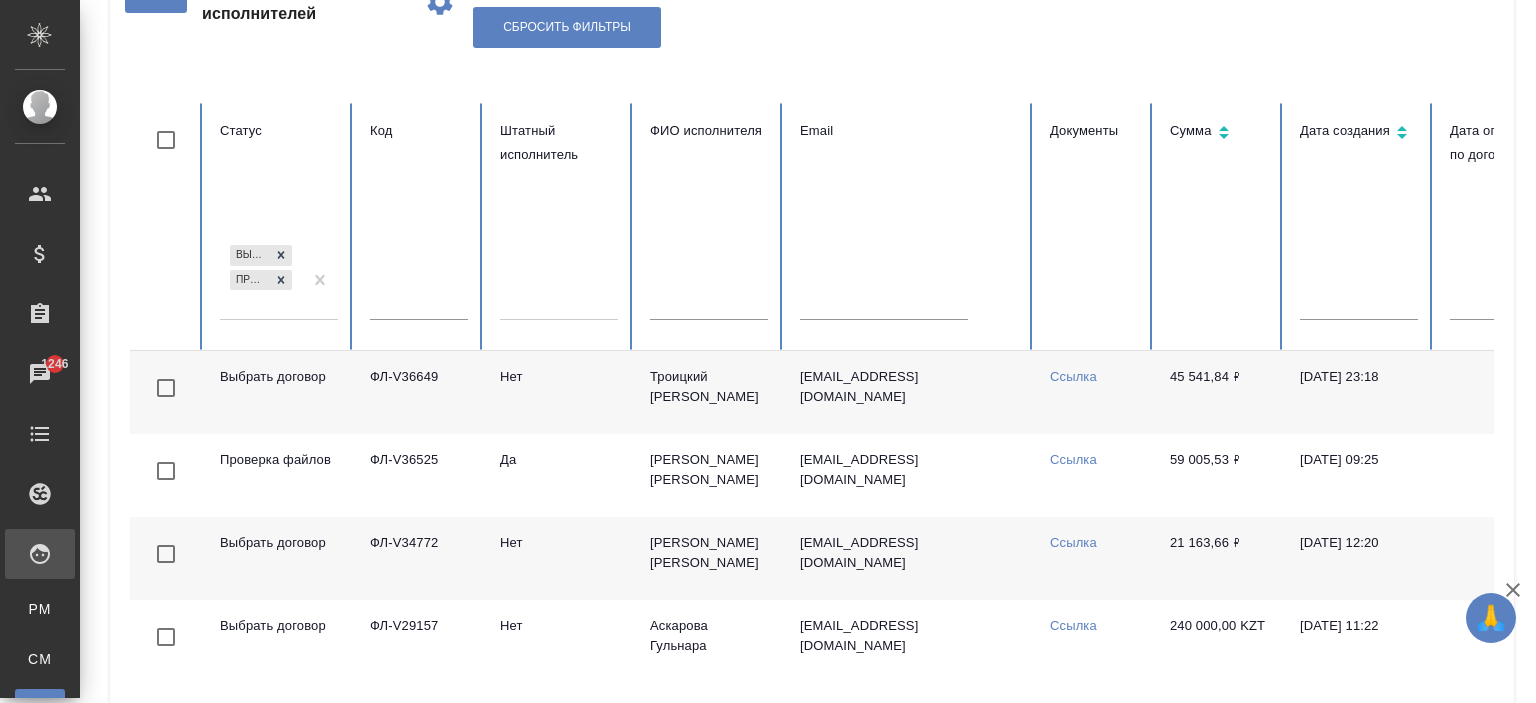 click on "Выбрать договор Проверка файлов" at bounding box center [261, 280] 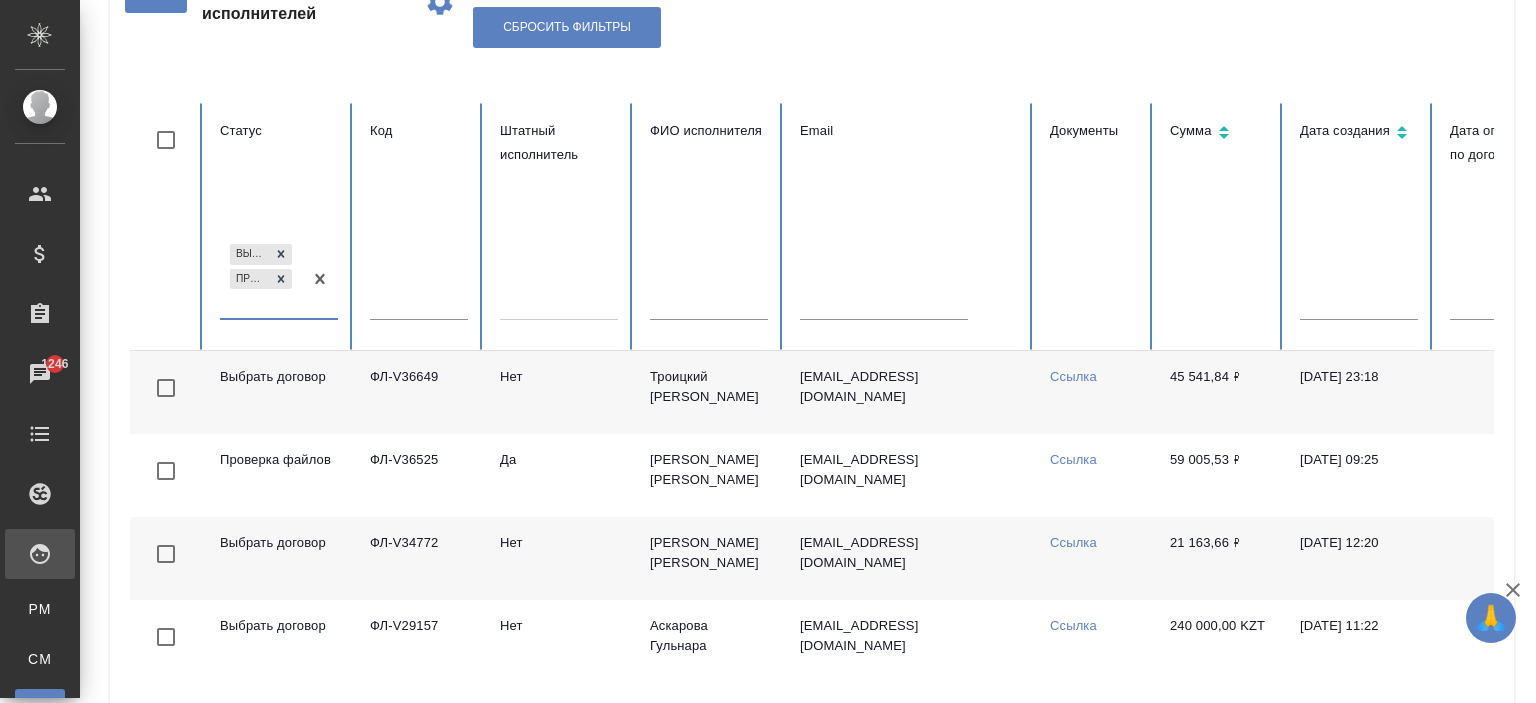 click on "Выбрать договор Проверка файлов" at bounding box center (261, 279) 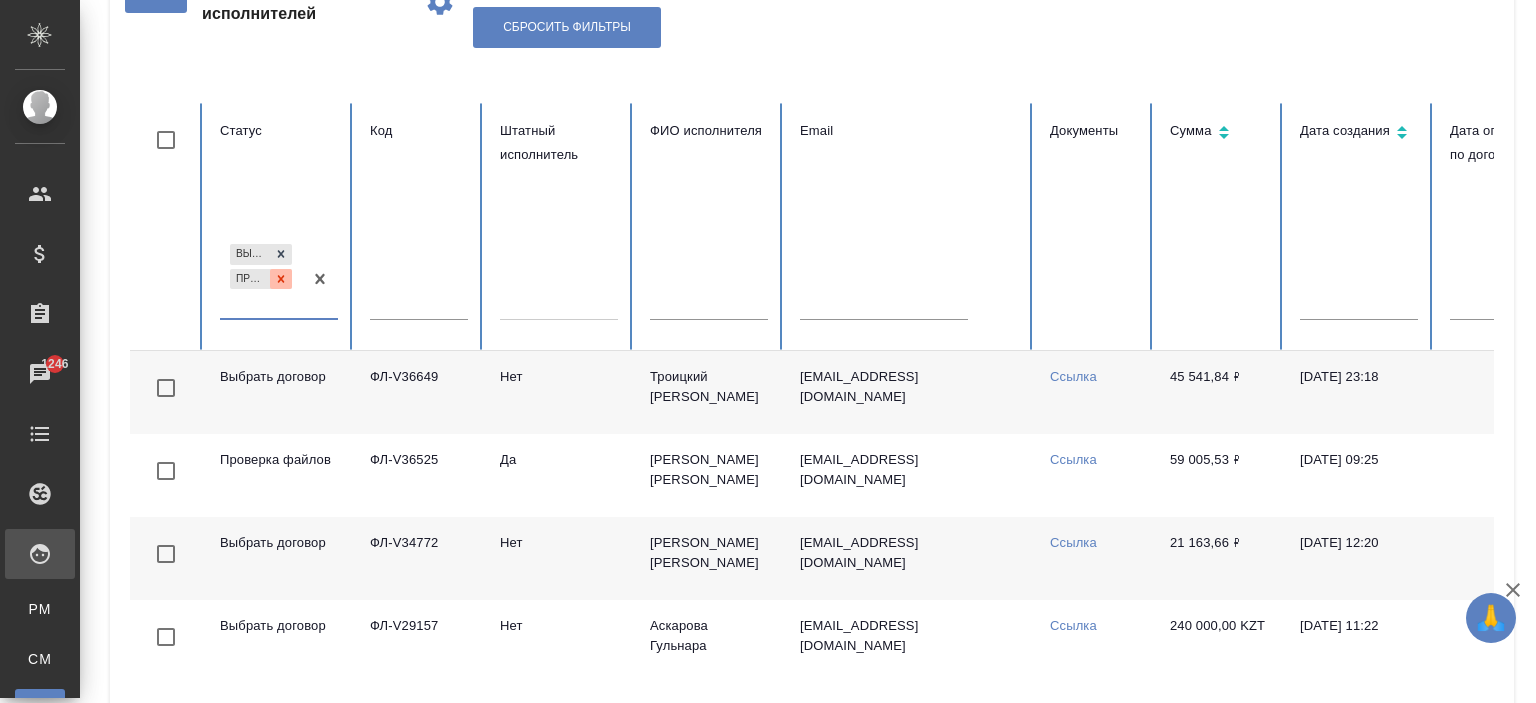click 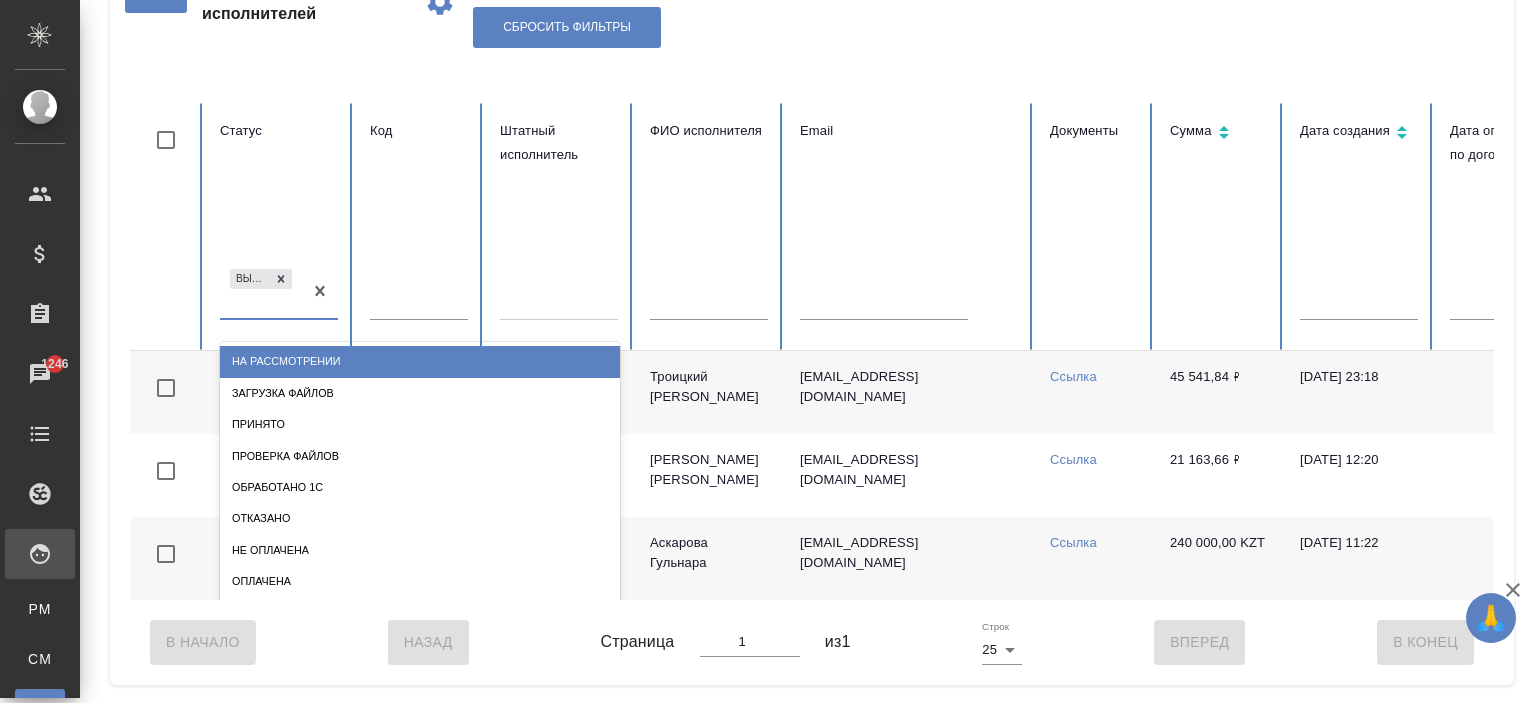 click on "Выбрать договор" at bounding box center [261, 292] 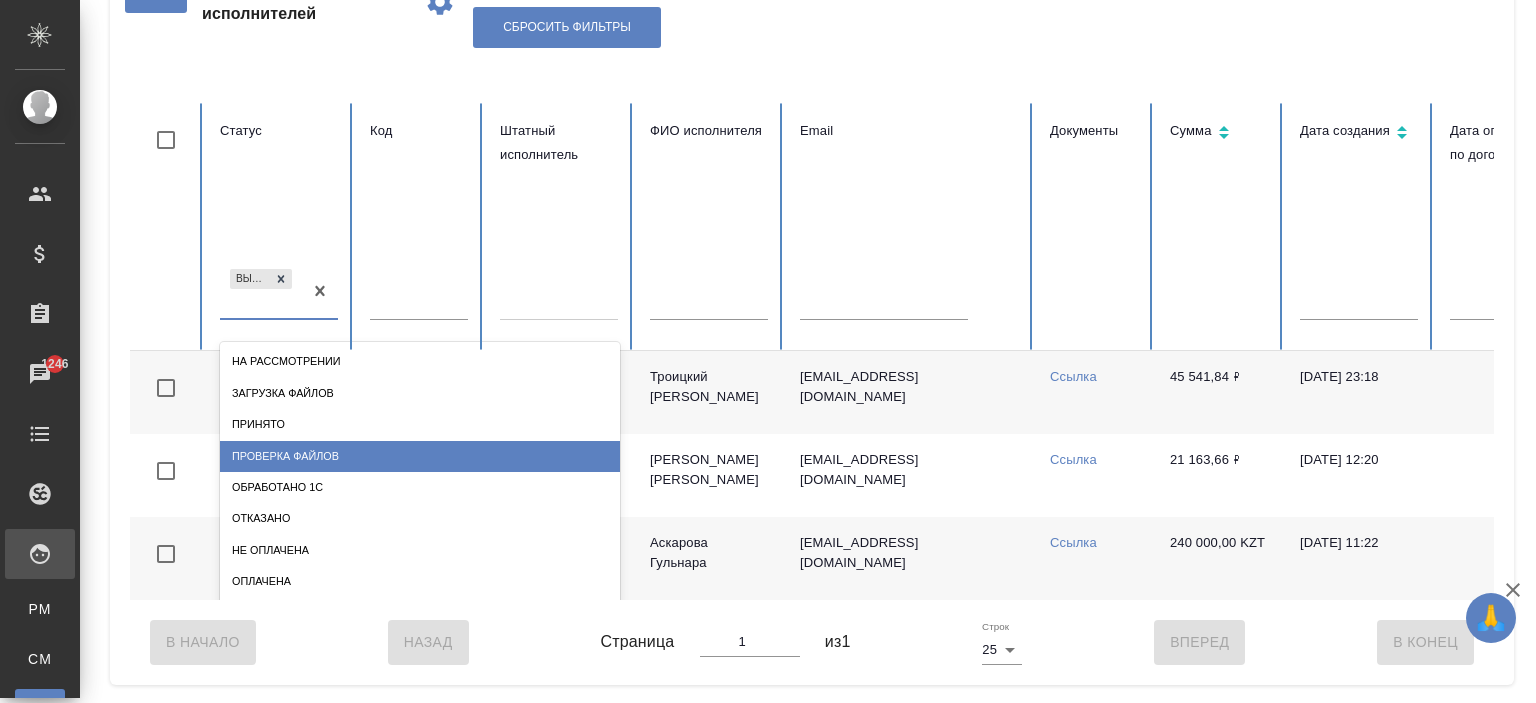 click on "Проверка файлов" at bounding box center (420, 456) 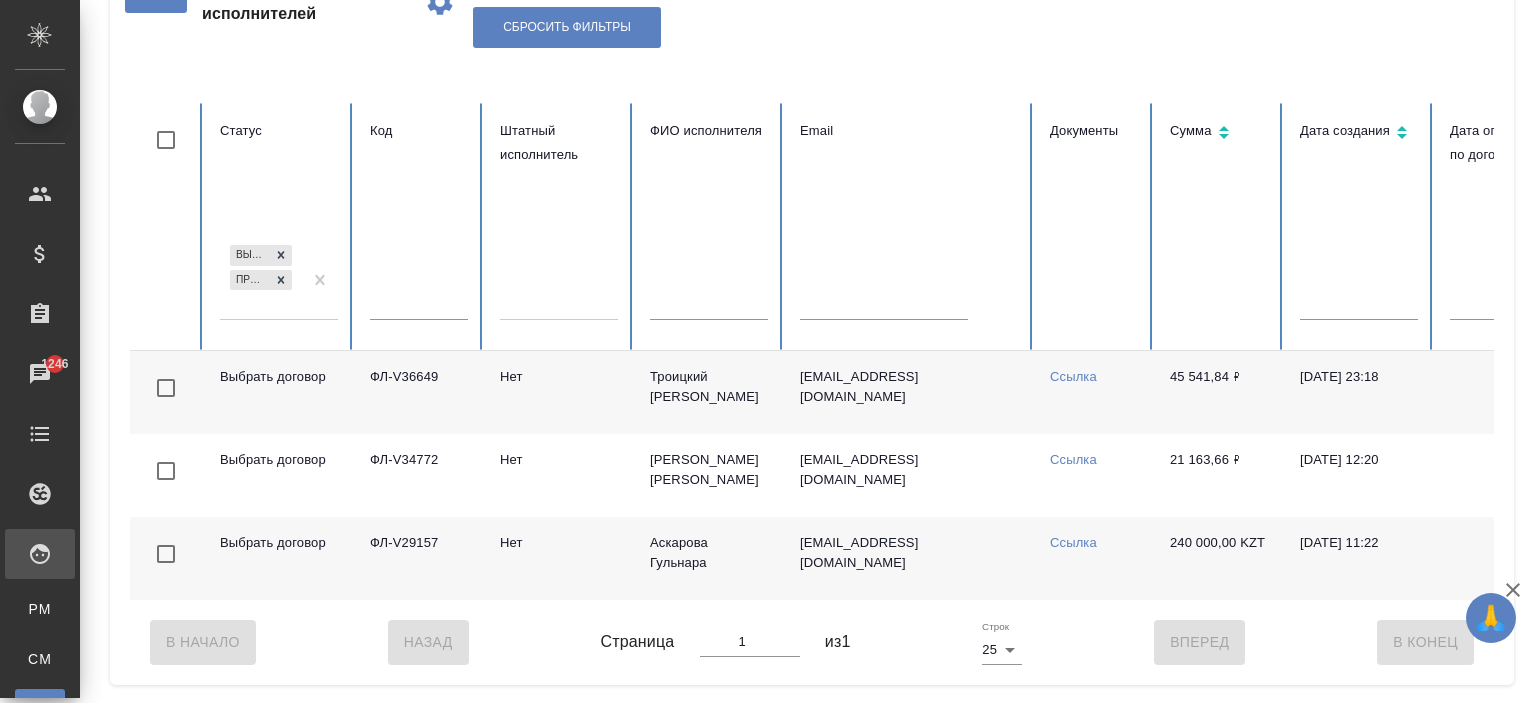 click at bounding box center [709, 306] 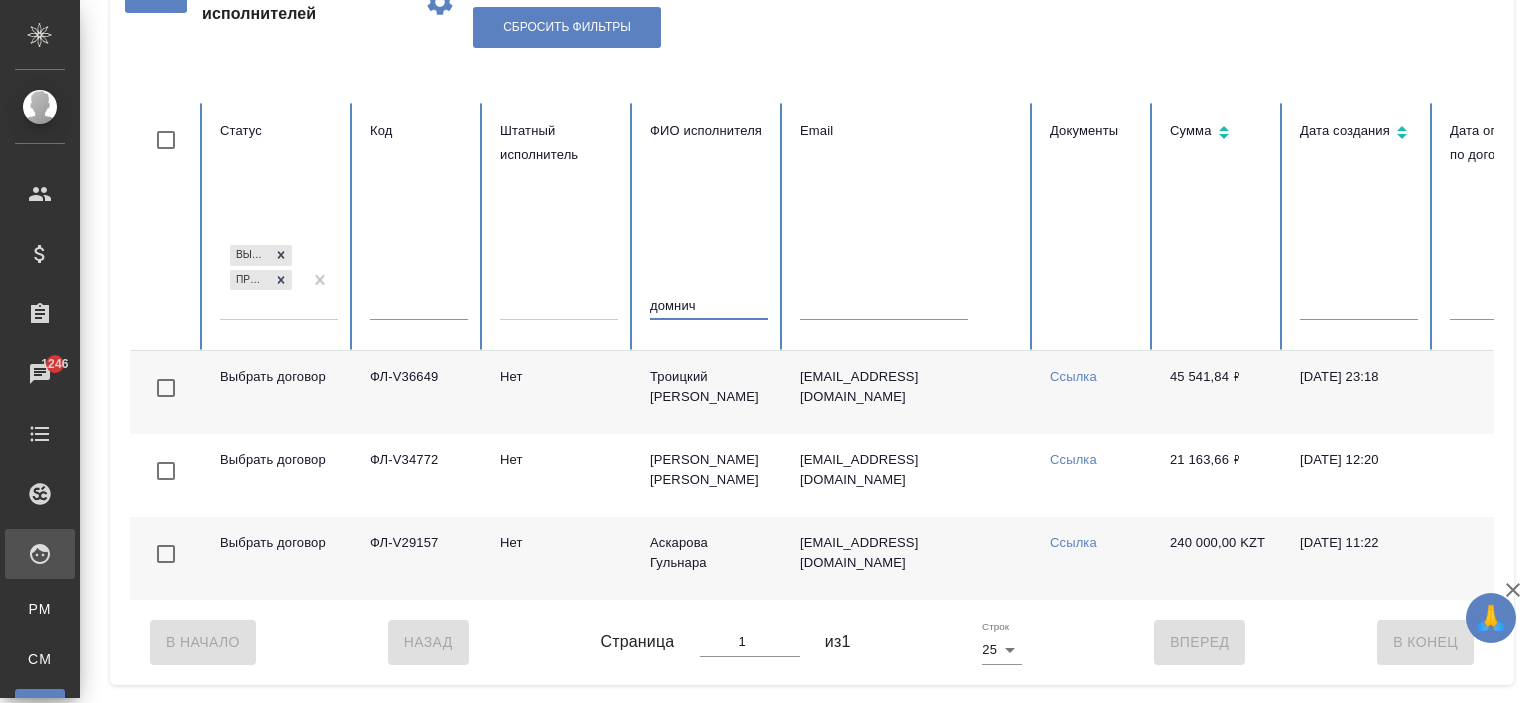 type on "домнич" 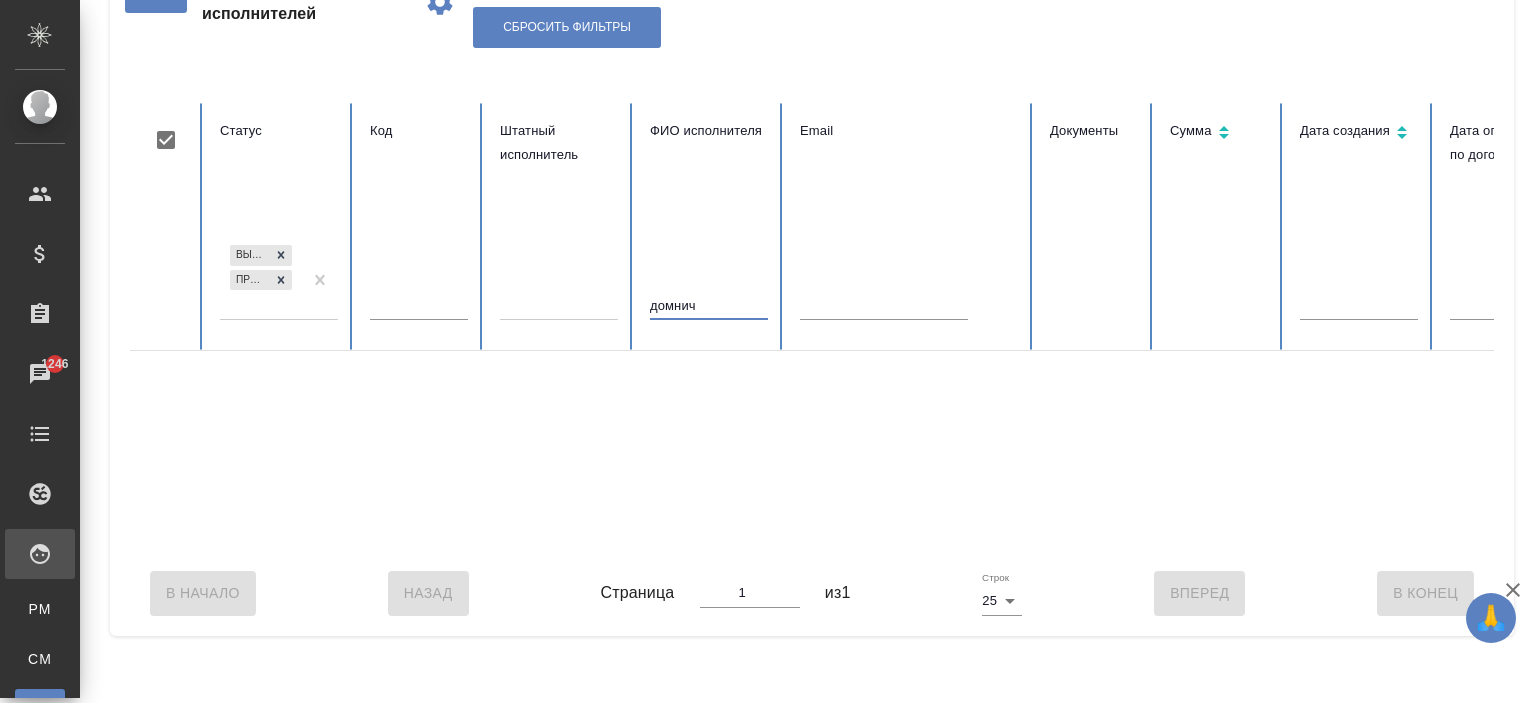 click on "Выбрать договор Проверка файлов" at bounding box center [261, 280] 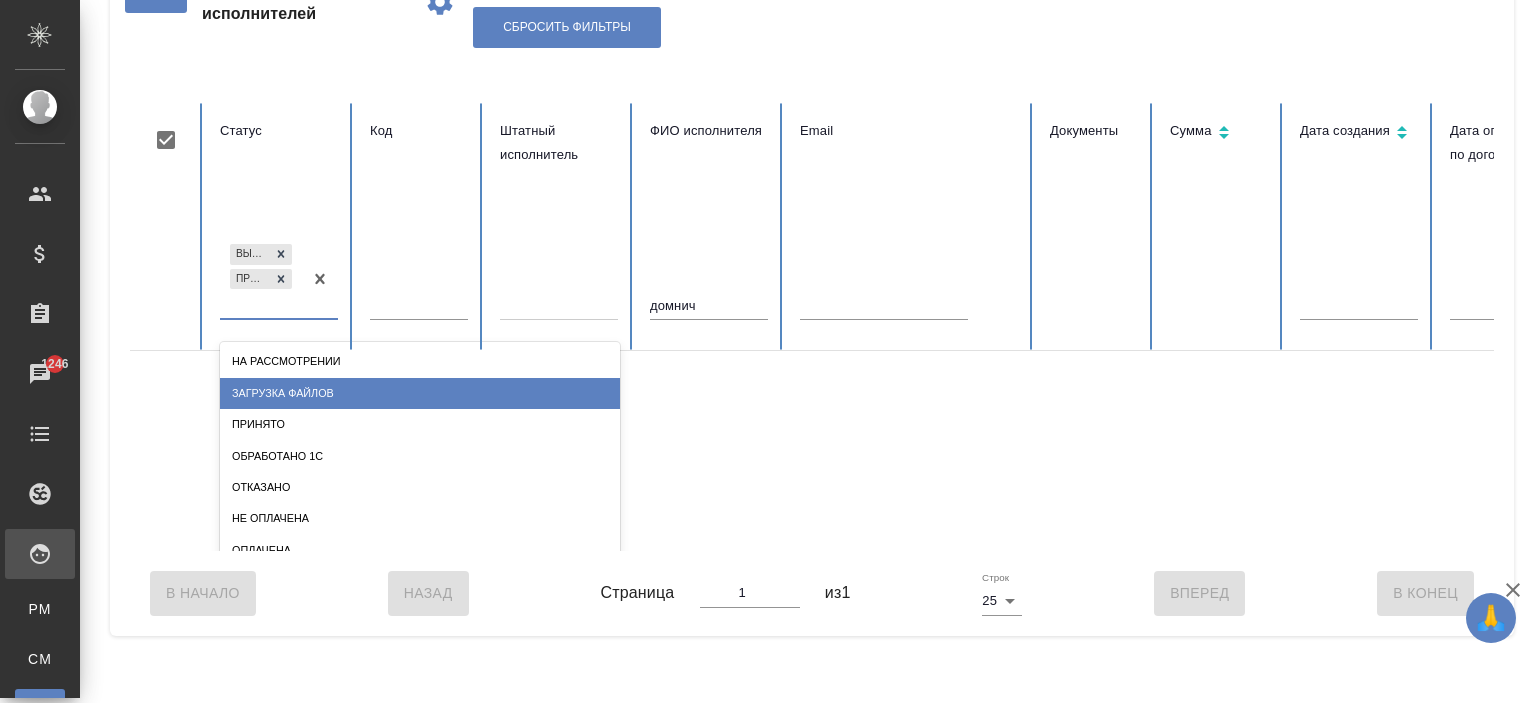 click on "Загрузка файлов" at bounding box center [420, 393] 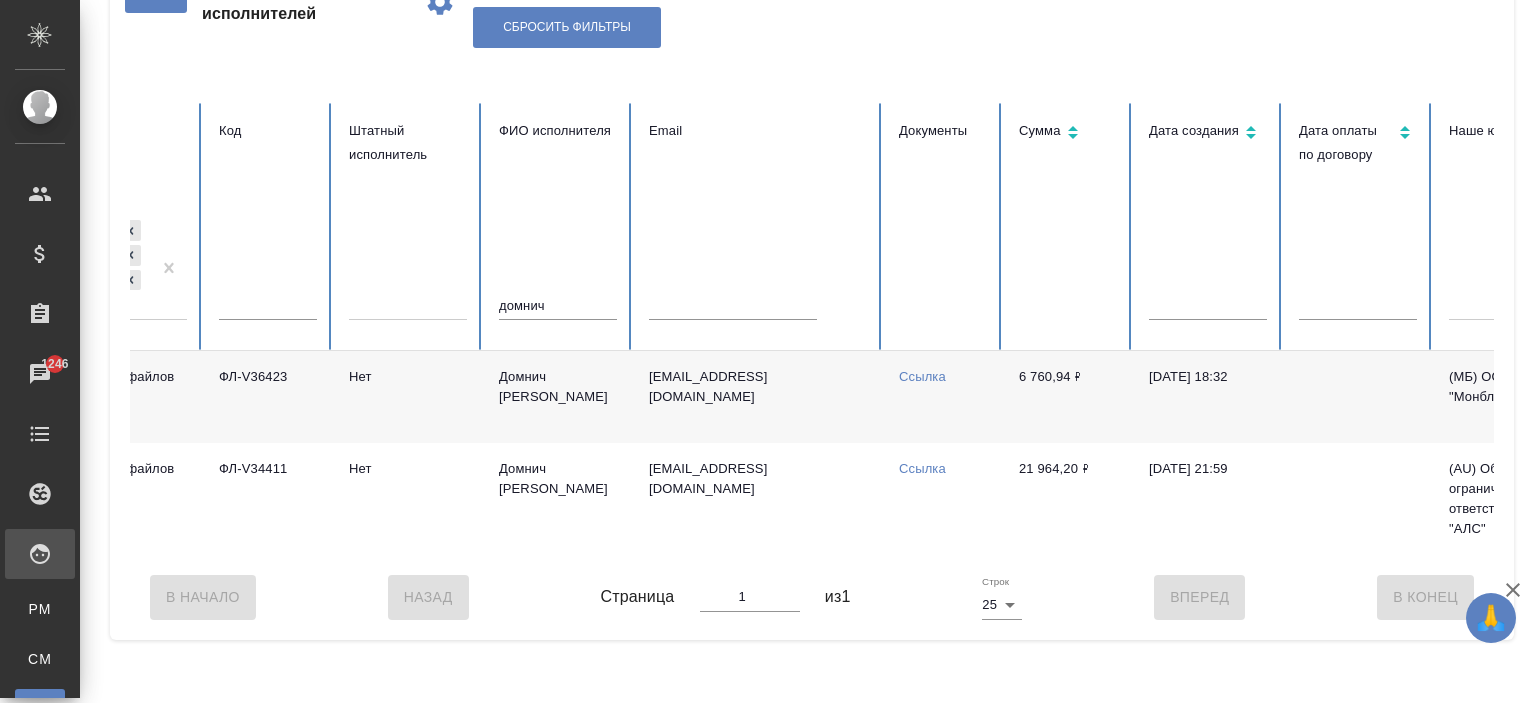 scroll, scrollTop: 0, scrollLeft: 200, axis: horizontal 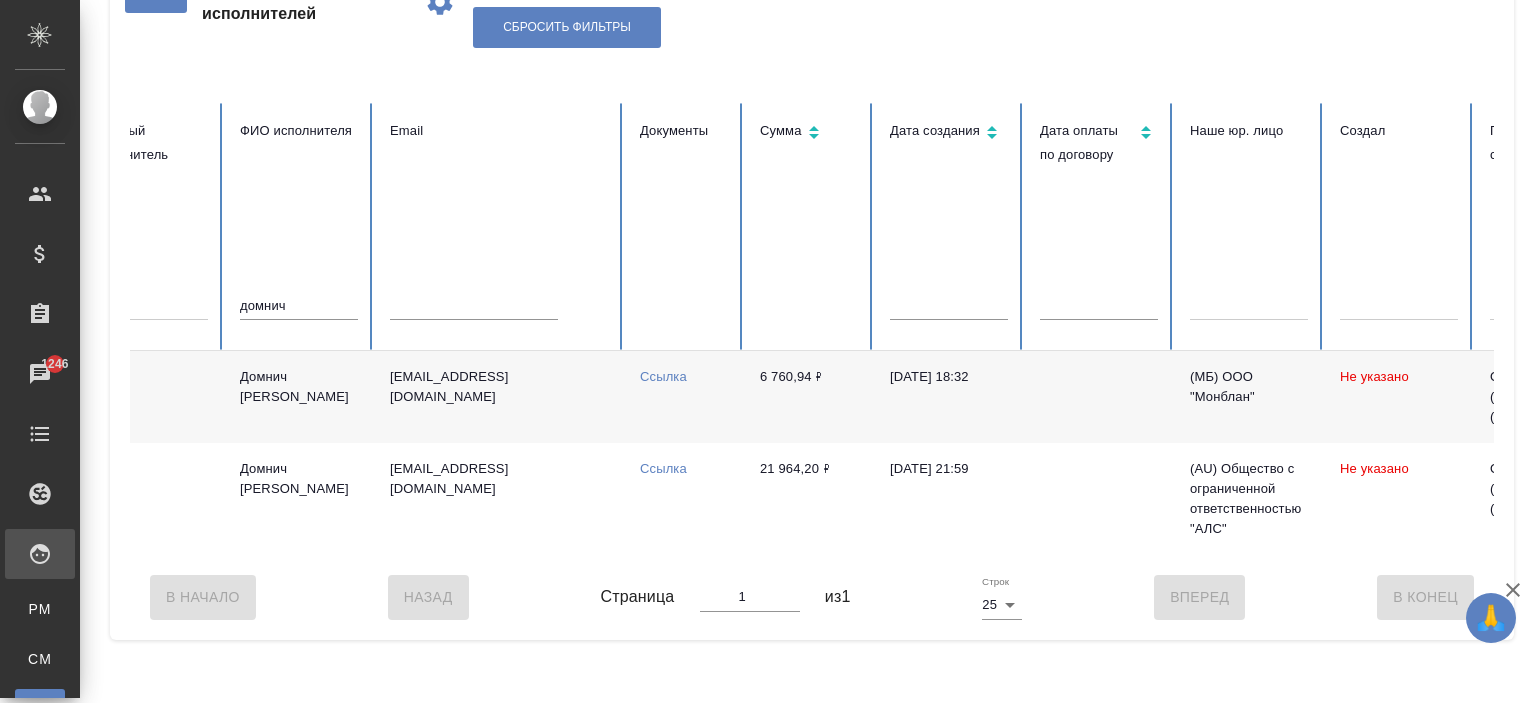 click on "[PERSON_NAME]" at bounding box center (299, 397) 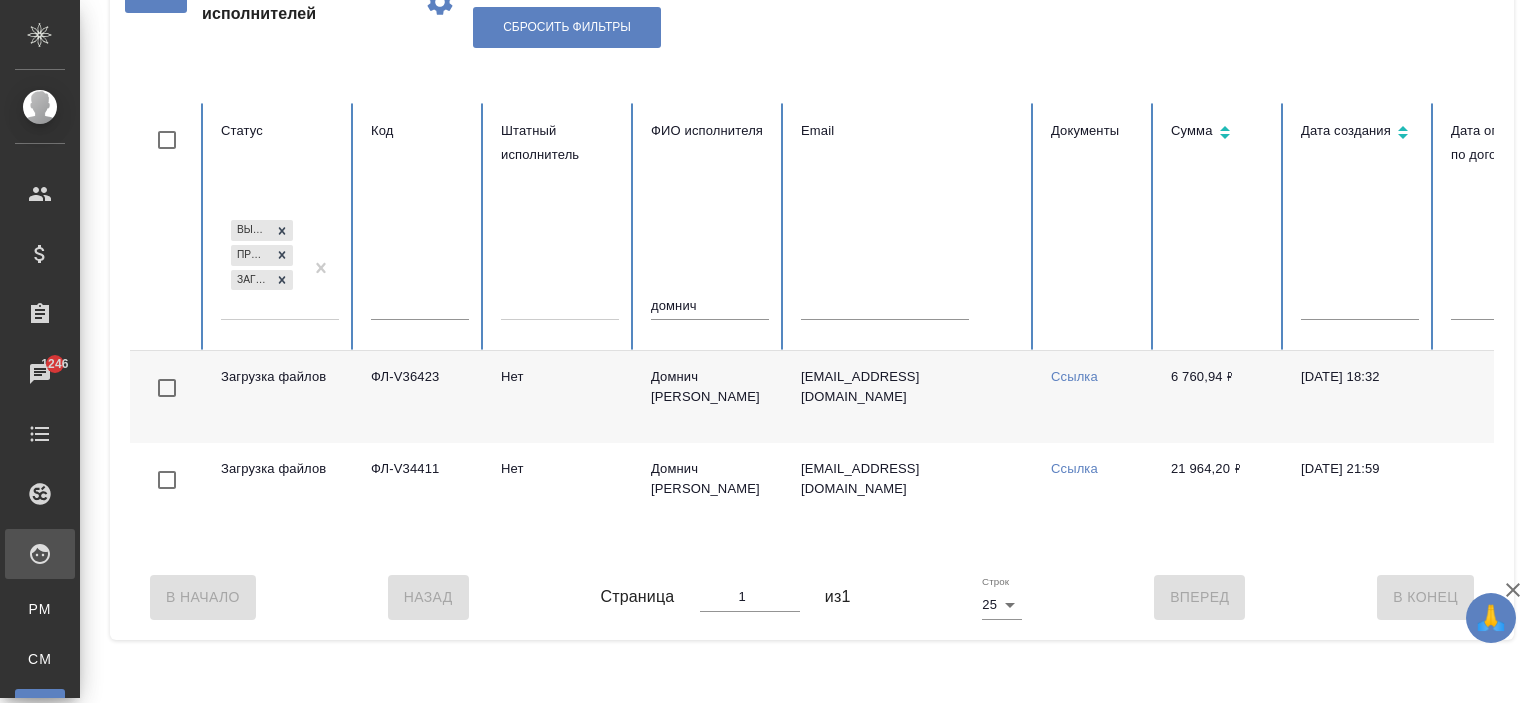 click on "Ссылка" at bounding box center [1074, 376] 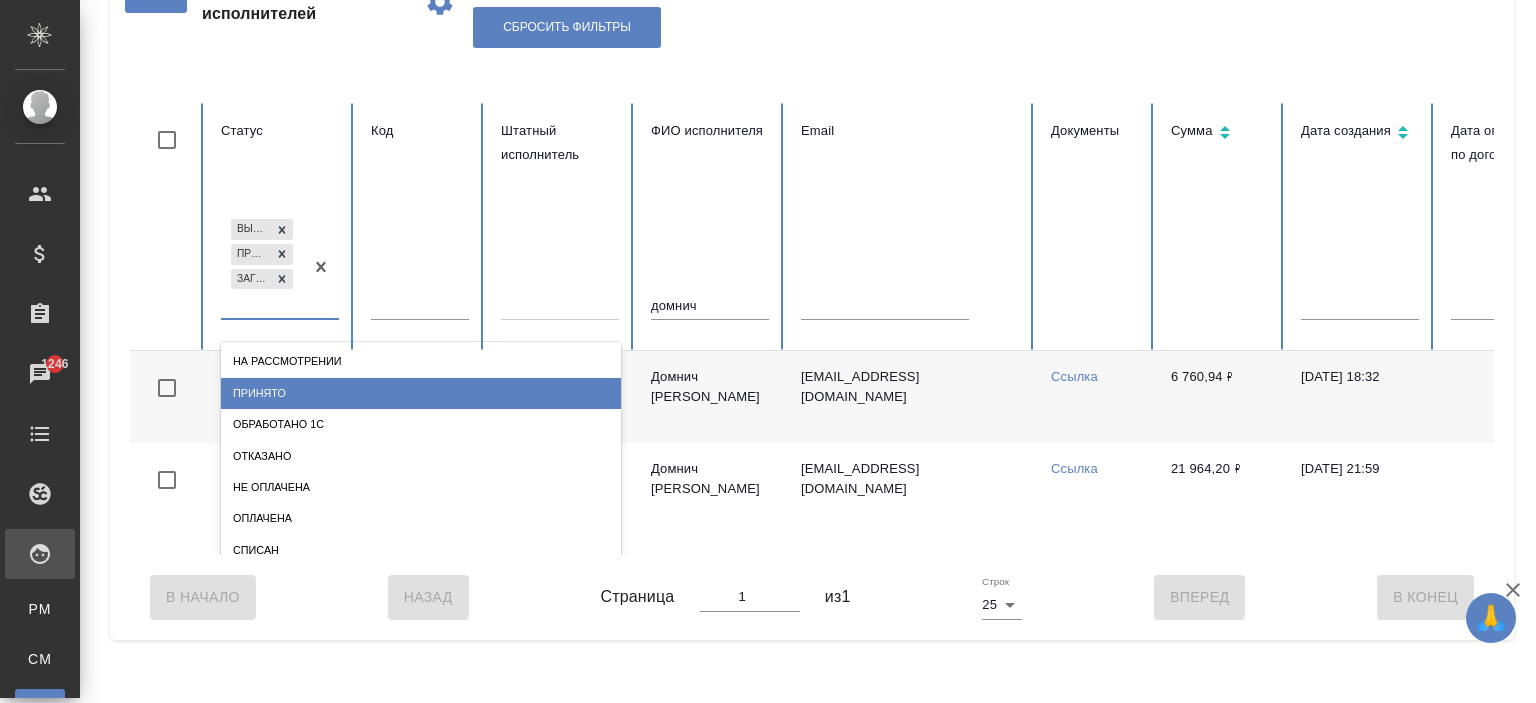 click on "Принято" at bounding box center [421, 393] 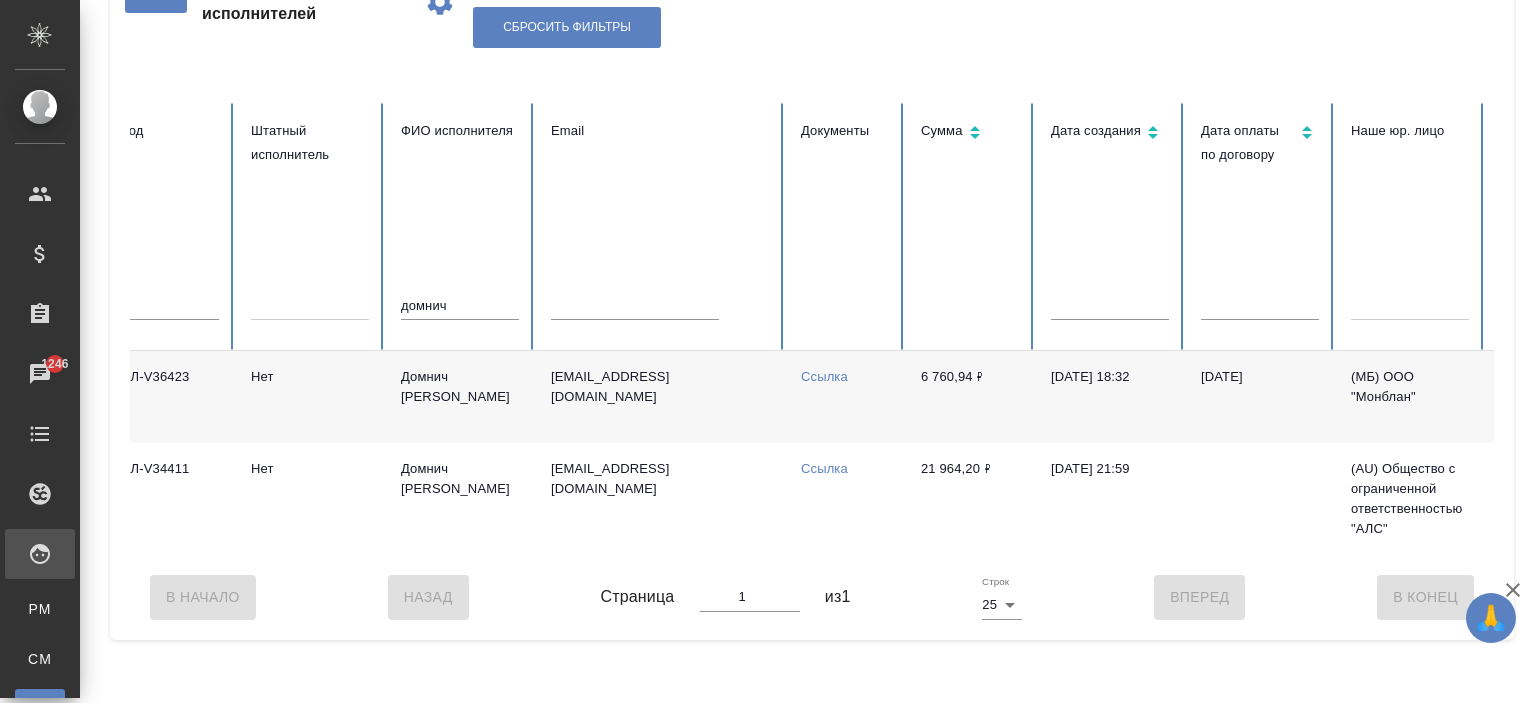 scroll, scrollTop: 0, scrollLeft: 0, axis: both 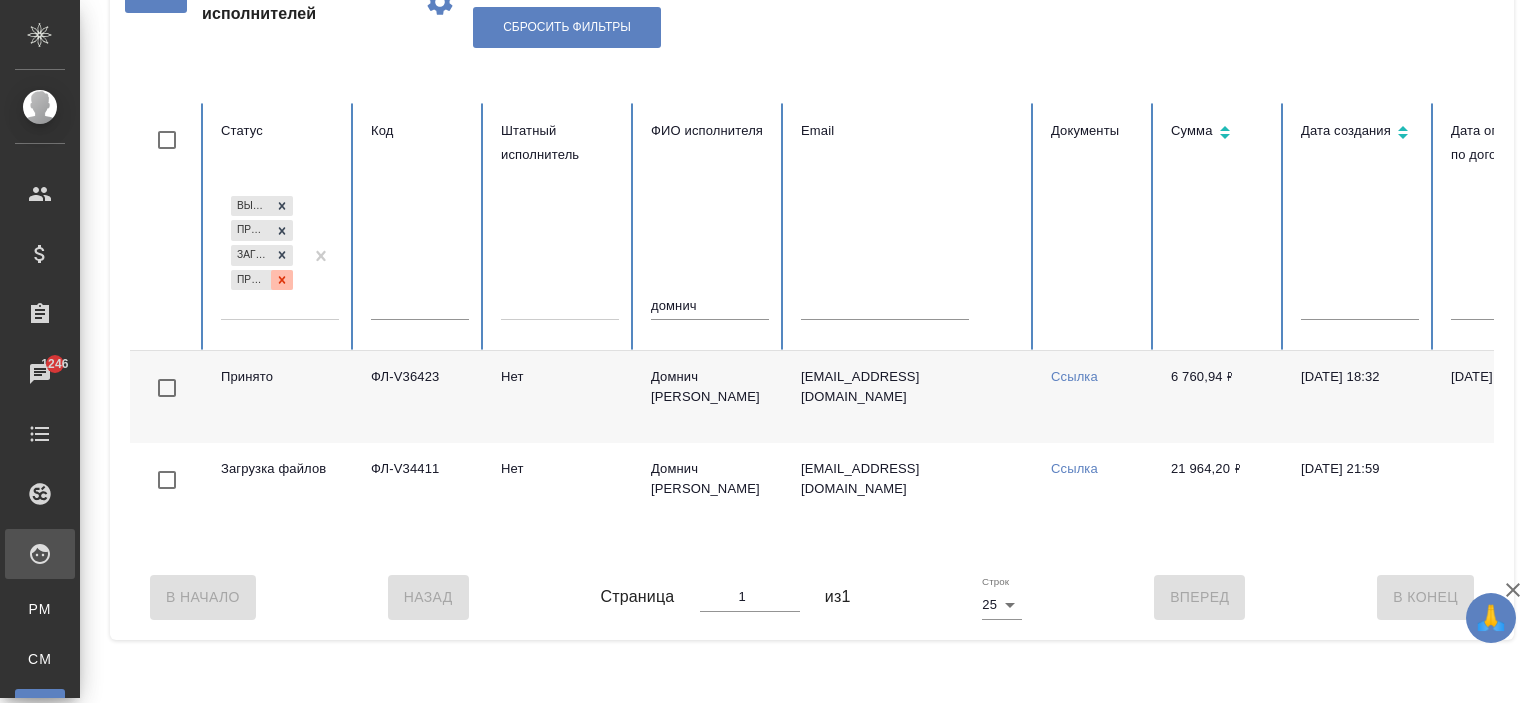 click 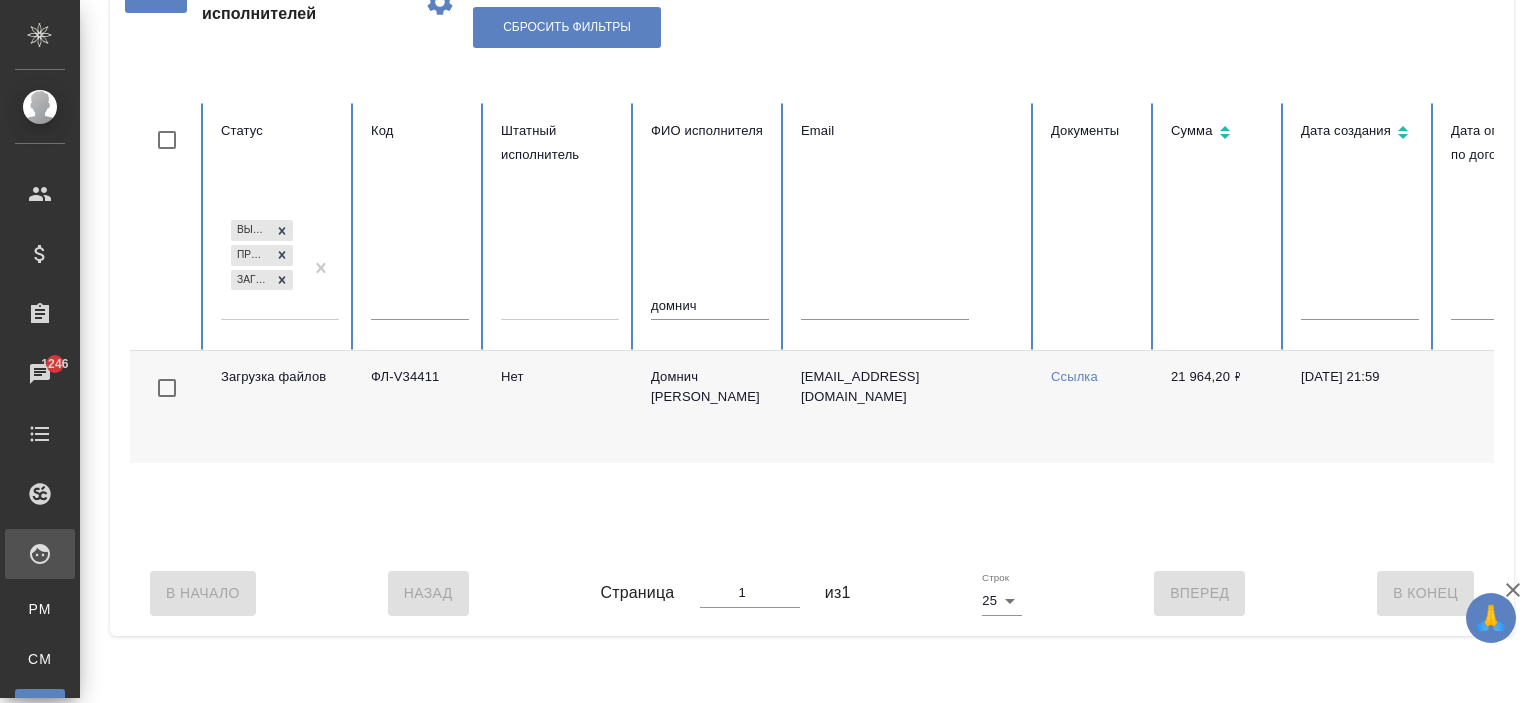 click 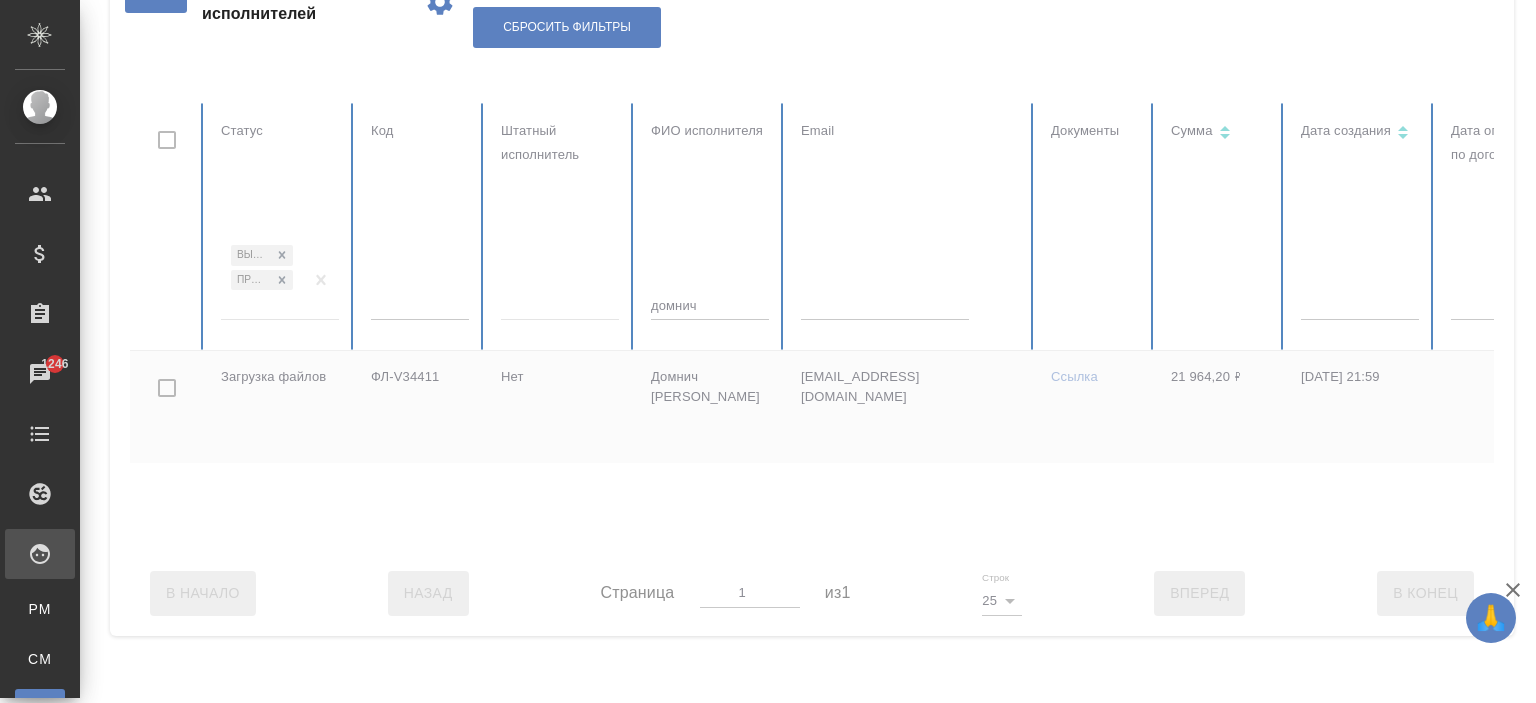 checkbox on "true" 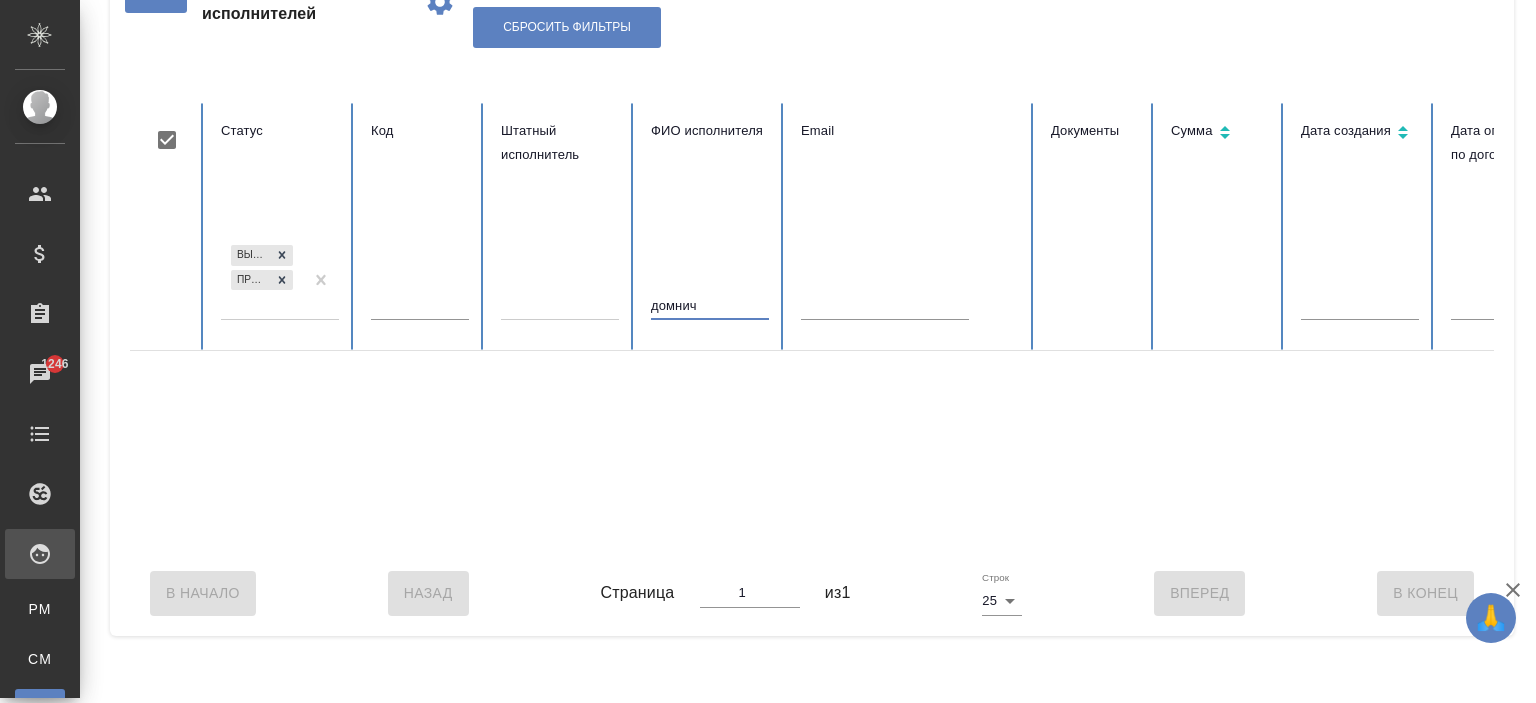 drag, startPoint x: 758, startPoint y: 314, endPoint x: 563, endPoint y: 309, distance: 195.06409 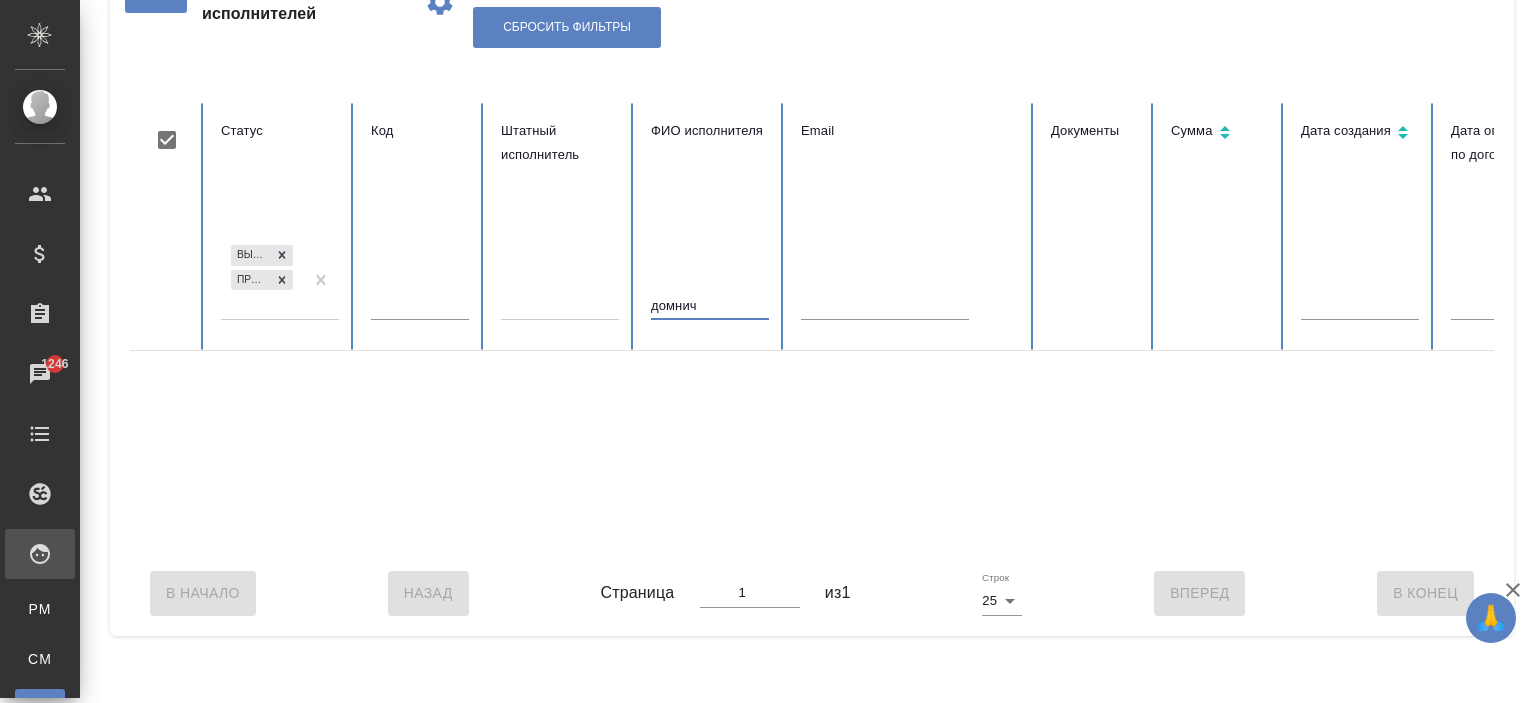 type 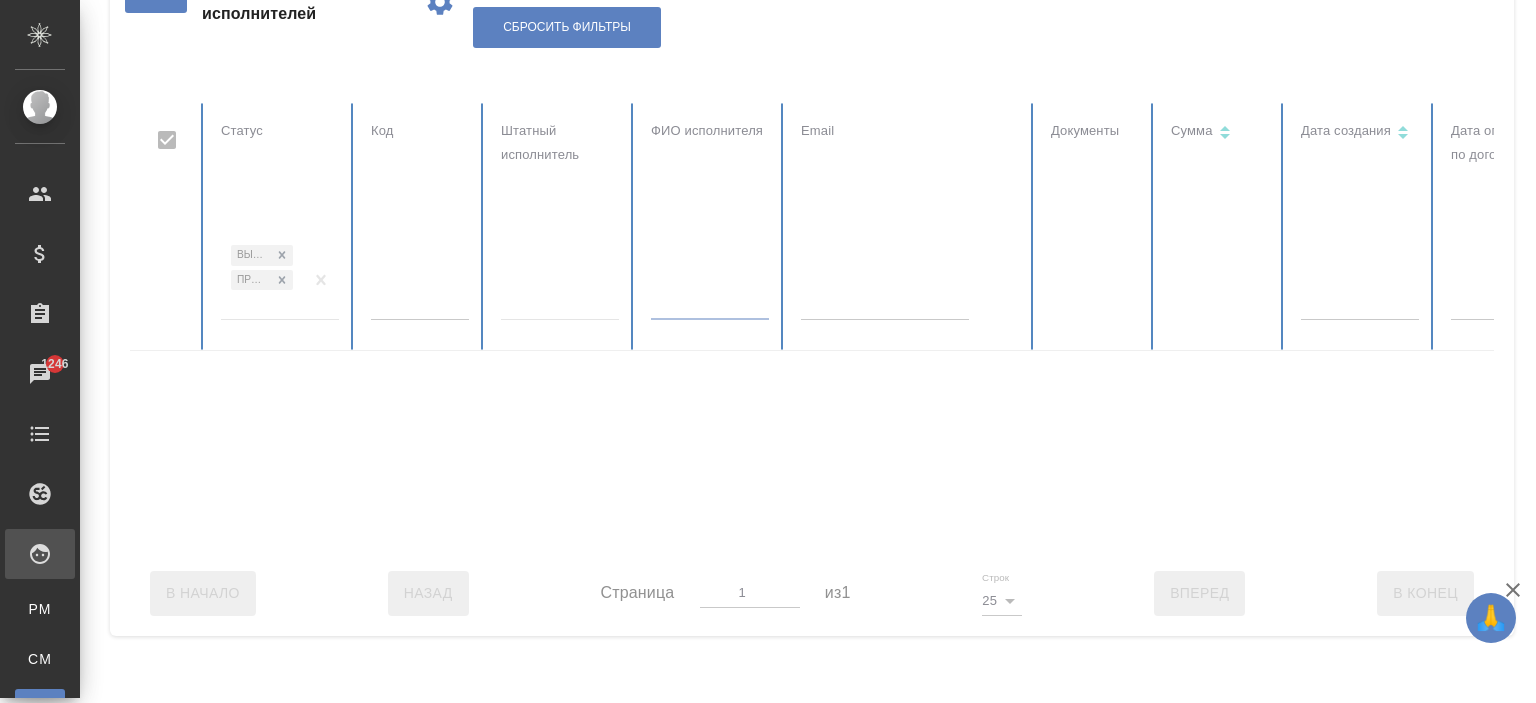 checkbox on "false" 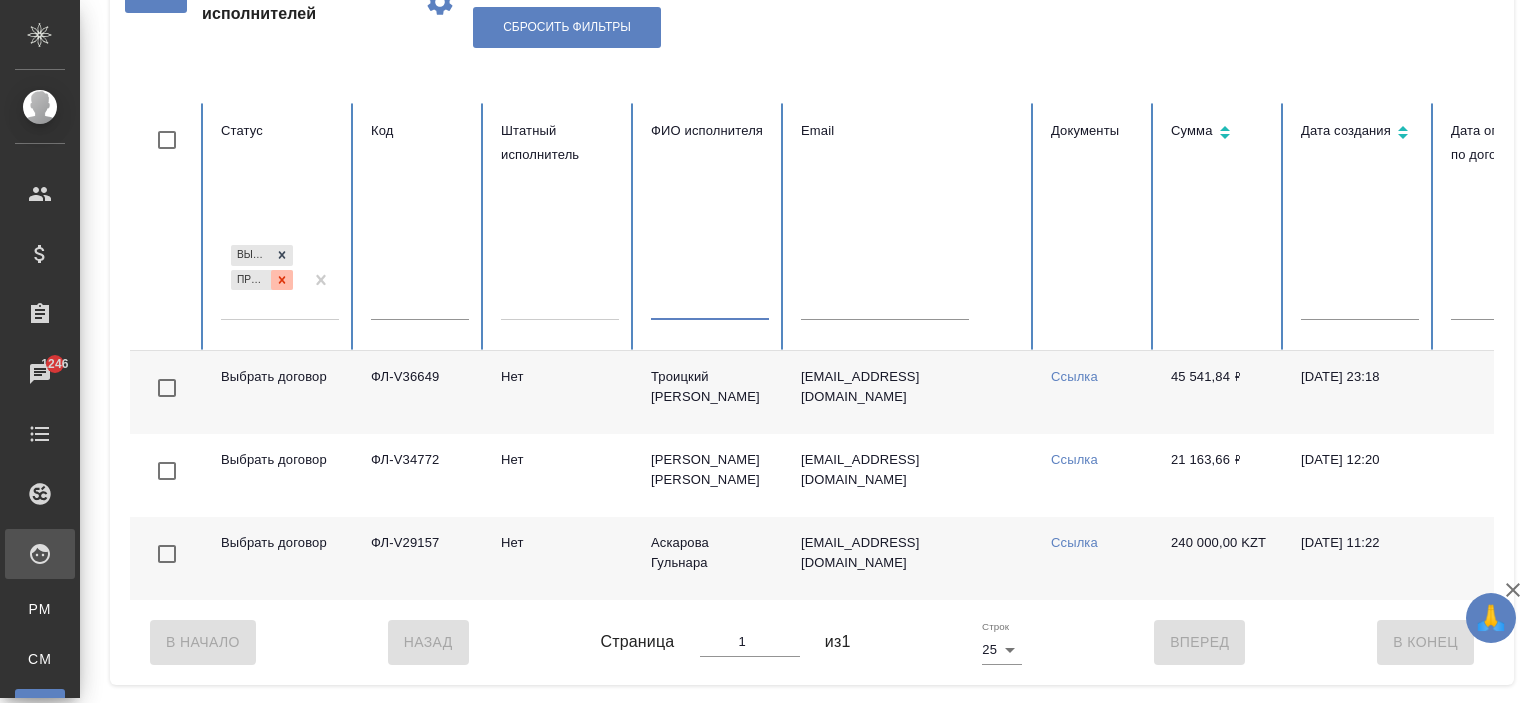 click at bounding box center (282, 280) 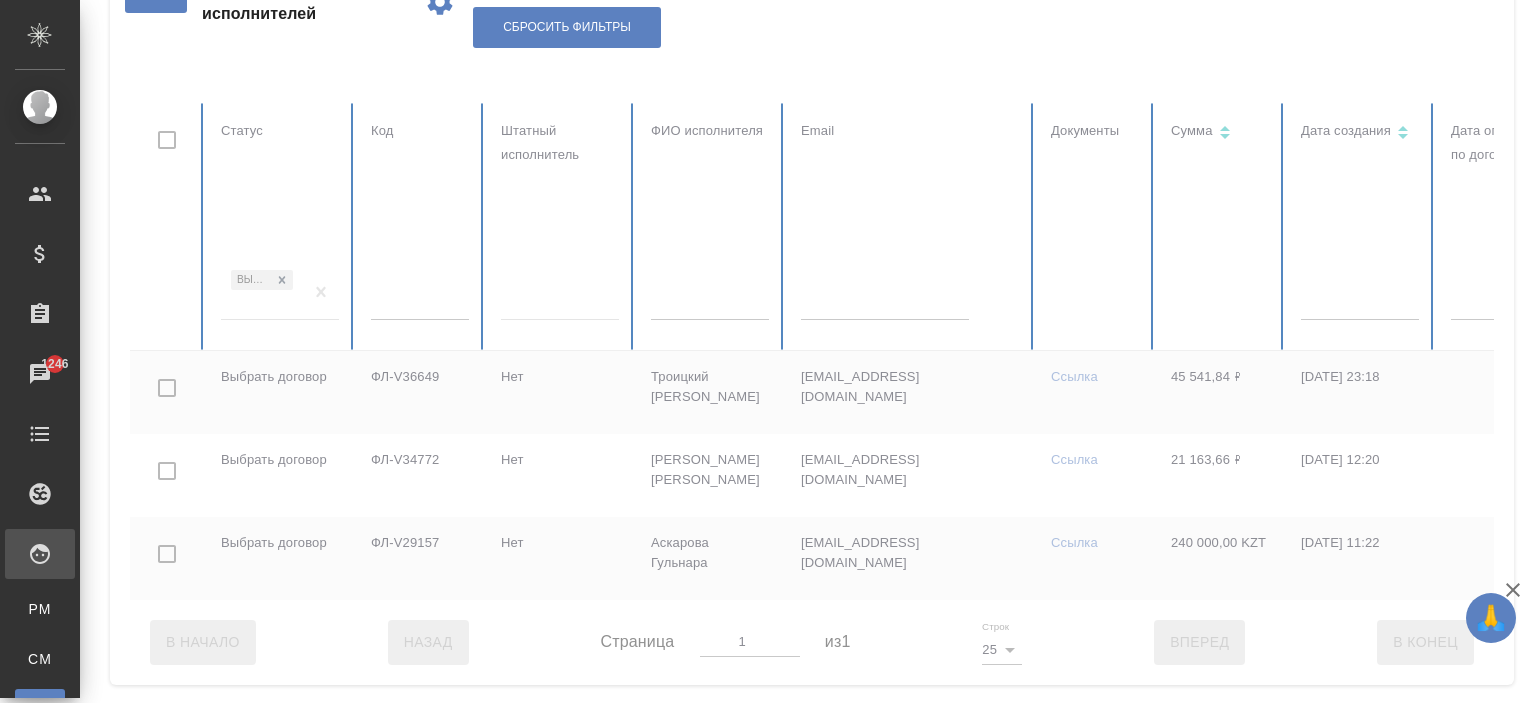 click at bounding box center [1201, 351] 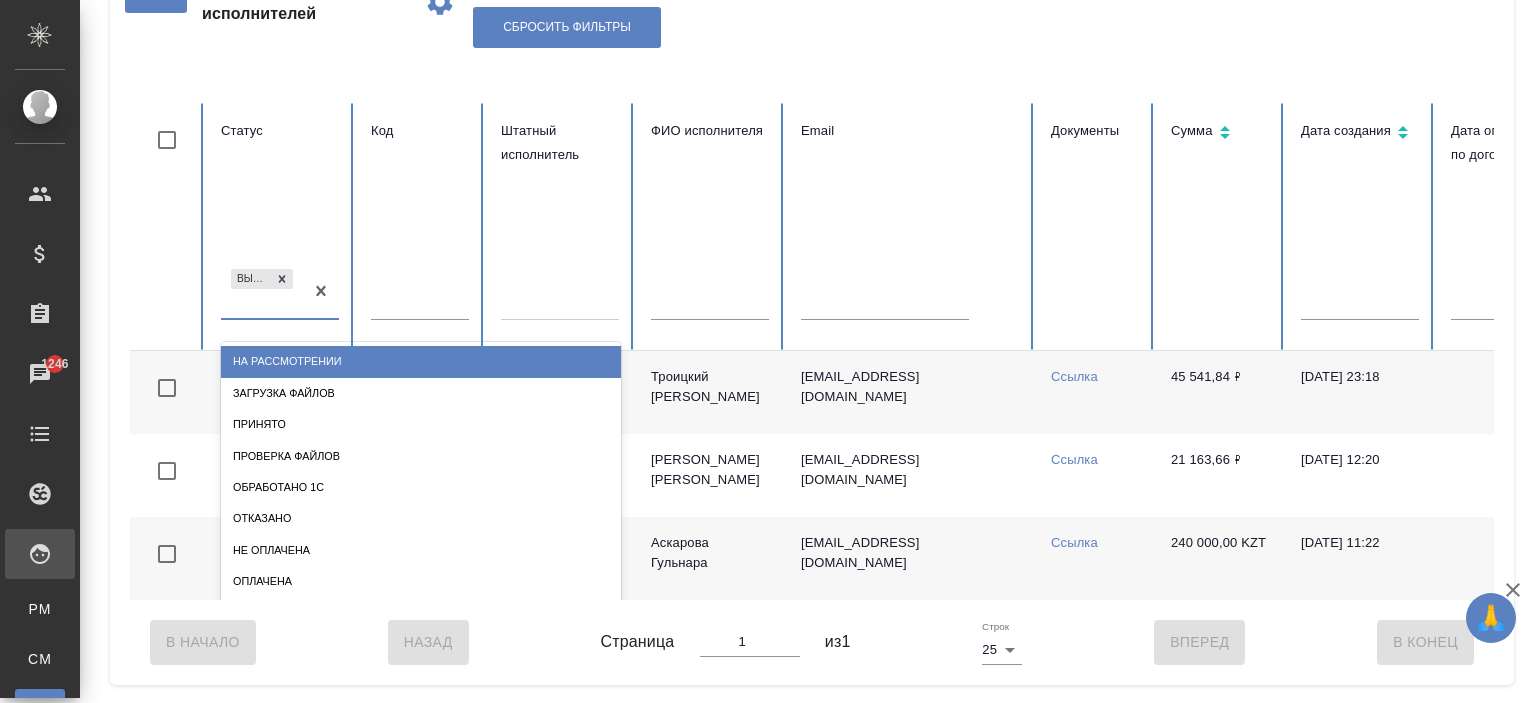 click on "Выбрать договор" at bounding box center (262, 292) 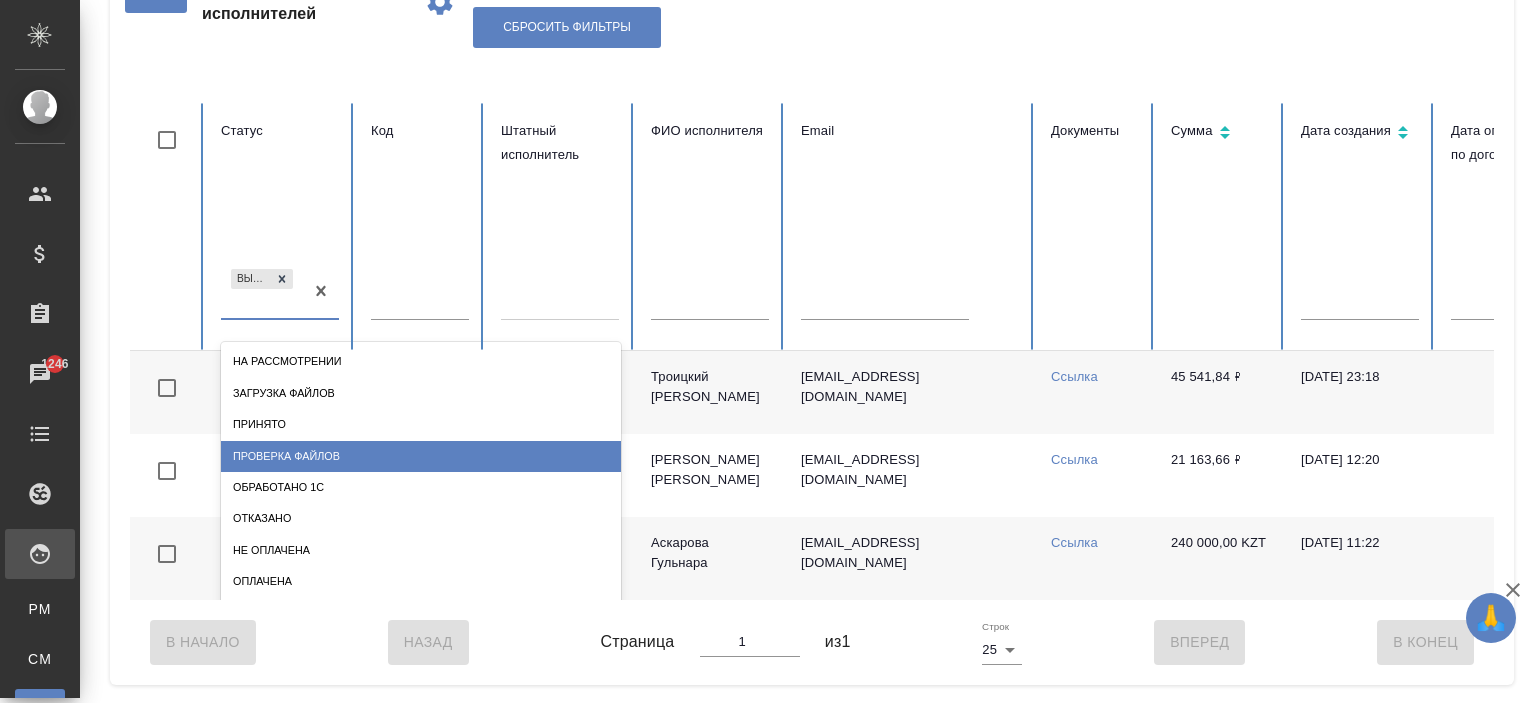 click on "Проверка файлов" at bounding box center (421, 456) 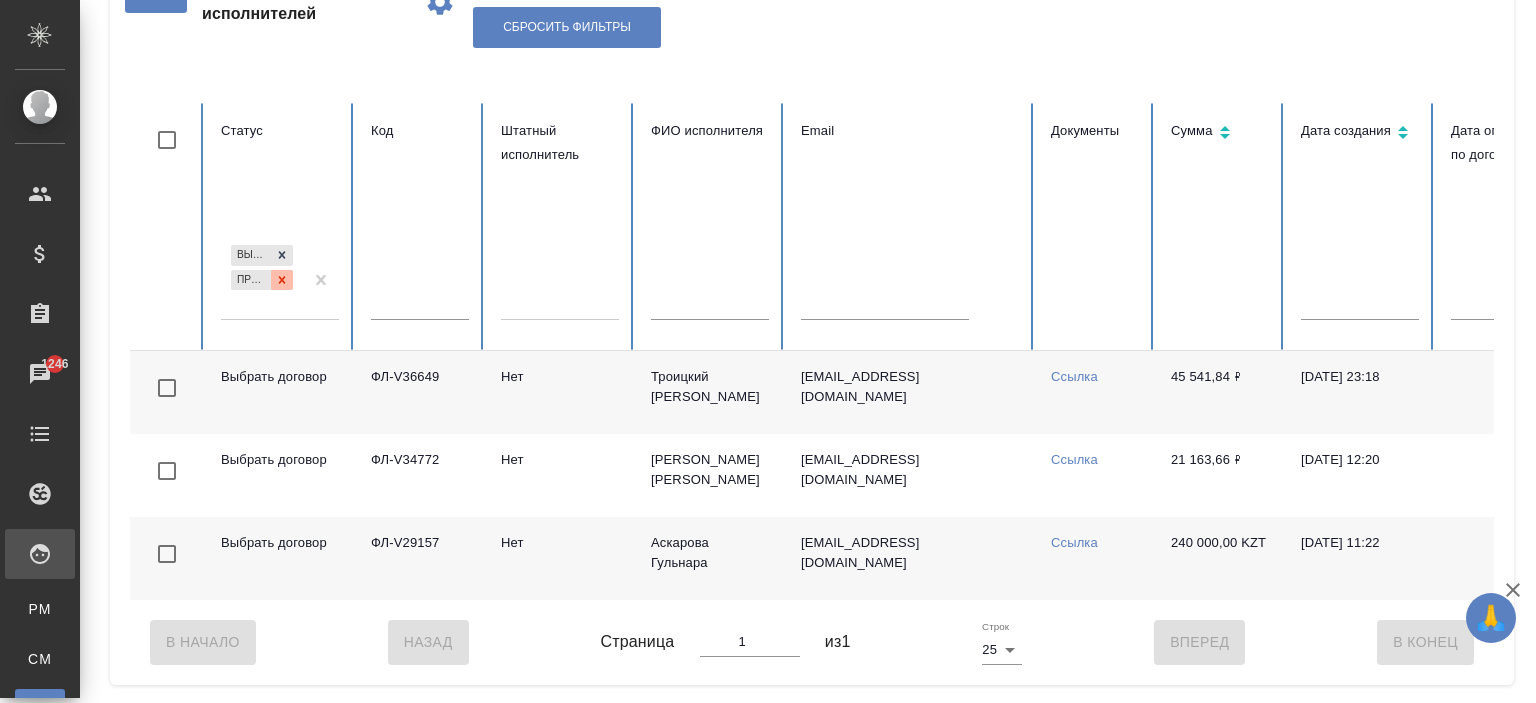 click 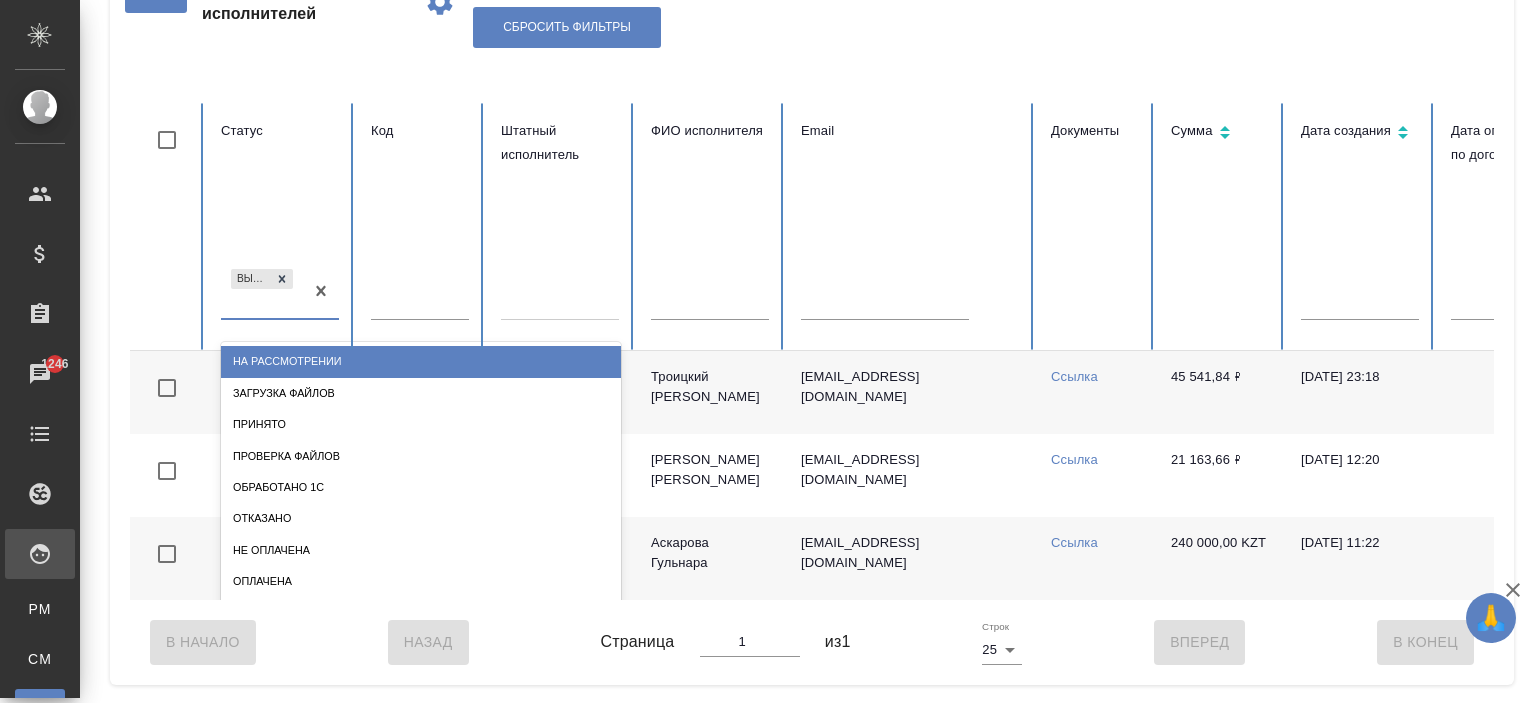 click on "Выбрать договор" at bounding box center (262, 292) 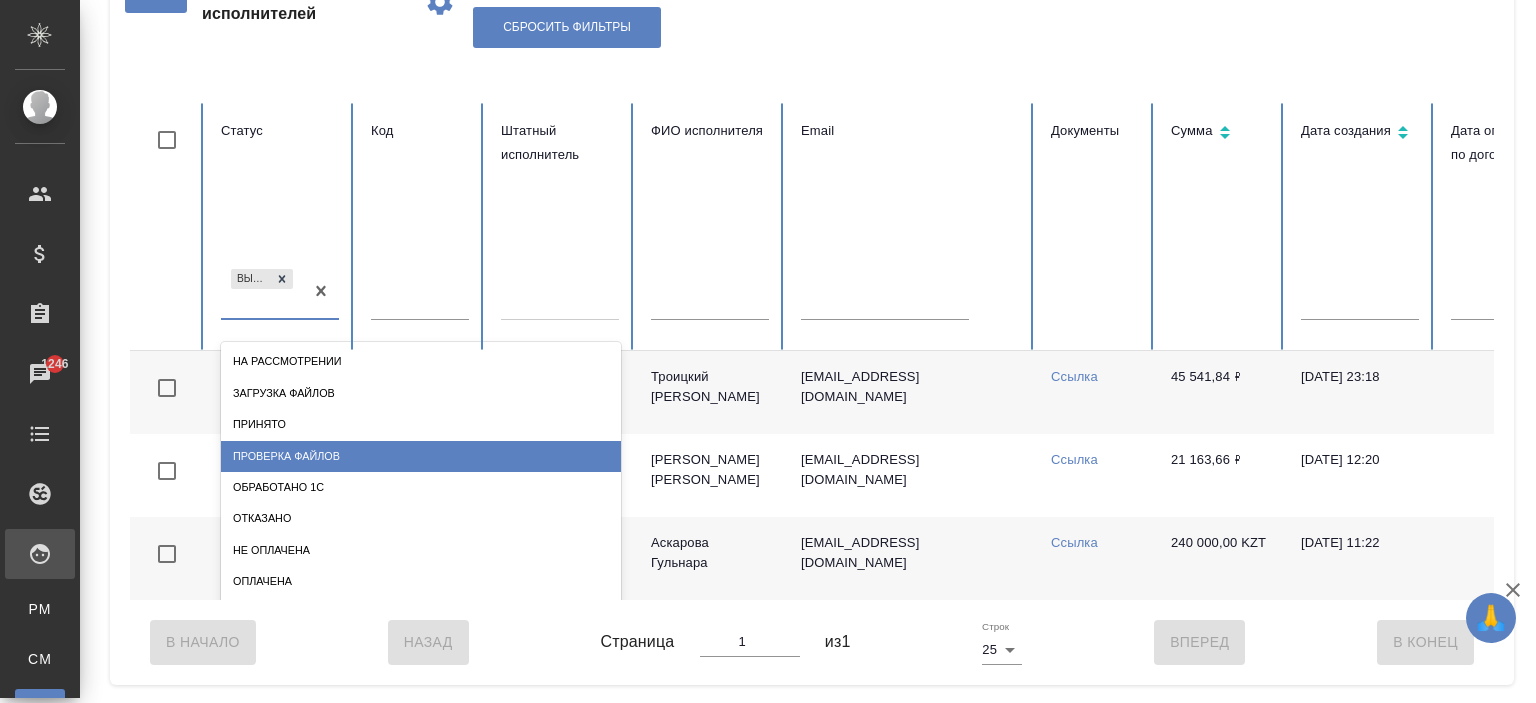 click on "Проверка файлов" at bounding box center (421, 456) 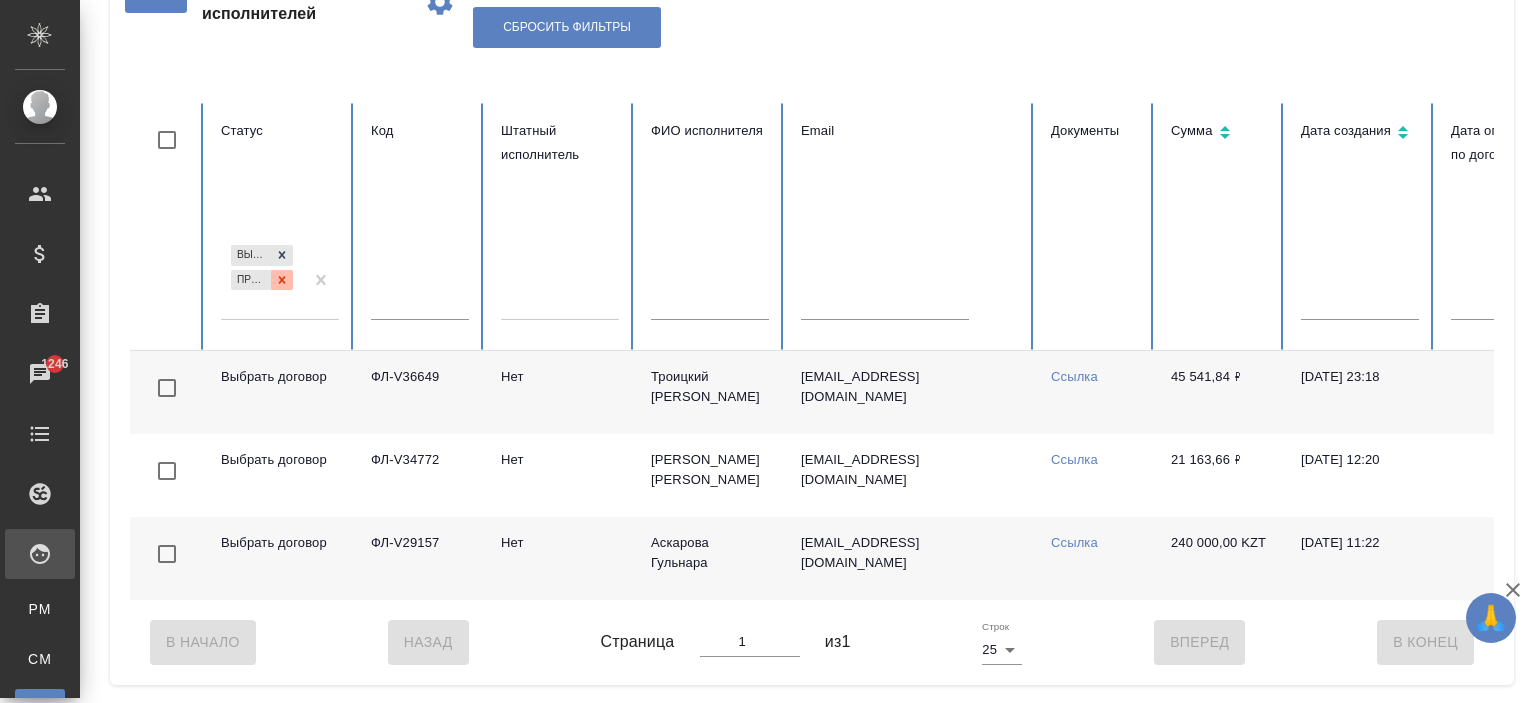 click 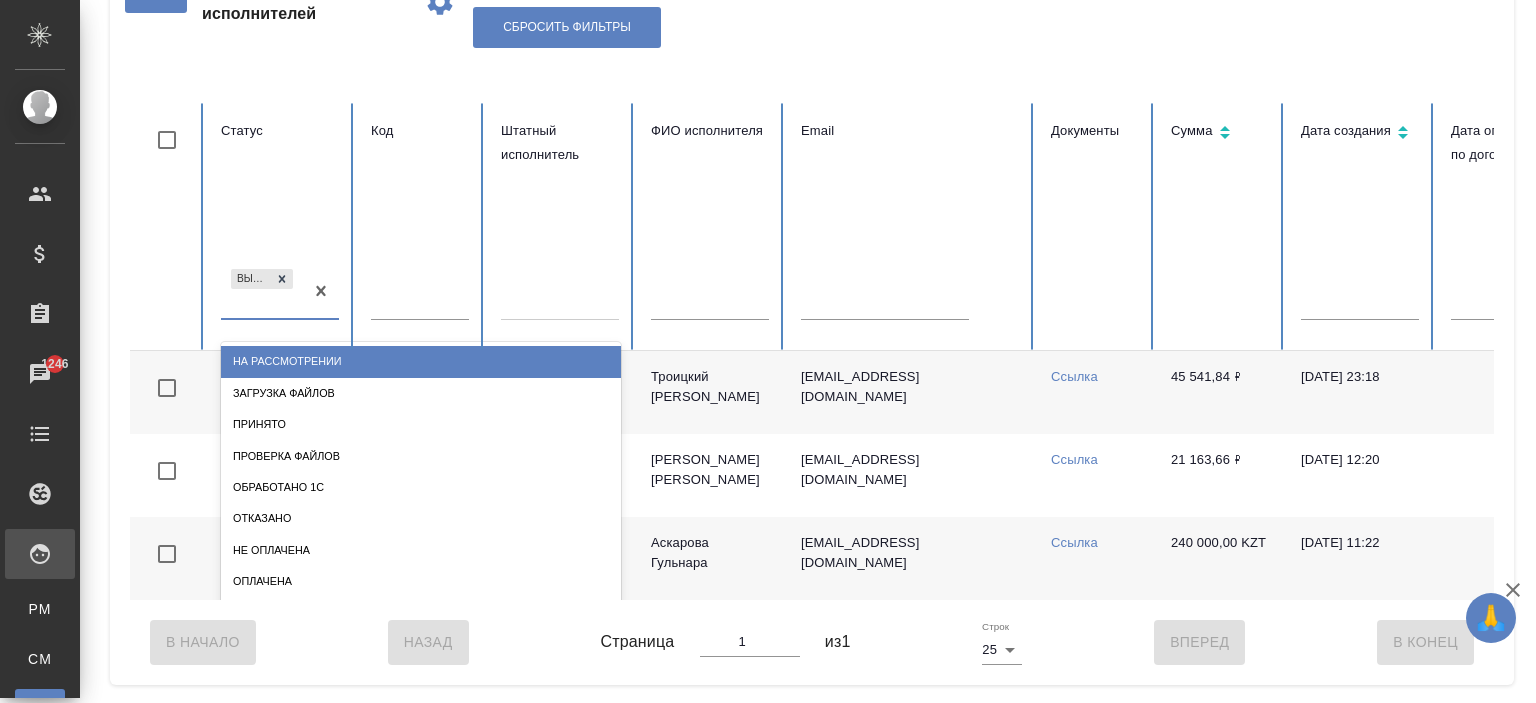 click on "Выбрать договор" at bounding box center [262, 292] 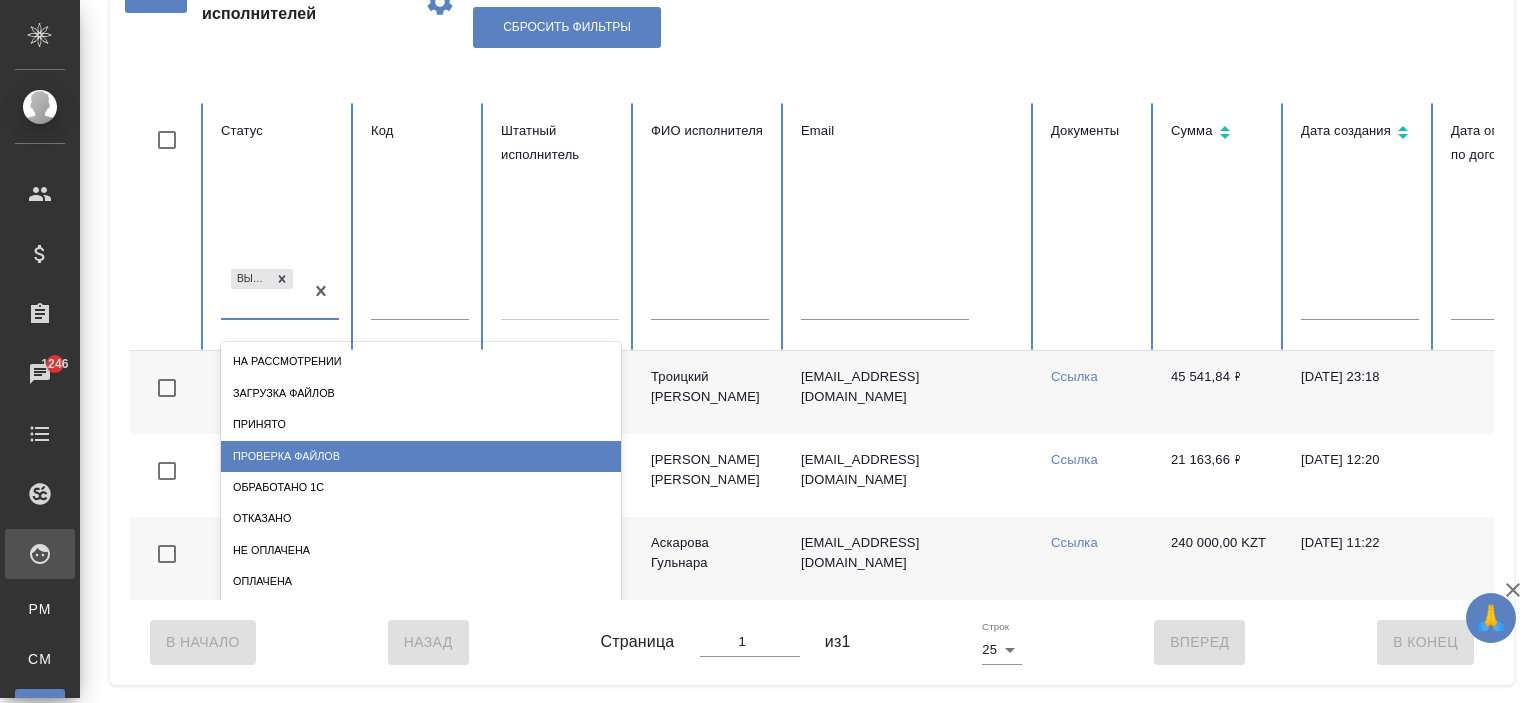 click on "Проверка файлов" at bounding box center (421, 456) 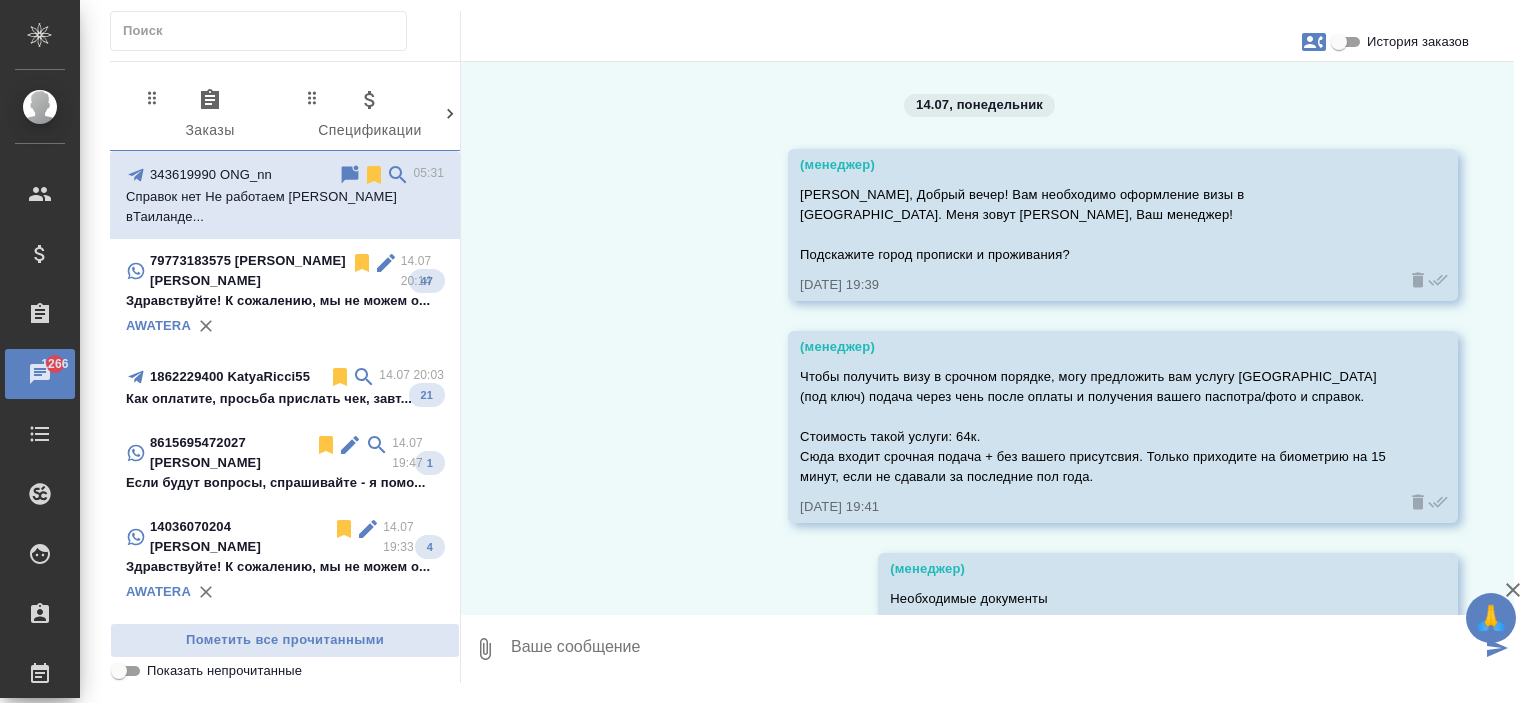 scroll, scrollTop: 0, scrollLeft: 0, axis: both 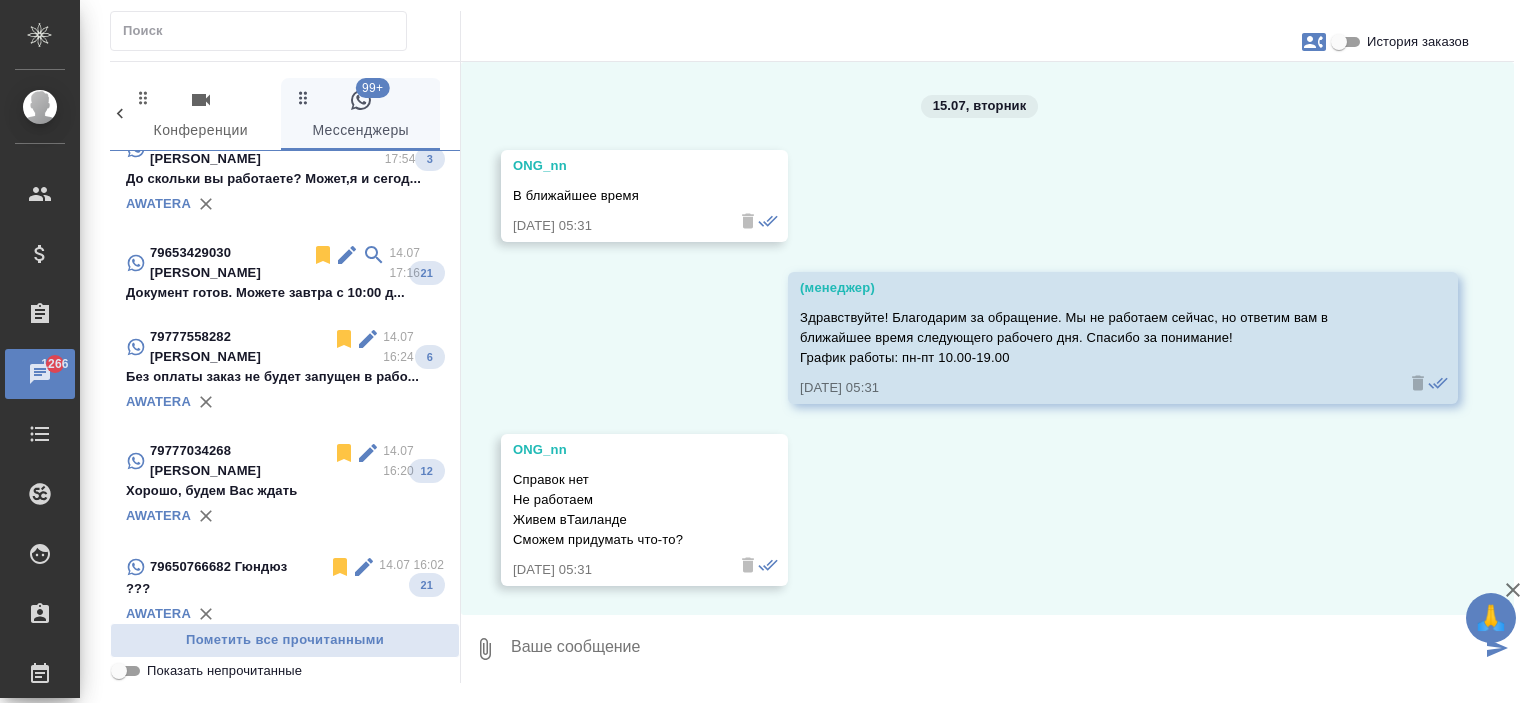 click on "79650766682  Гюндюз" at bounding box center (227, 567) 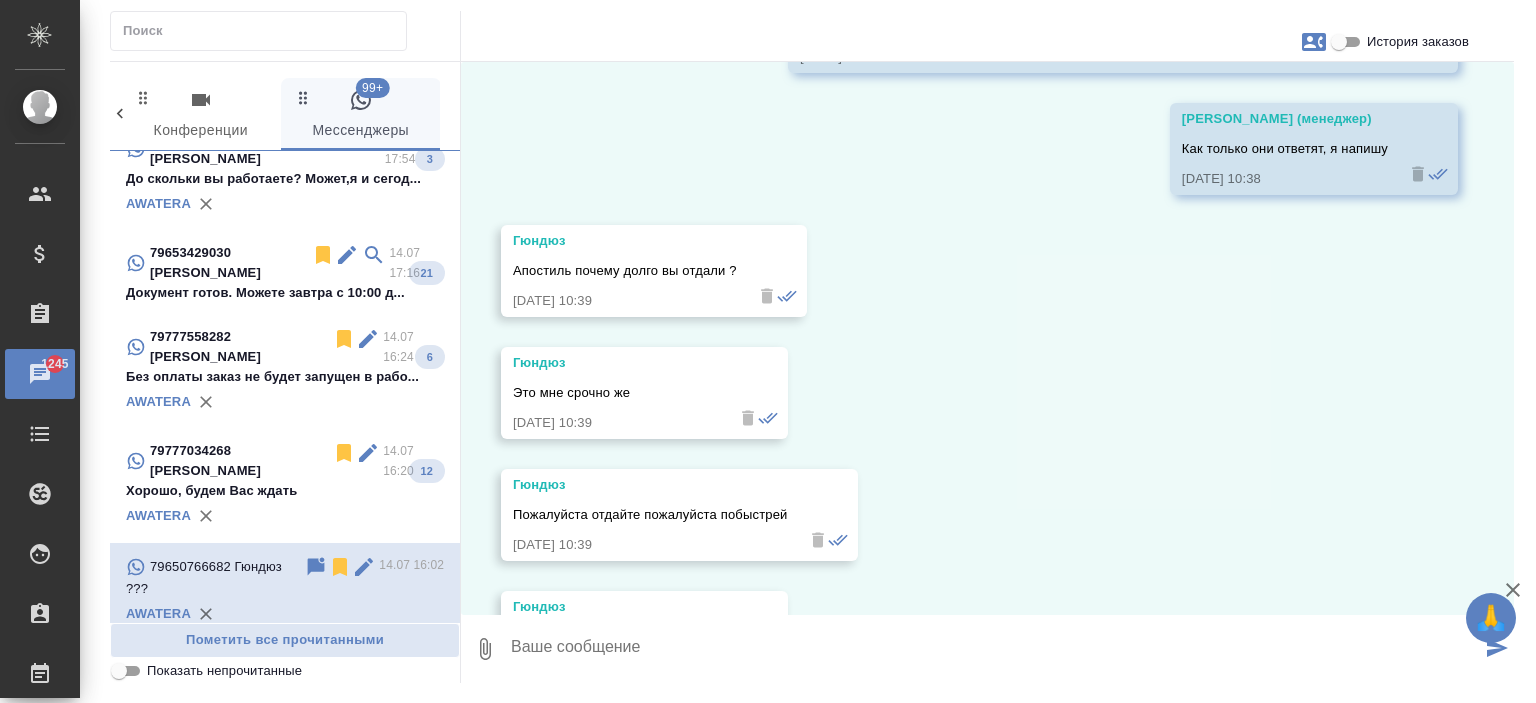 scroll, scrollTop: 8357, scrollLeft: 0, axis: vertical 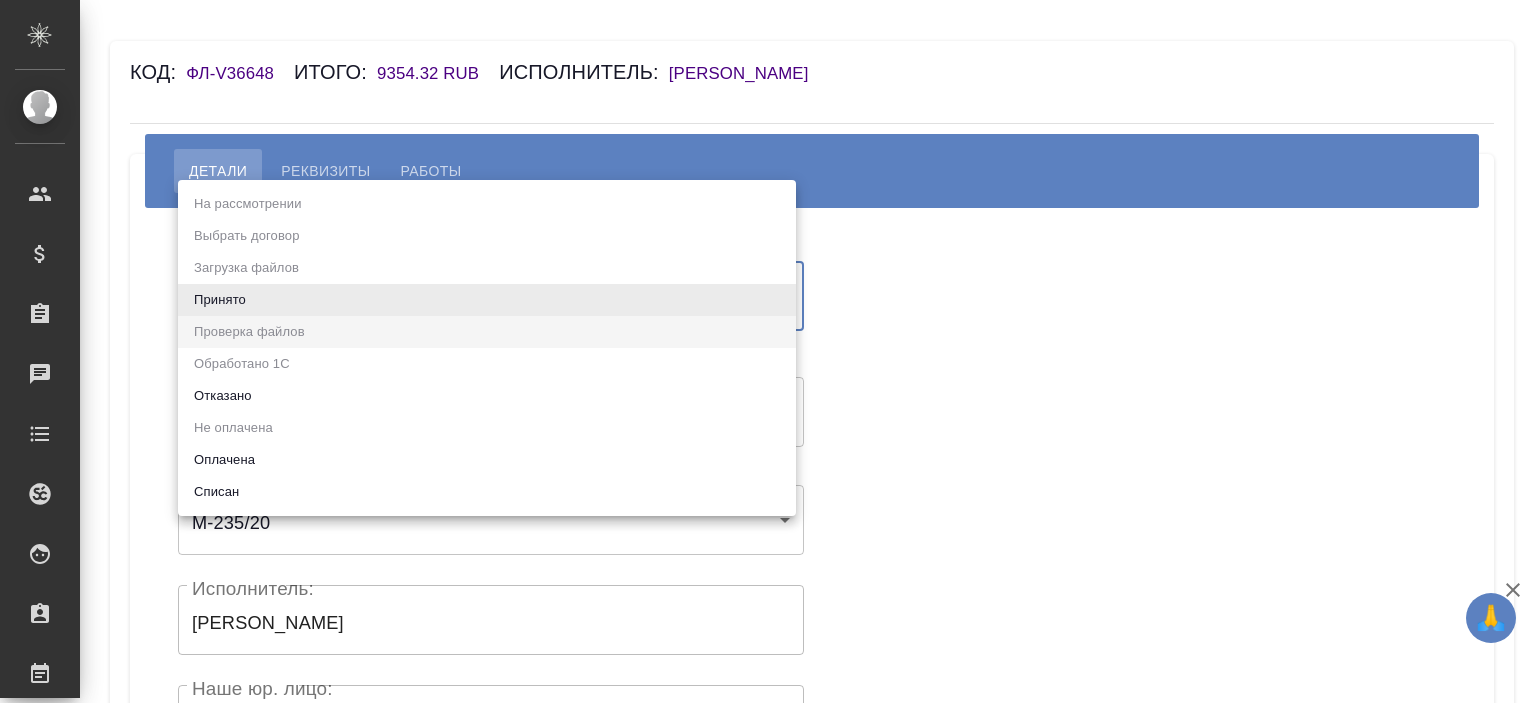 click on "🙏 .cls-1
fill:#fff;
AWATERA [PERSON_NAME] Спецификации Заказы Чаты Todo Проекты SC Исполнители Кандидаты Работы Входящие заявки Заявки на доставку Рекламации Проекты процессинга Конференции Выйти Код: ФЛ-V36648 Итого: 9354.32 RUB Исполнитель: [PERSON_NAME] Работы Статус: Проверка файлов filesCheck Статус: Реквизиты Оплата ИП (резидент) (Имя банка - АО "ТБанк" / Корреспондентский счет - 30101810145250000974 / БИК - 044525974 / Расчетный счет - 40802810900000695547 / ИНН получателя - 504905373472 / ОГРН - 309504923000022 / ФИО получателя - [PERSON_NAME] (ИП)) М-235/20   x" at bounding box center [768, 351] 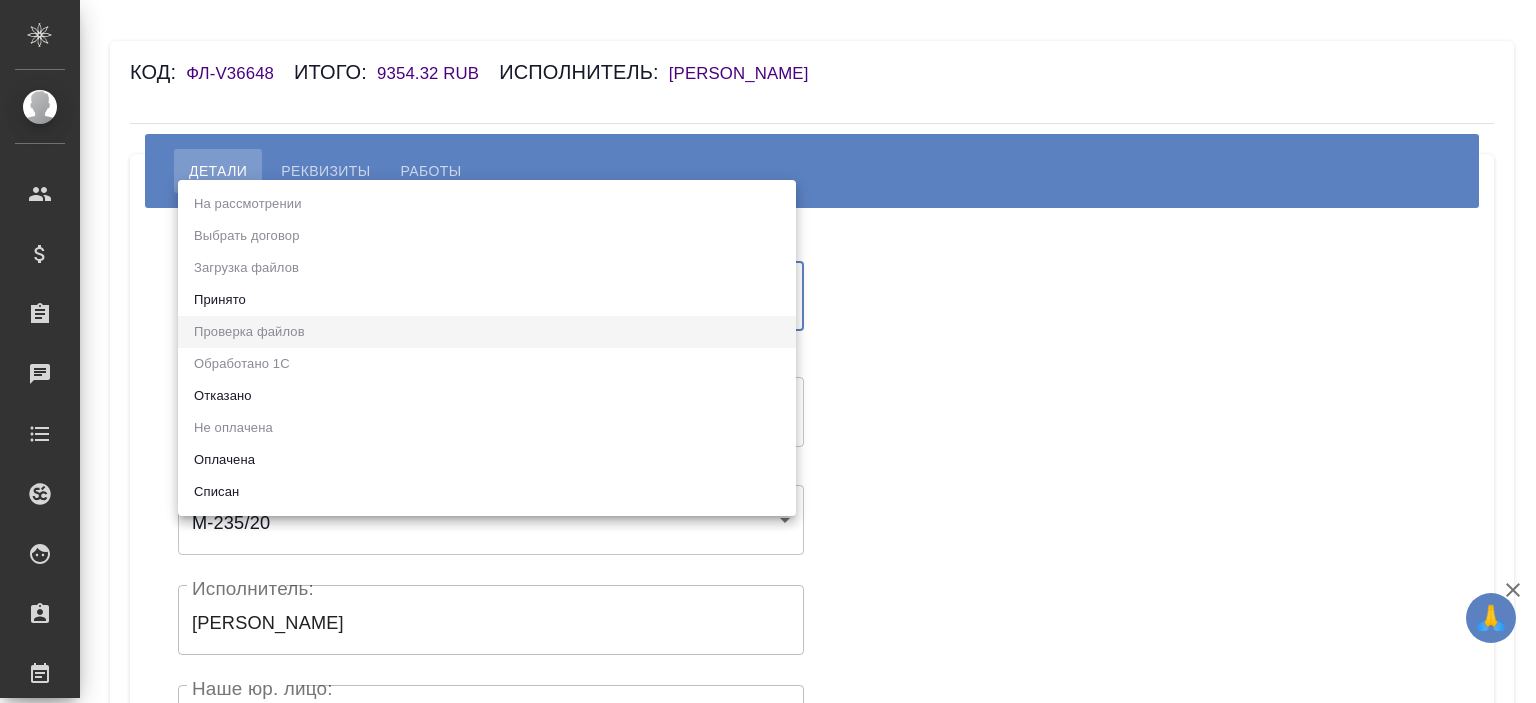 click on "Принято" at bounding box center (487, 300) 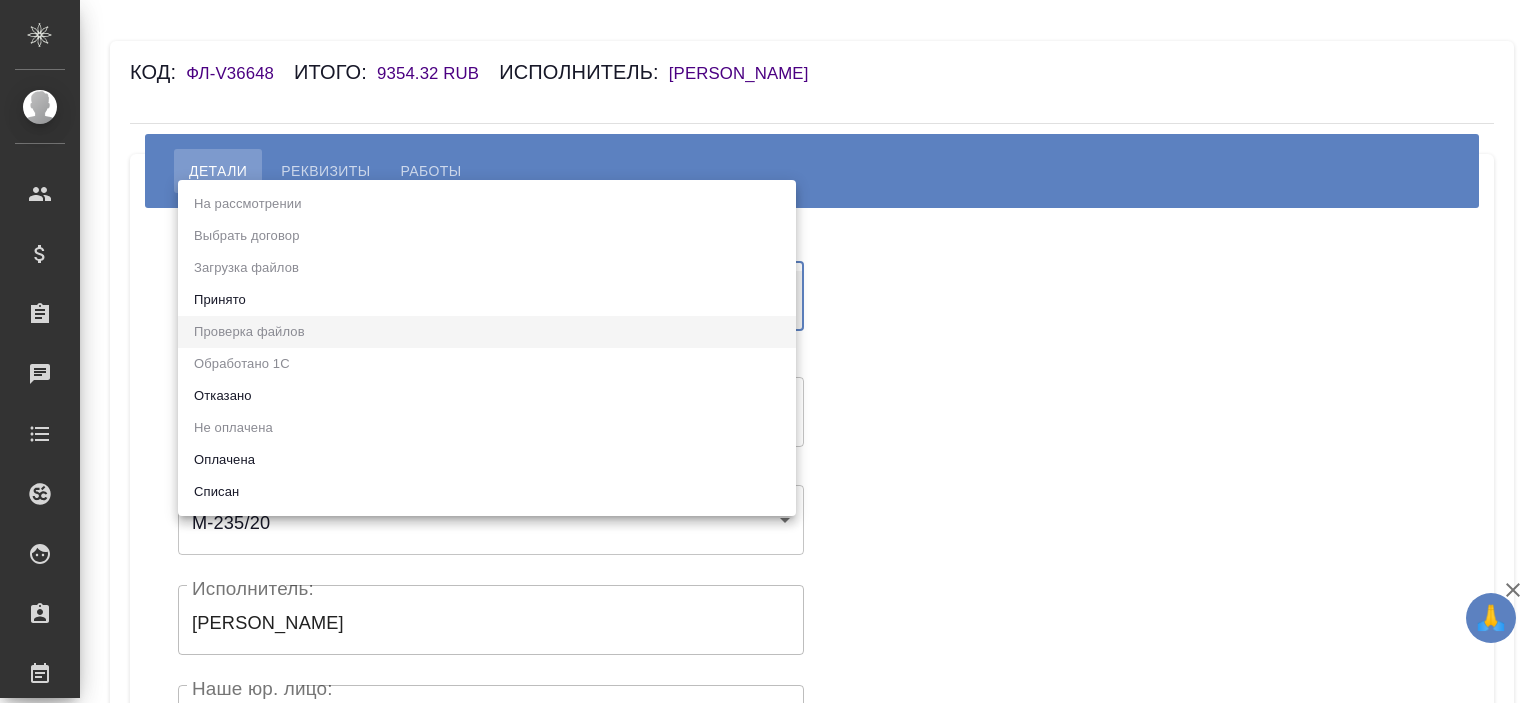type on "accepted" 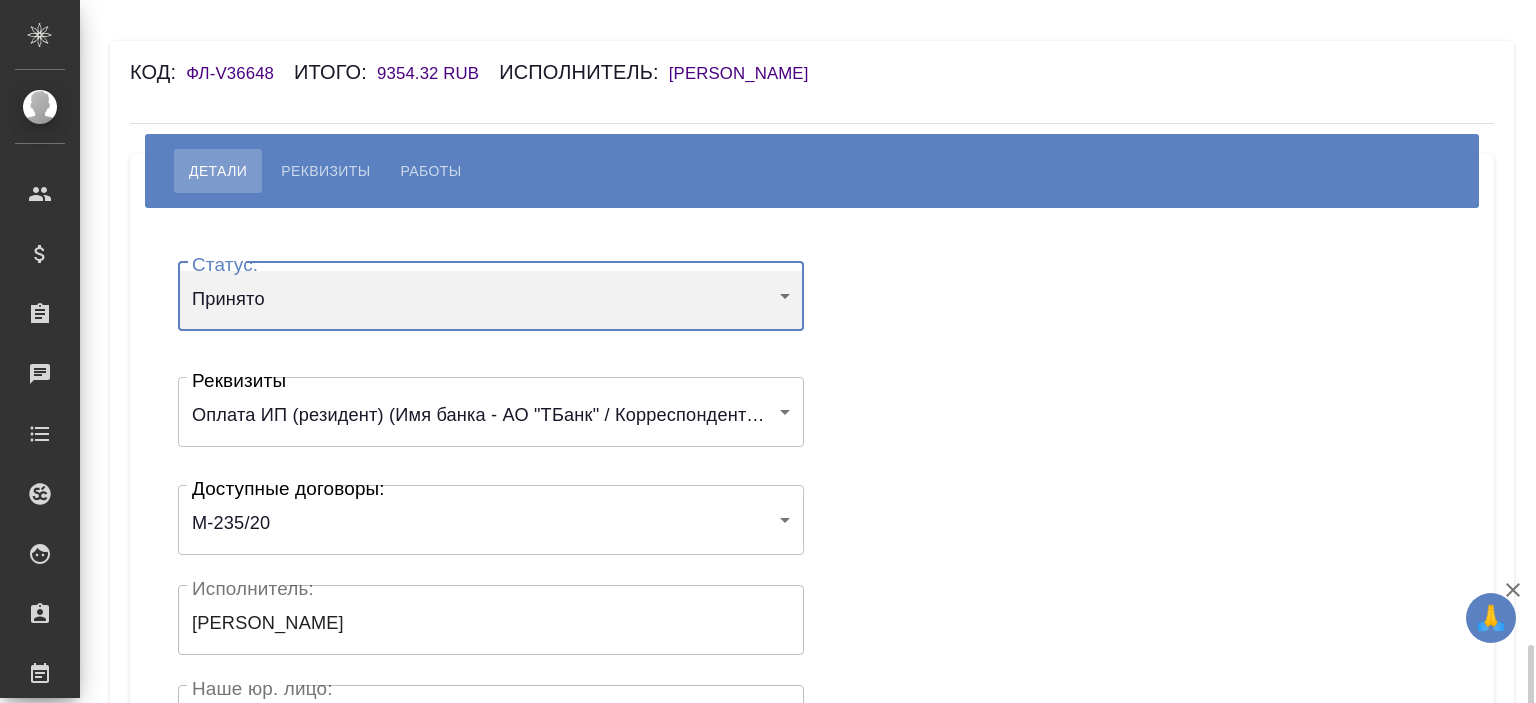 scroll, scrollTop: 400, scrollLeft: 0, axis: vertical 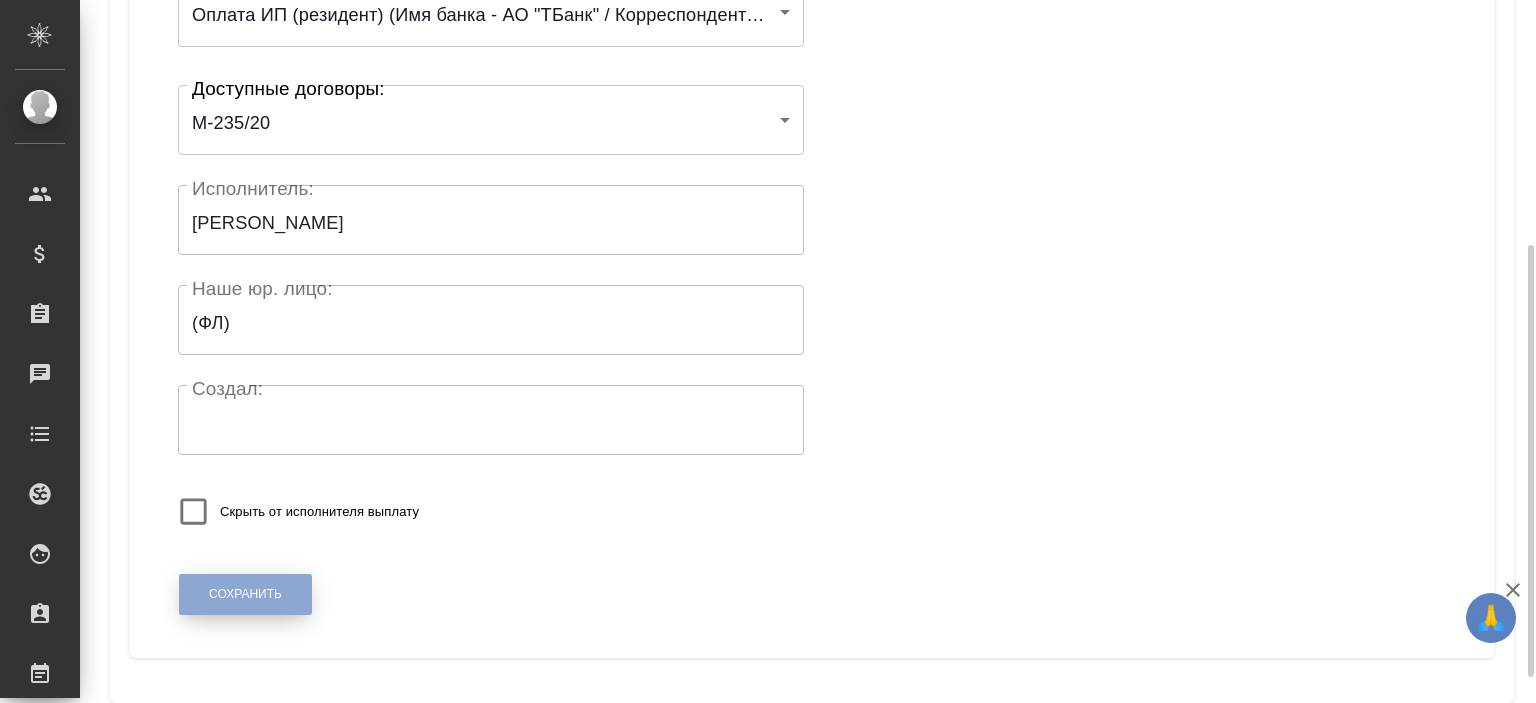 click on "Сохранить" at bounding box center (245, 594) 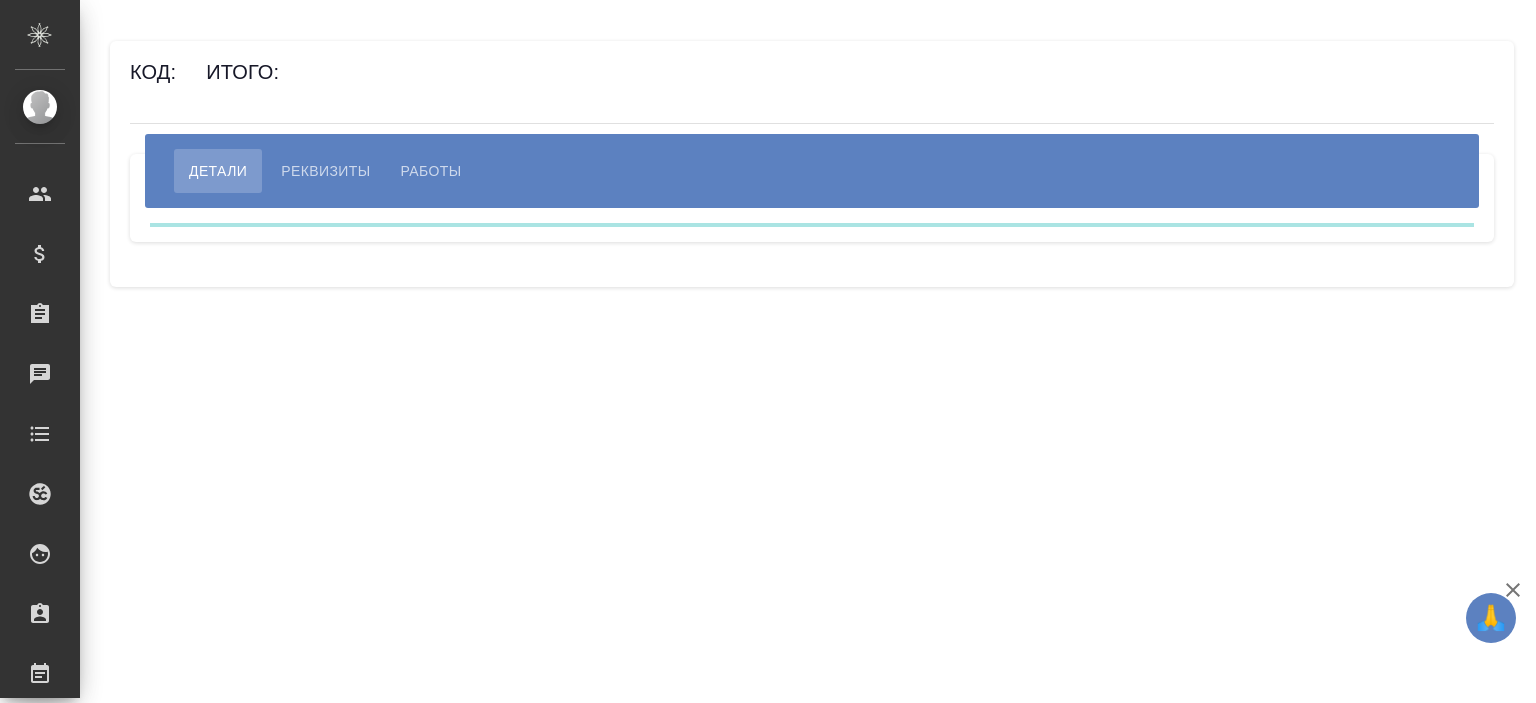 scroll, scrollTop: 0, scrollLeft: 0, axis: both 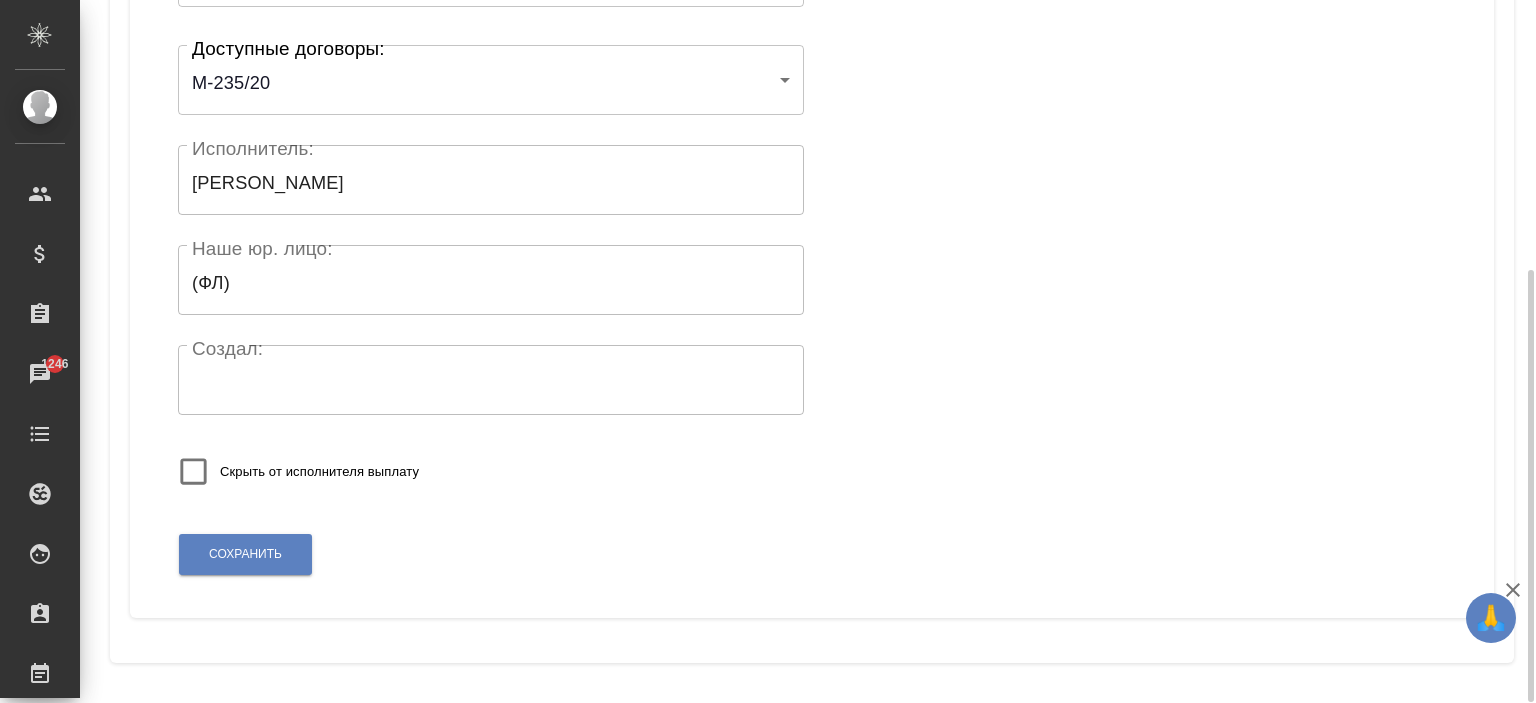click on "Статус: Принято accepted Статус: Реквизиты Оплата ИП (резидент) (Имя банка - АО "ТБанк" / Корреспондентский счет - 30101810145250000974 / БИК - 044525974 / Расчетный счет - 40802810900000695547 / ИНН получателя - 504905373472 / ОГРН - 309504923000022 / ФИО получателя - [PERSON_NAME] (ИП)) 6641f5e79aafa5461d4bed74 Реквизиты Доступные договоры: М-235/20 60e85adab3d23e6dd08c564e Доступные договоры: Исполнитель: [PERSON_NAME]: Наше юр. лицо: (ФЛ) Наше юр. лицо: Создал: Создал: Скрыть от исполнителя выплату Сохранить" at bounding box center [812, 193] 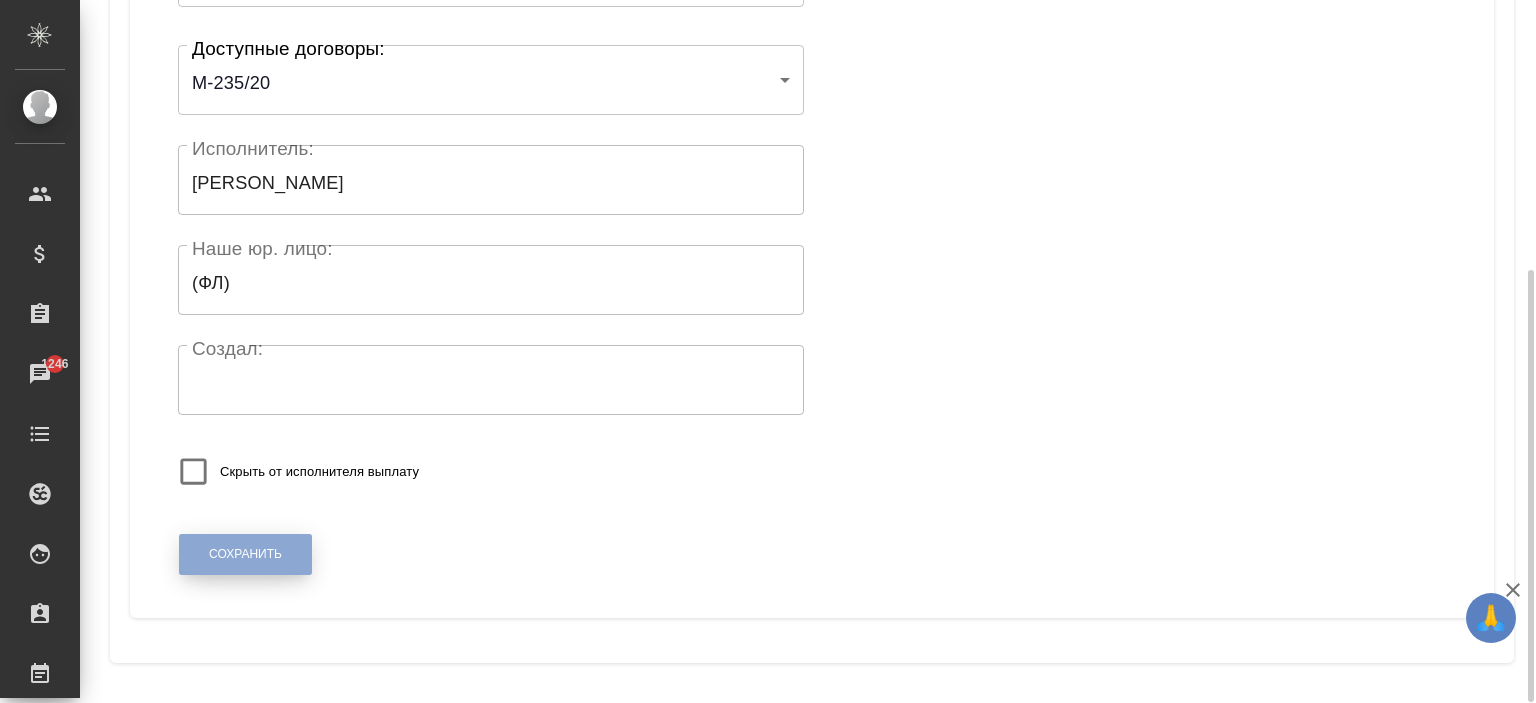 click on "Сохранить" at bounding box center [245, 554] 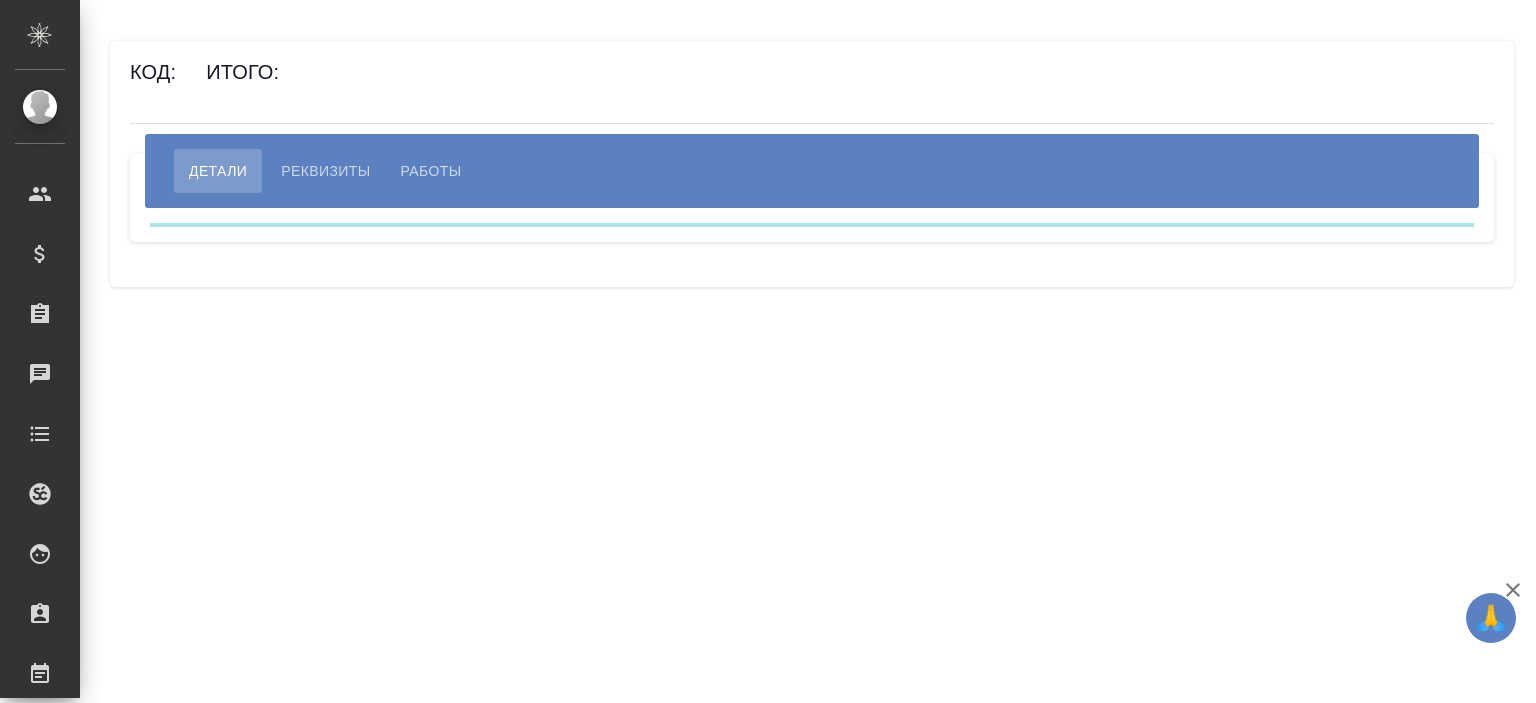 scroll, scrollTop: 0, scrollLeft: 0, axis: both 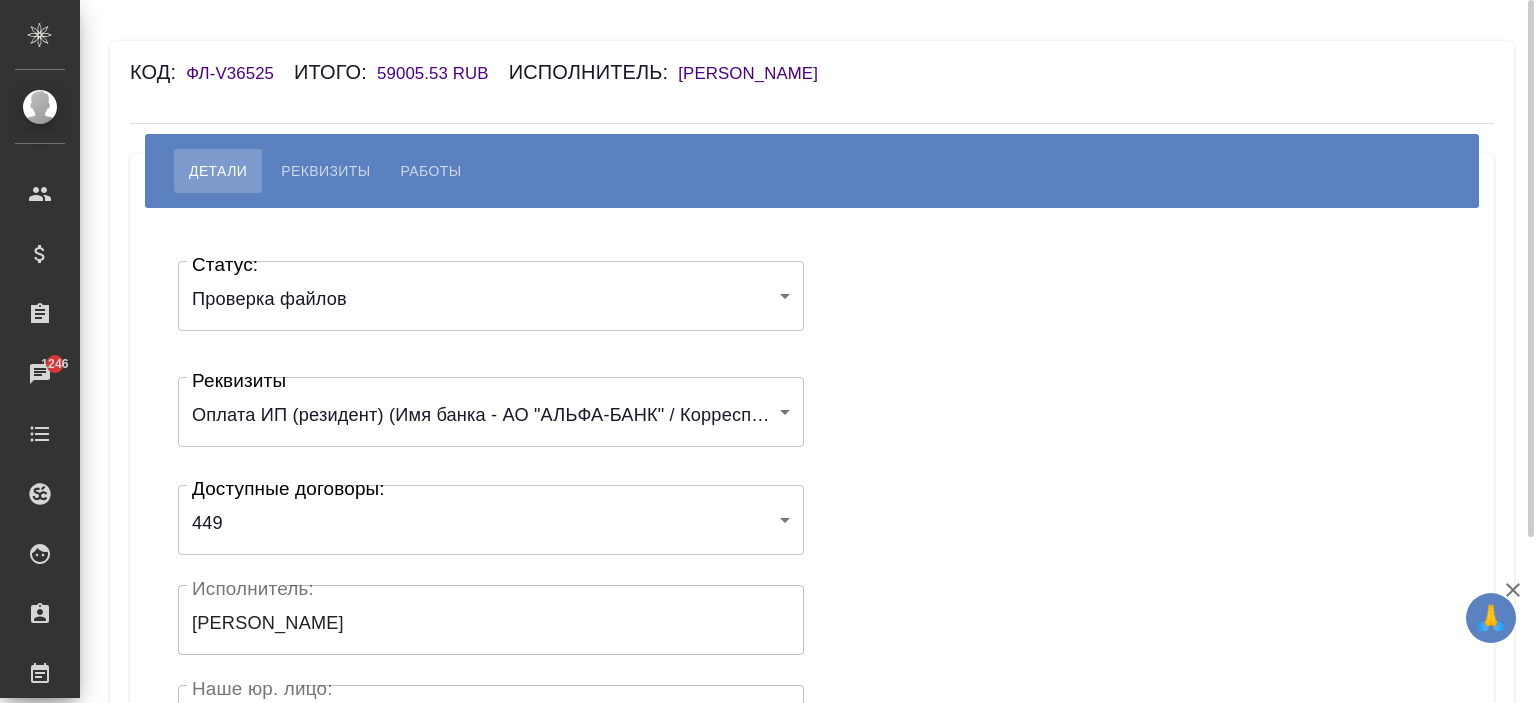 click on "🙏 .cls-1
fill:#fff;
AWATERA Ishkova Yuliya Клиенты Спецификации Заказы 1246 Чаты Todo Проекты SC Исполнители Кандидаты Работы Входящие заявки Заявки на доставку Рекламации Проекты процессинга Конференции Выйти Код: ФЛ-V36525 Итого: 59005.53 RUB Исполнитель: Ефремова Ирина Детали Реквизиты Работы Статус: Проверка файлов filesCheck Статус: Реквизиты Оплата ИП (резидент) (Имя банка - АО "АЛЬФА-БАНК" / Корреспондентский счет - 30101810200000000593 / БИК - 044525593 / Расчетный счет - 40802810002790006372 / ИНН получателя - 774313774003 / ОГРН - 318774600659289 / ФИО получателя - ЕФРЕМОВА ИРИНА АЛЕКСЕЕВНА (ИП)) 6739c3a5d719c36cc278ed40 449" at bounding box center (768, 351) 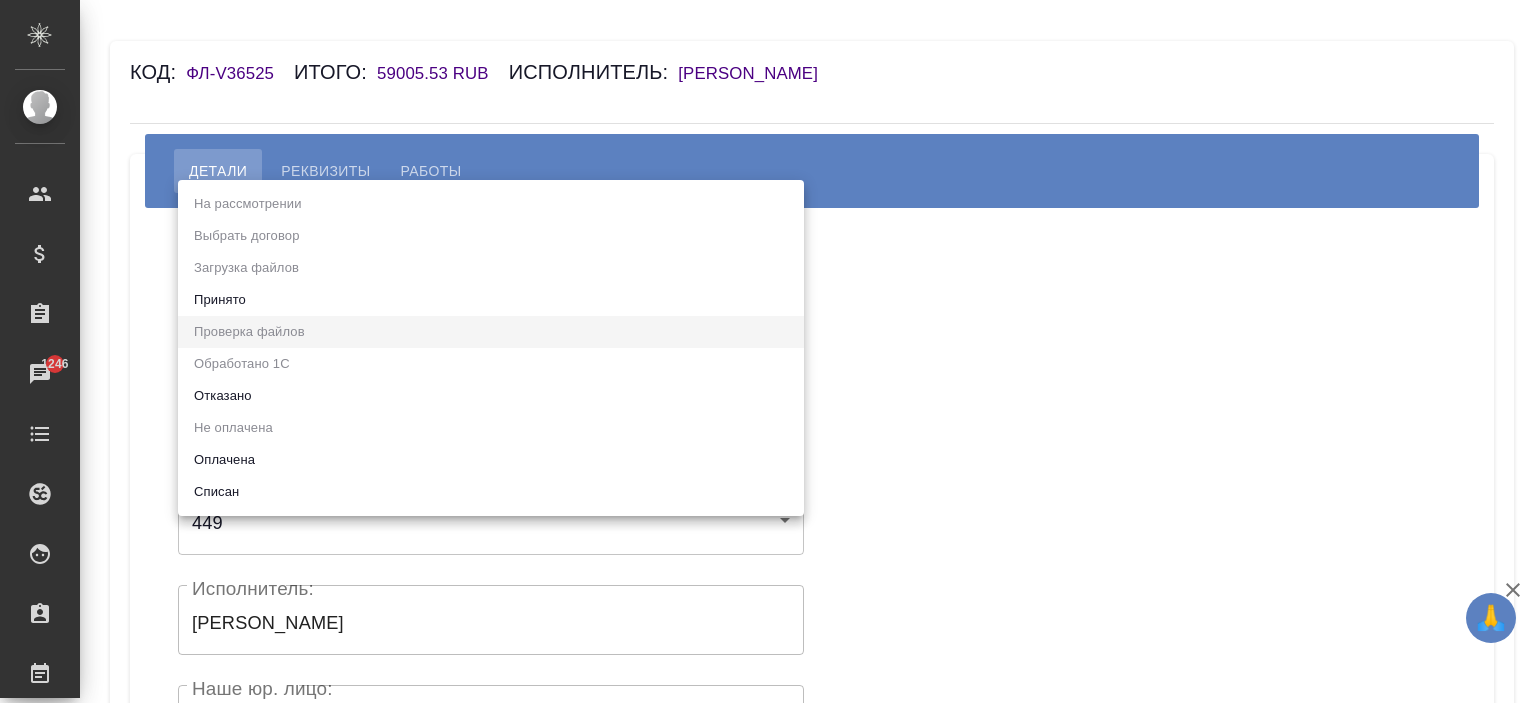 click on "Принято" at bounding box center [491, 300] 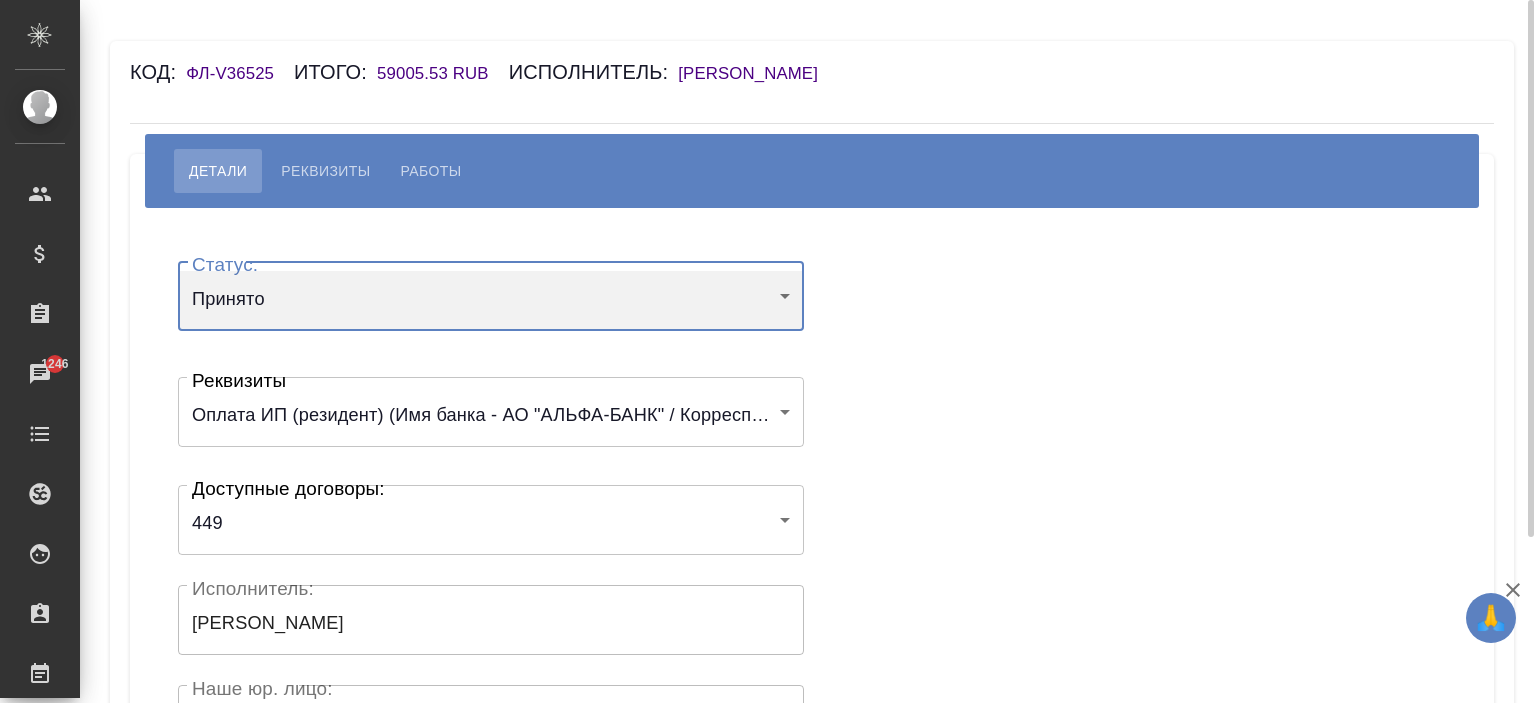 scroll, scrollTop: 440, scrollLeft: 0, axis: vertical 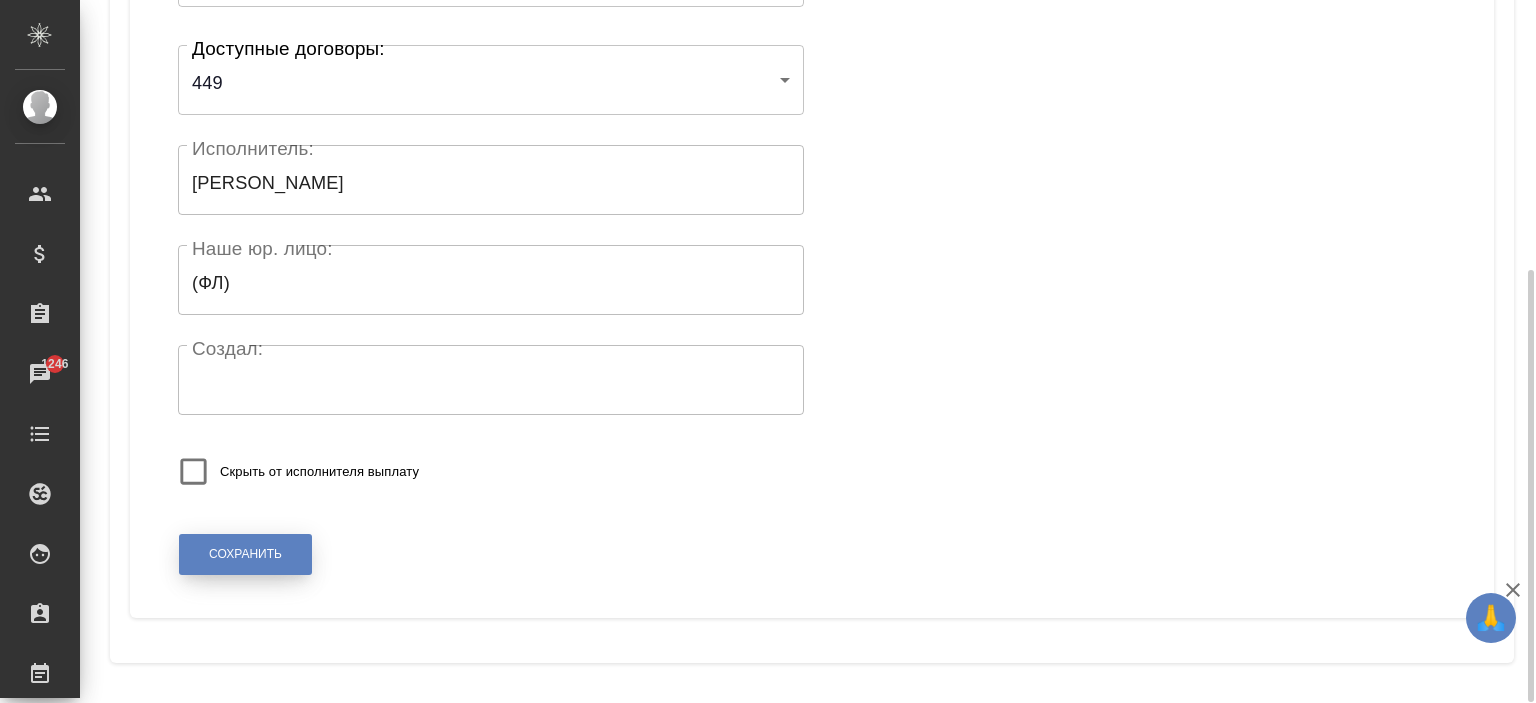 click on "Сохранить" at bounding box center (245, 554) 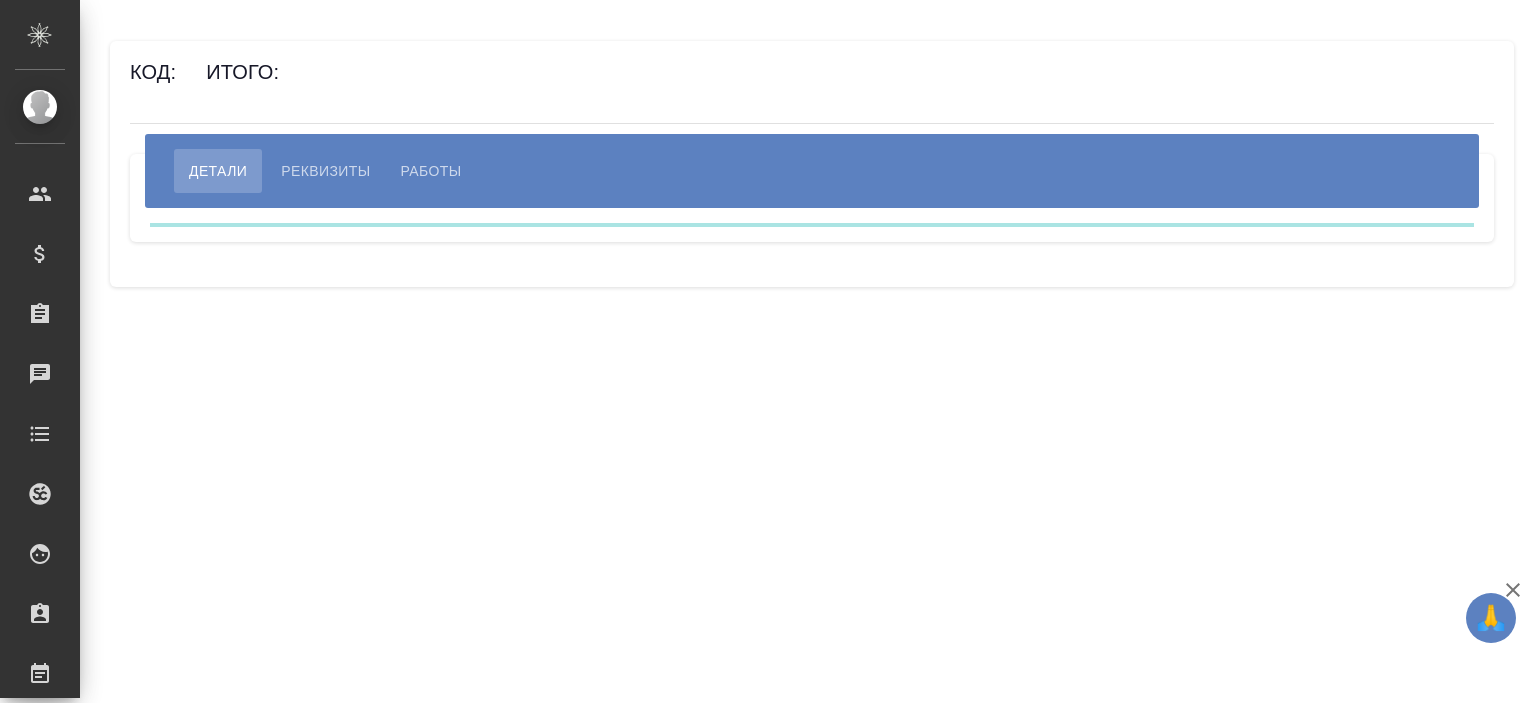 scroll, scrollTop: 0, scrollLeft: 0, axis: both 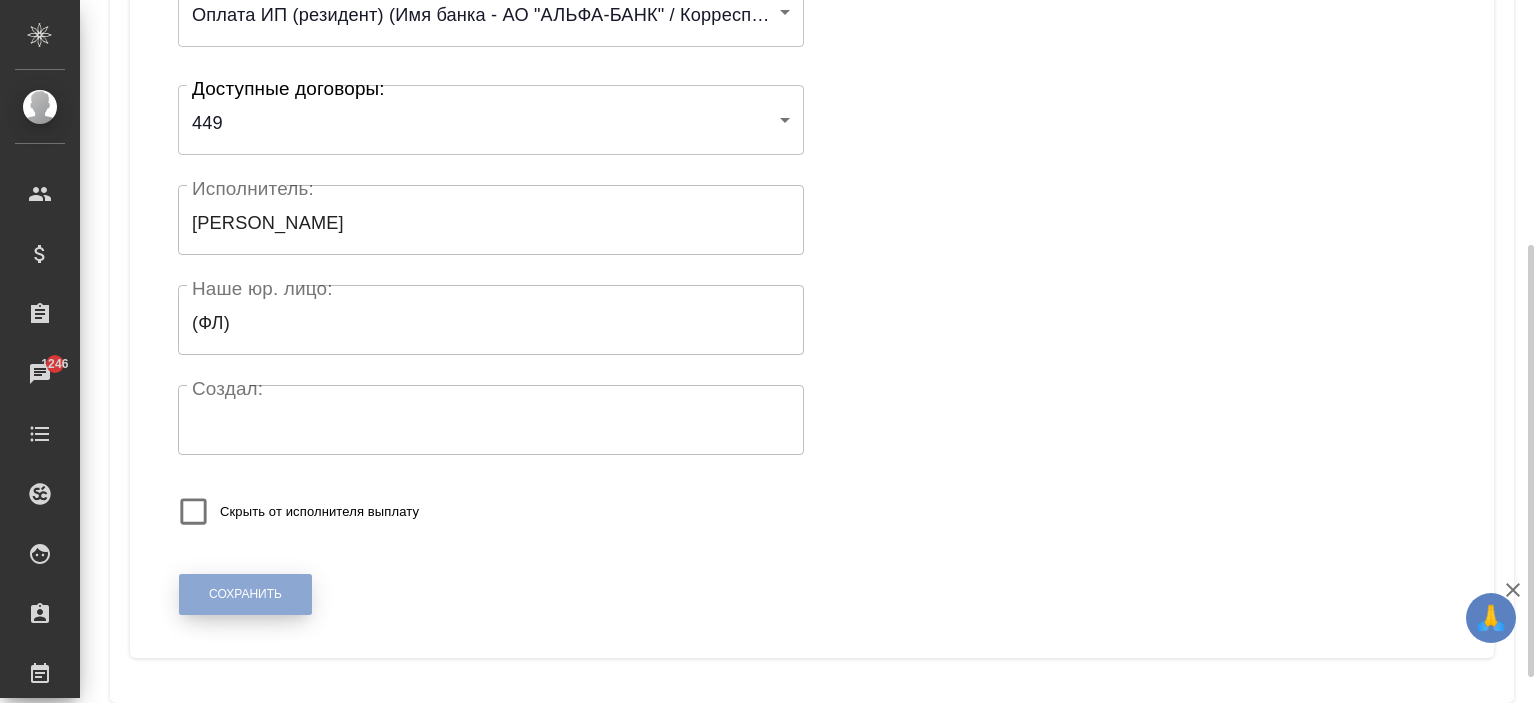 click on "Сохранить" at bounding box center [245, 594] 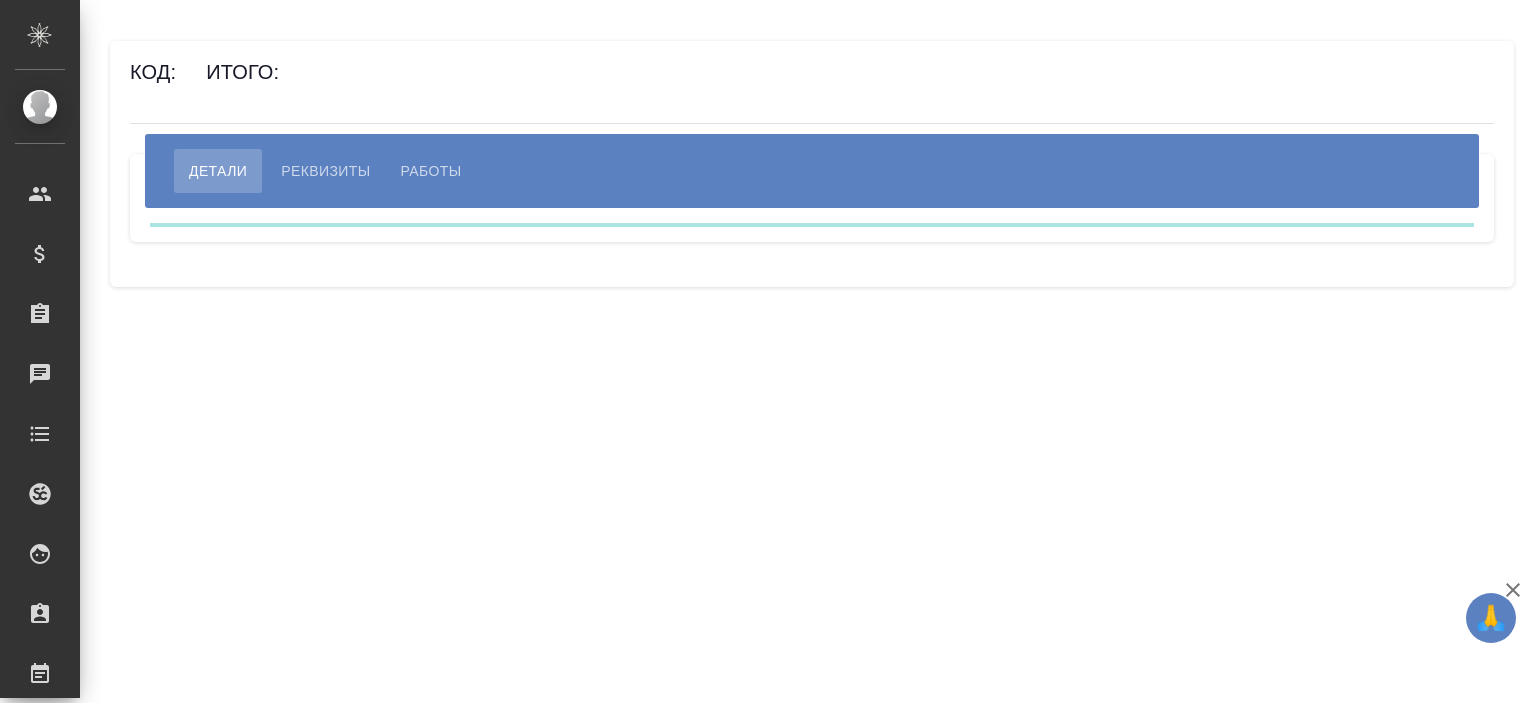 scroll, scrollTop: 0, scrollLeft: 0, axis: both 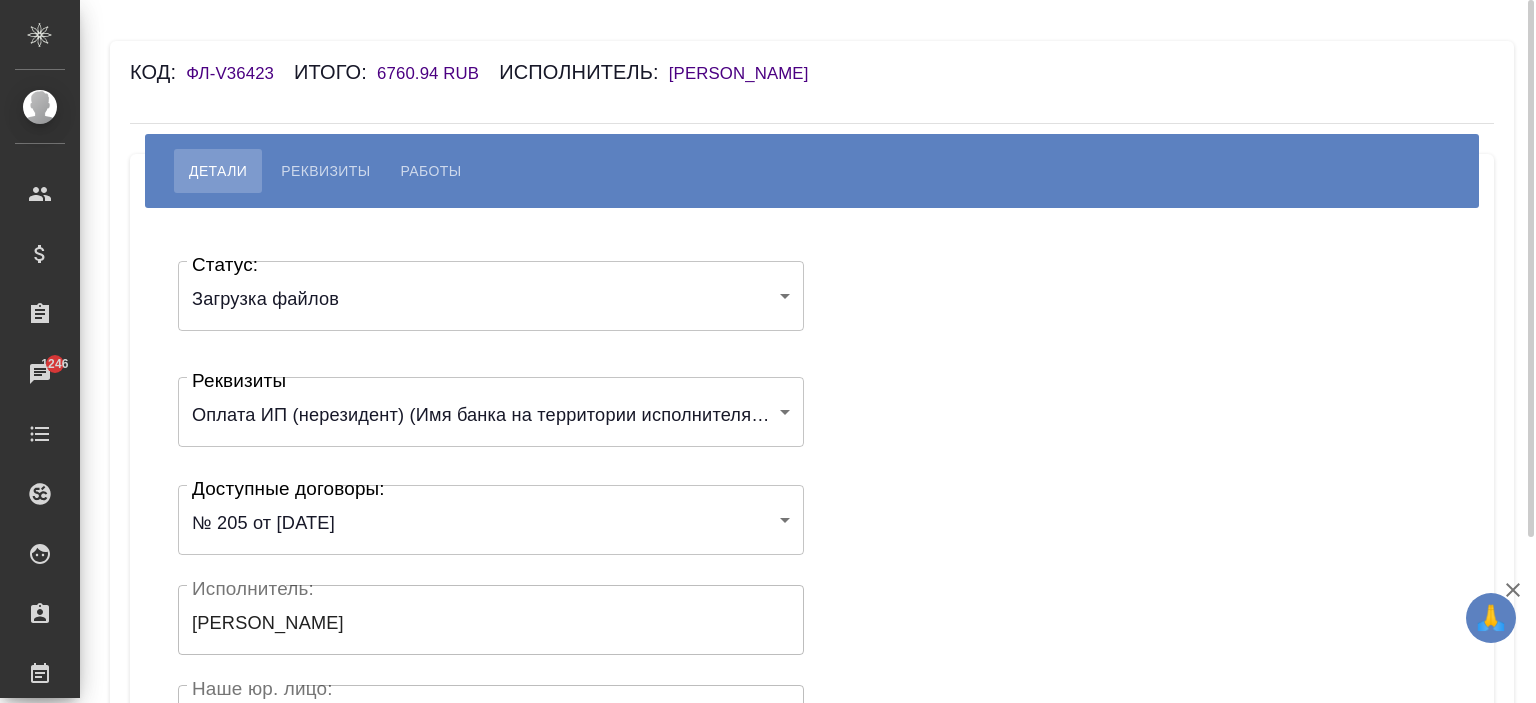 click on "🙏 .cls-1
fill:#fff;
AWATERA [PERSON_NAME] Спецификации Заказы 1246 Чаты Todo Проекты SC Исполнители Кандидаты Работы Входящие заявки Заявки на доставку Рекламации Проекты процессинга Конференции Выйти Код: ФЛ-V36423 Итого: 6760.94 RUB Исполнитель: [PERSON_NAME] Работы Статус: Загрузка файлов filesUpload Статус: Реквизиты 67c0471c7015ef26c0a15b88 Реквизиты Доступные договоры: № 205 от [DATE] 6120c01bbf47c53b9ef16fb4 Доступные договоры: Исполнитель: [PERSON_NAME]: [PERSON_NAME]. лицо: (ФЛ) Наше юр. лицо: Создал: Создал: Сохранить .cls-1   x" at bounding box center [768, 351] 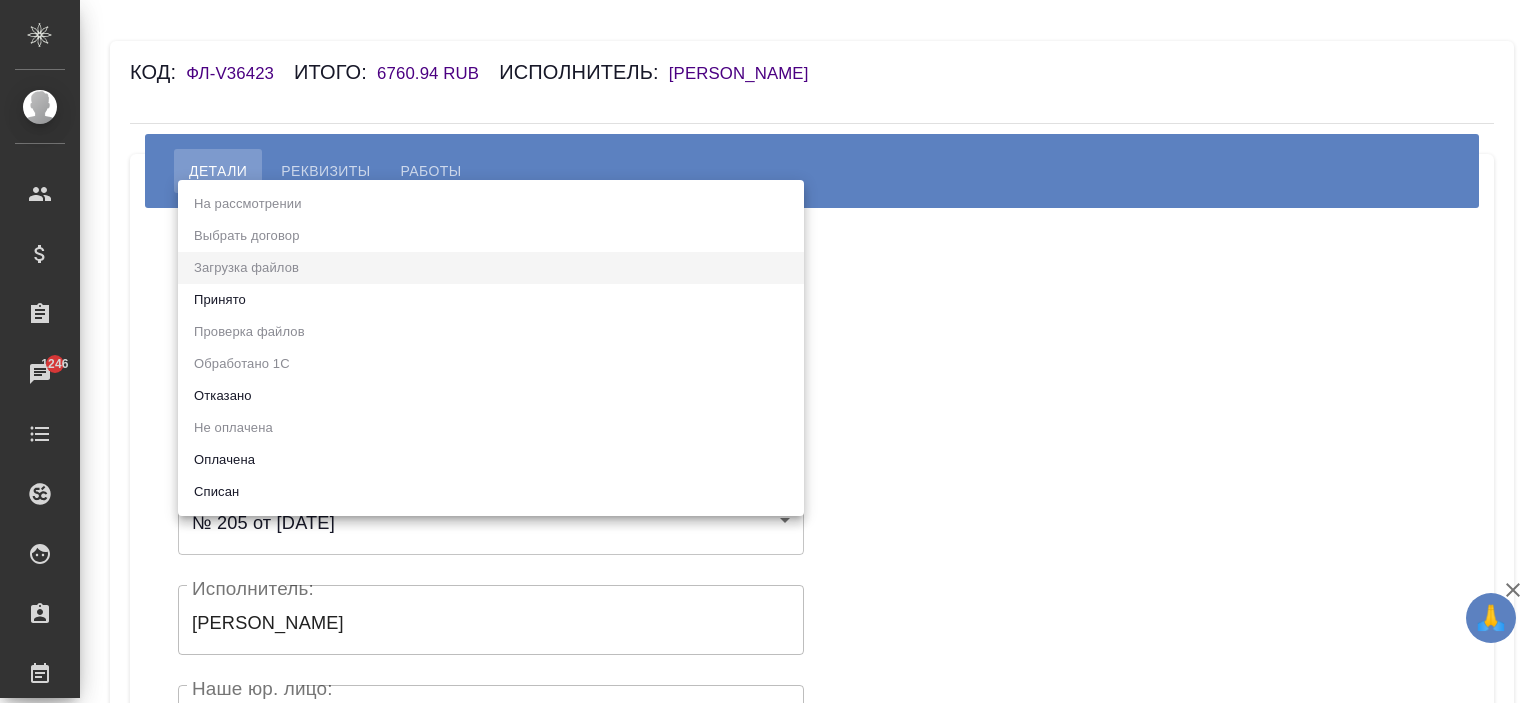 click on "Принято" at bounding box center [491, 300] 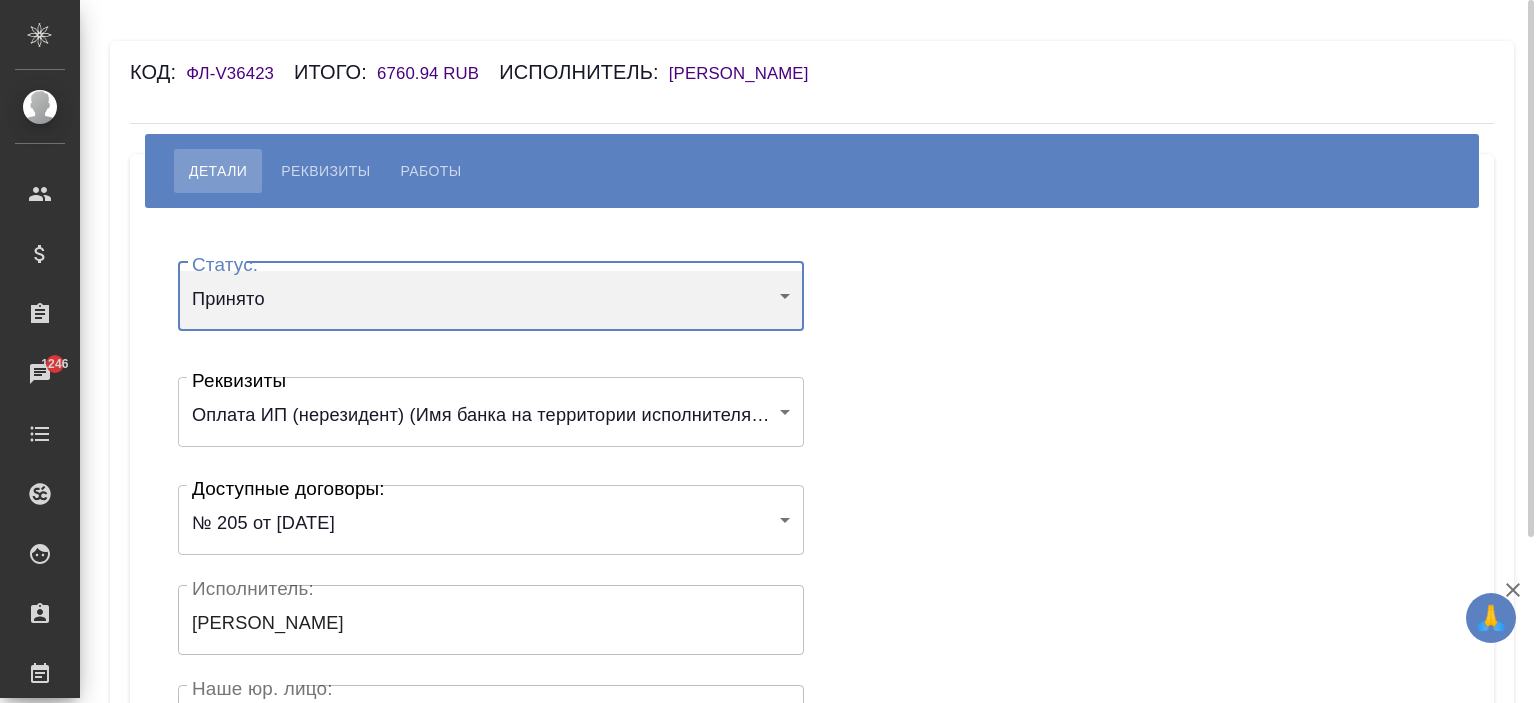 scroll, scrollTop: 300, scrollLeft: 0, axis: vertical 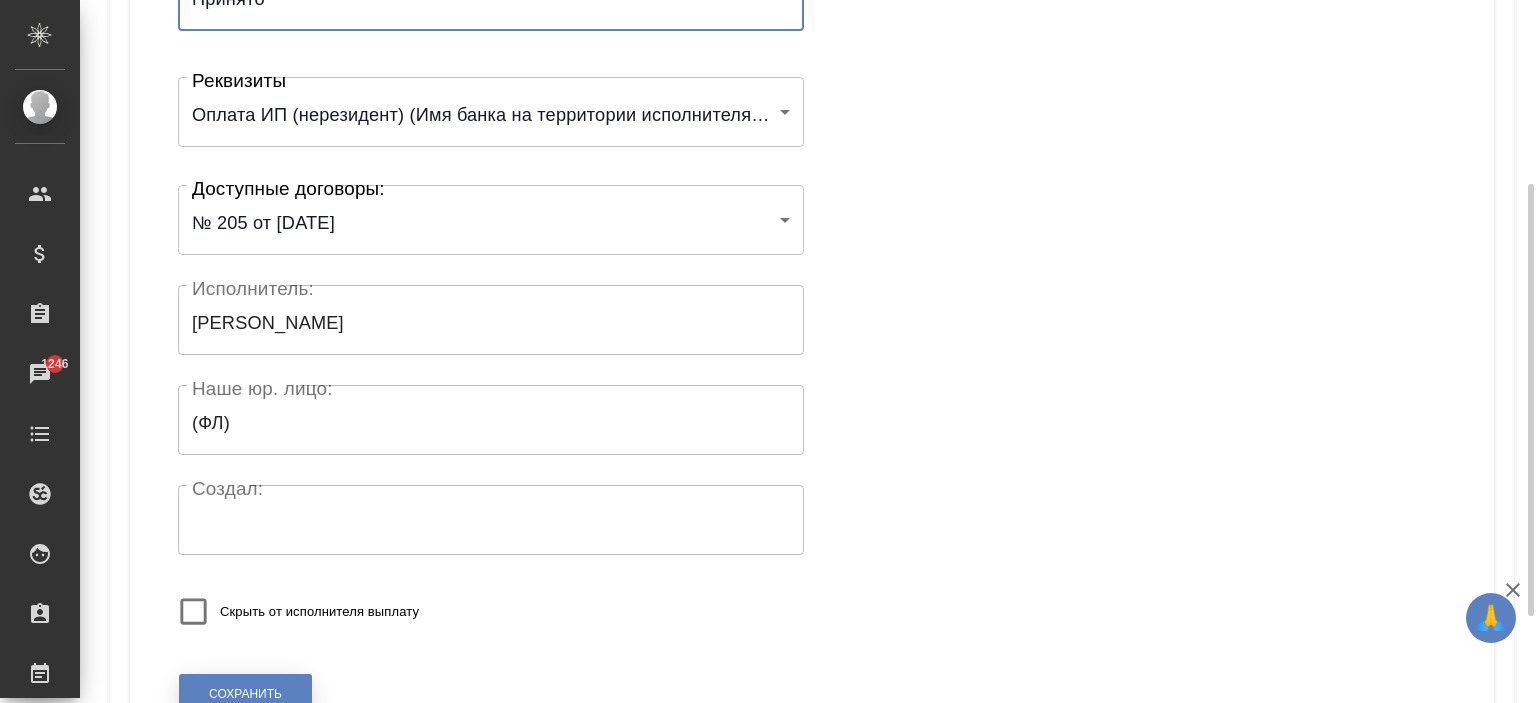 click on "Сохранить" at bounding box center (245, 694) 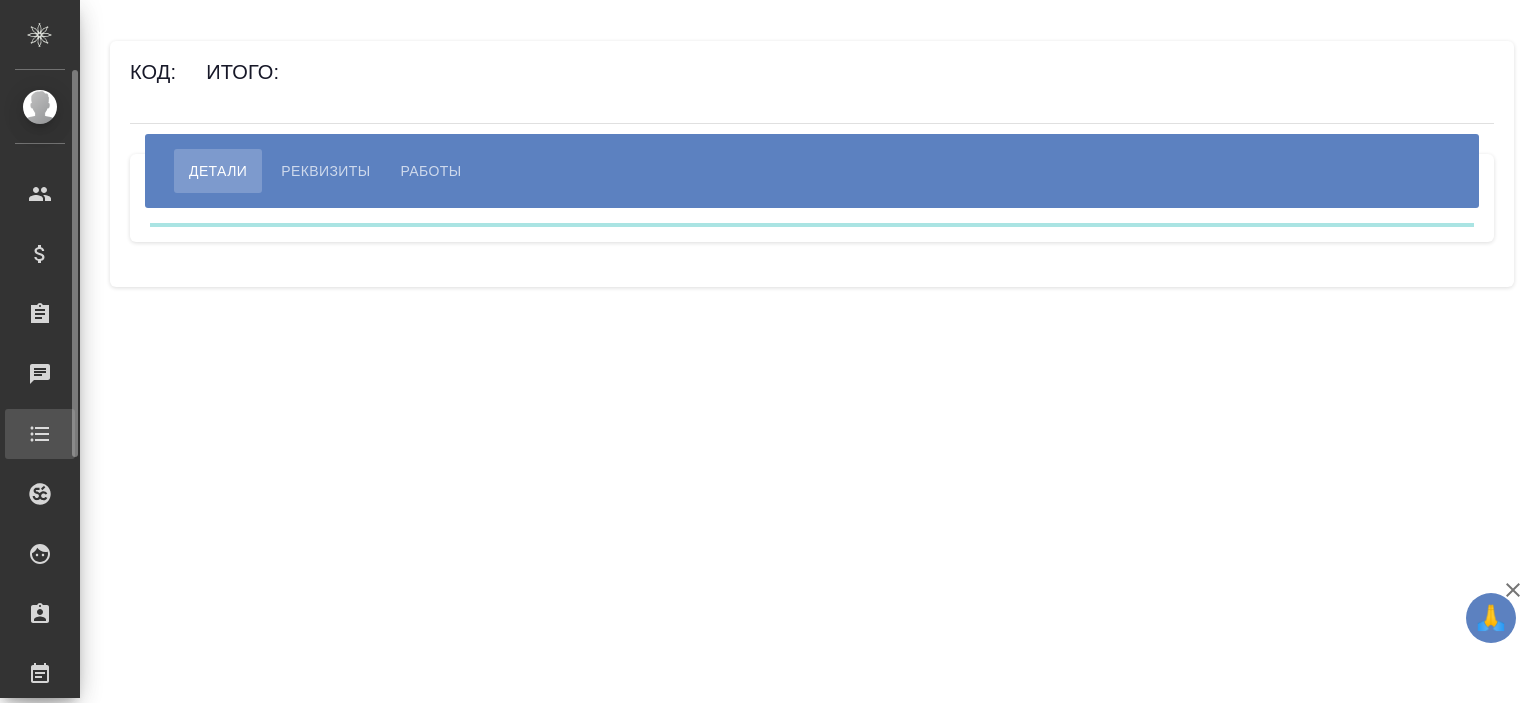 scroll, scrollTop: 0, scrollLeft: 0, axis: both 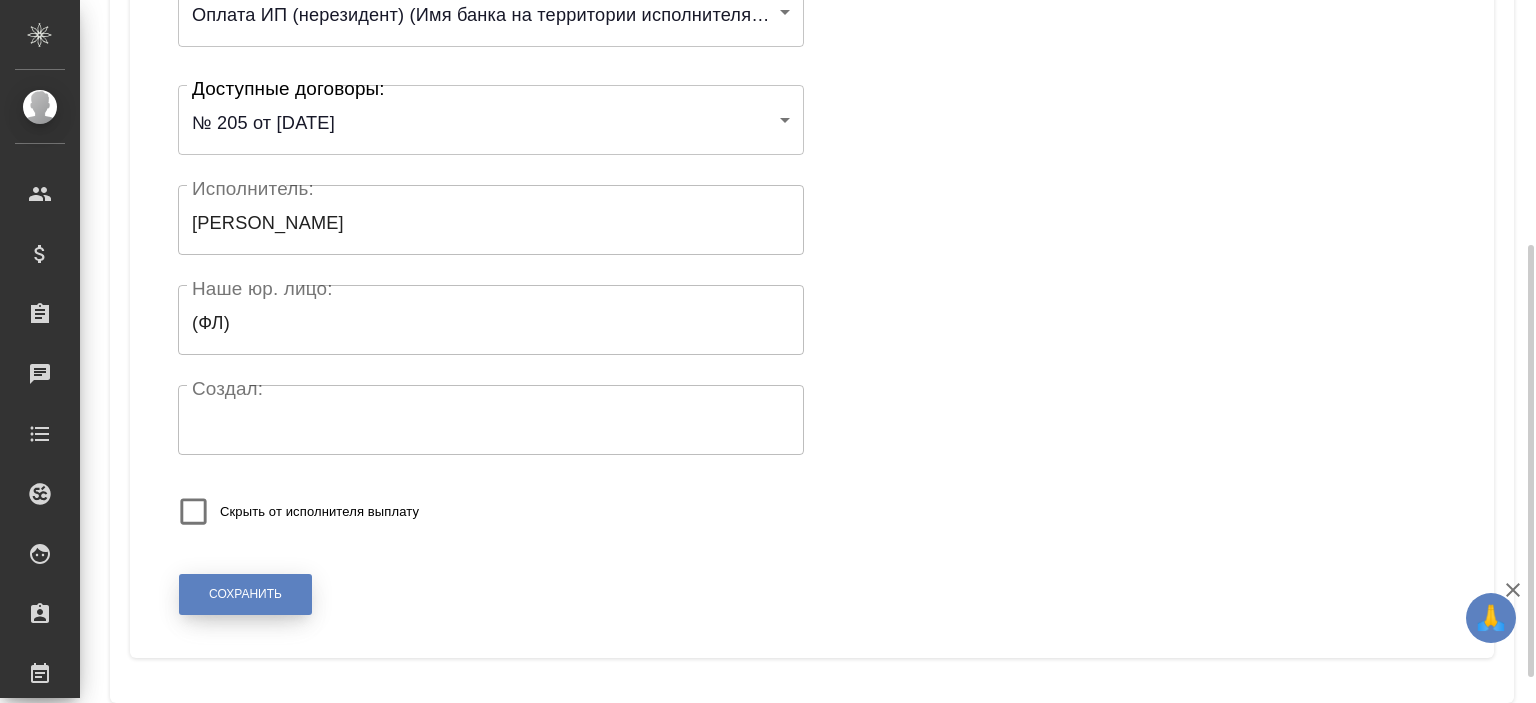 click on "Сохранить" at bounding box center [245, 594] 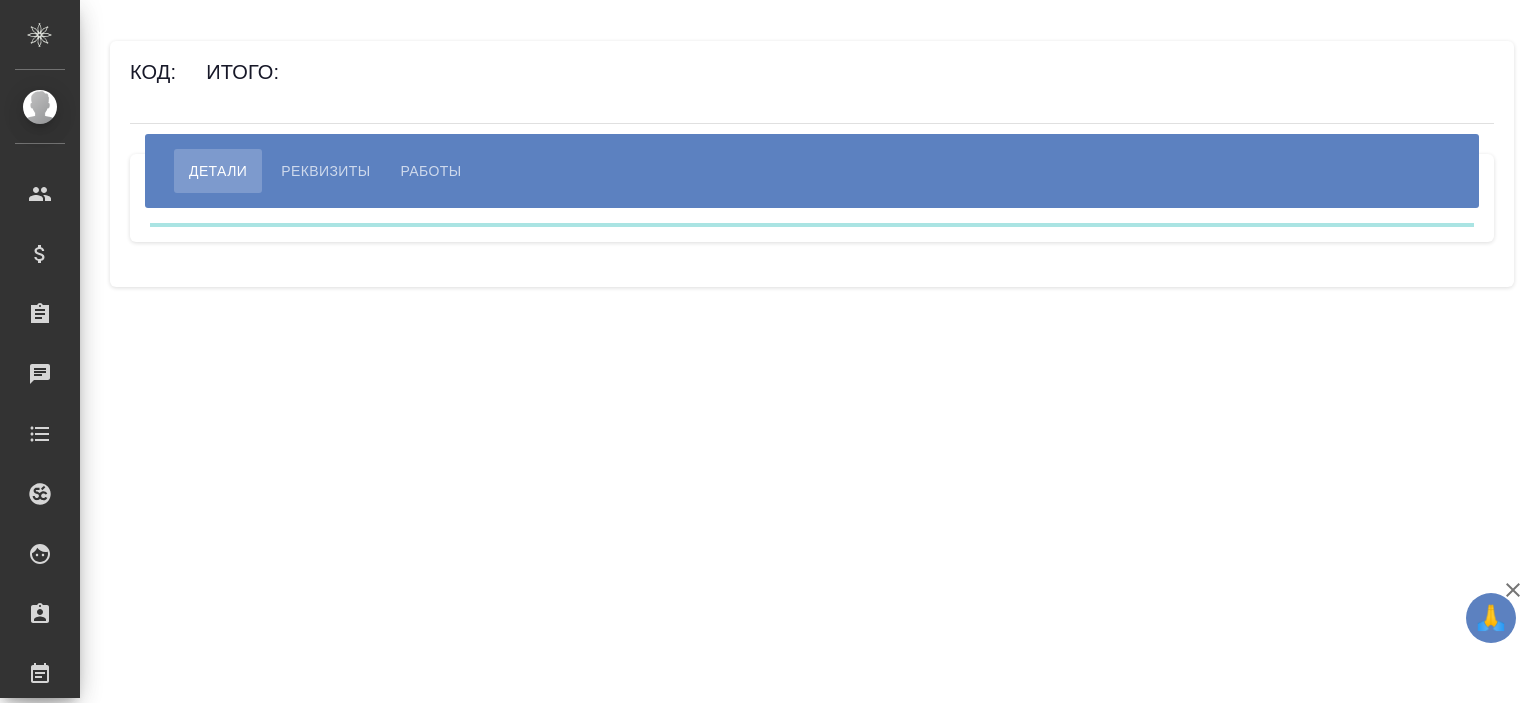 scroll, scrollTop: 0, scrollLeft: 0, axis: both 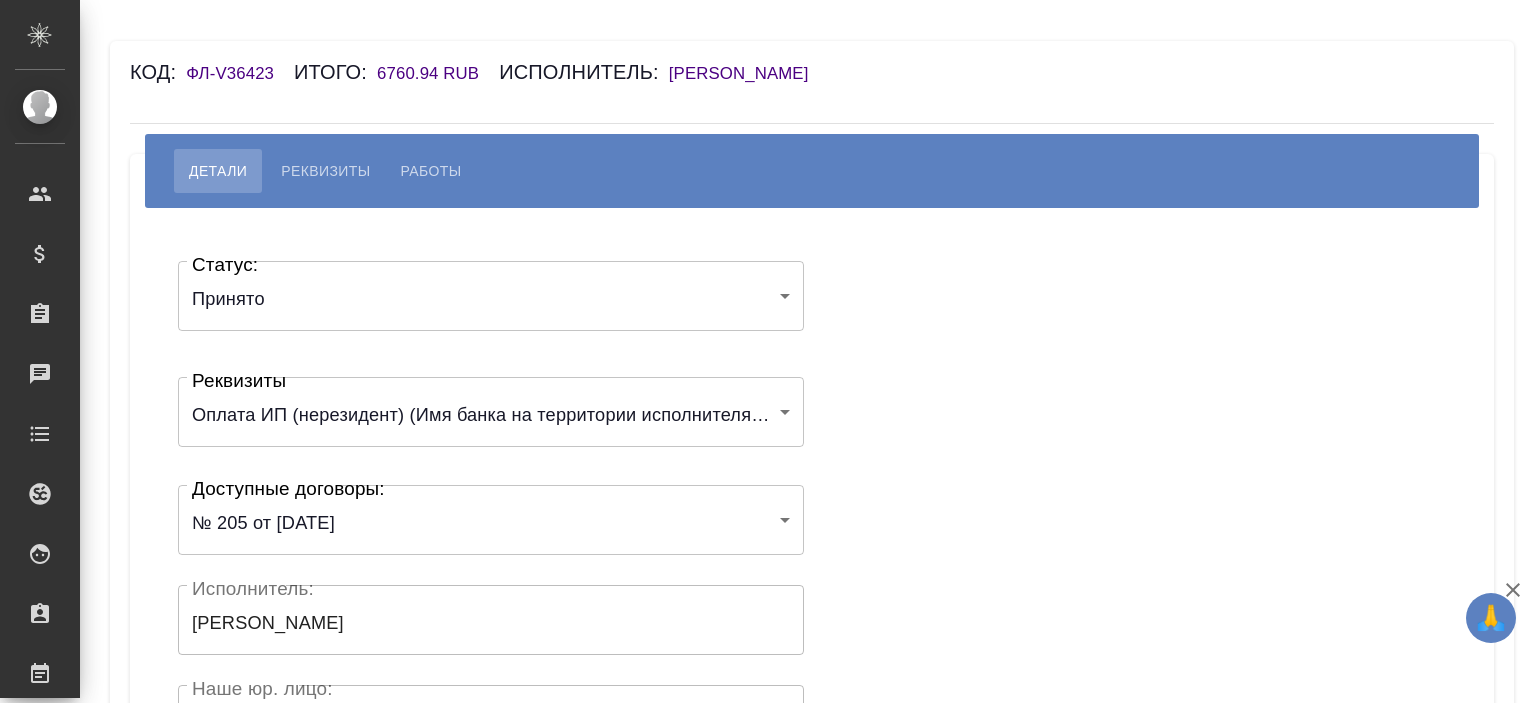 click on "[PERSON_NAME]" at bounding box center [749, 73] 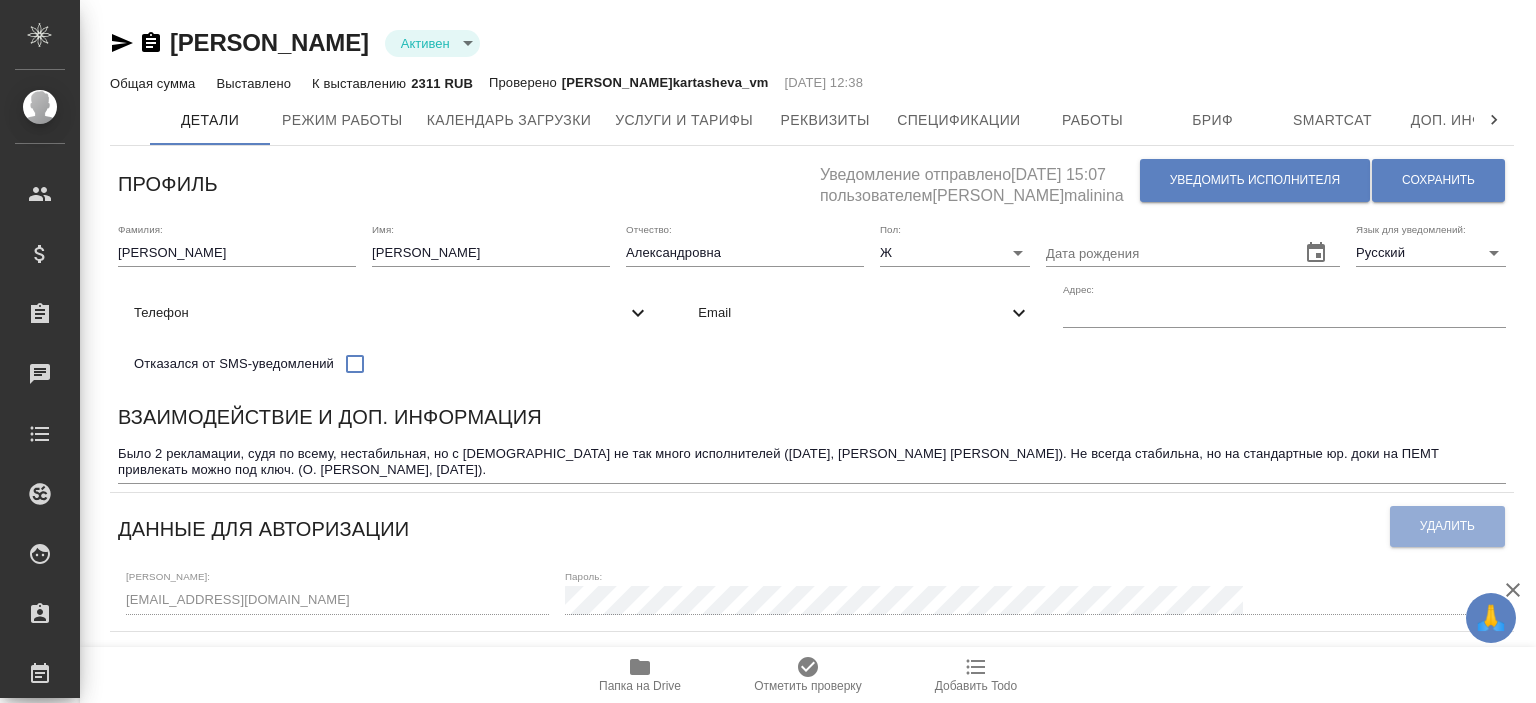scroll, scrollTop: 0, scrollLeft: 0, axis: both 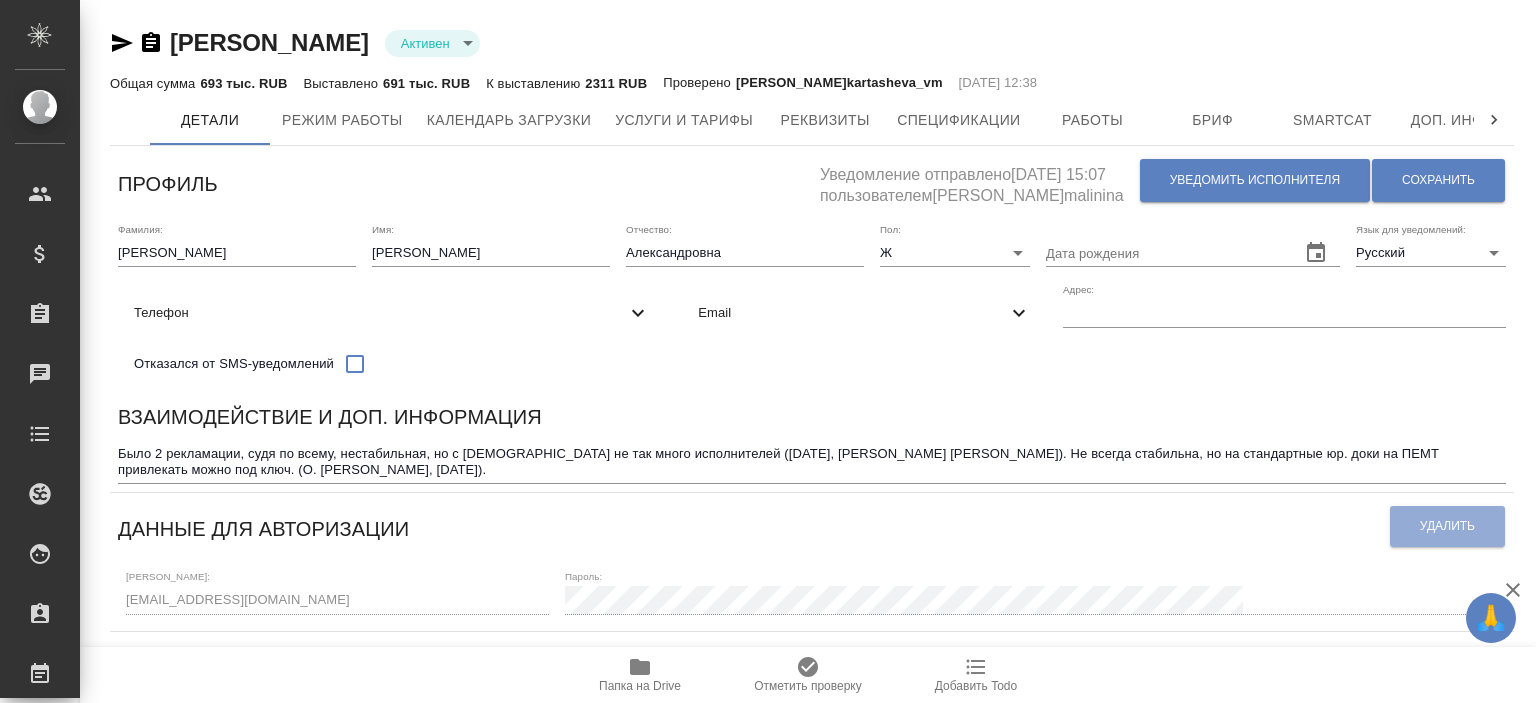 click 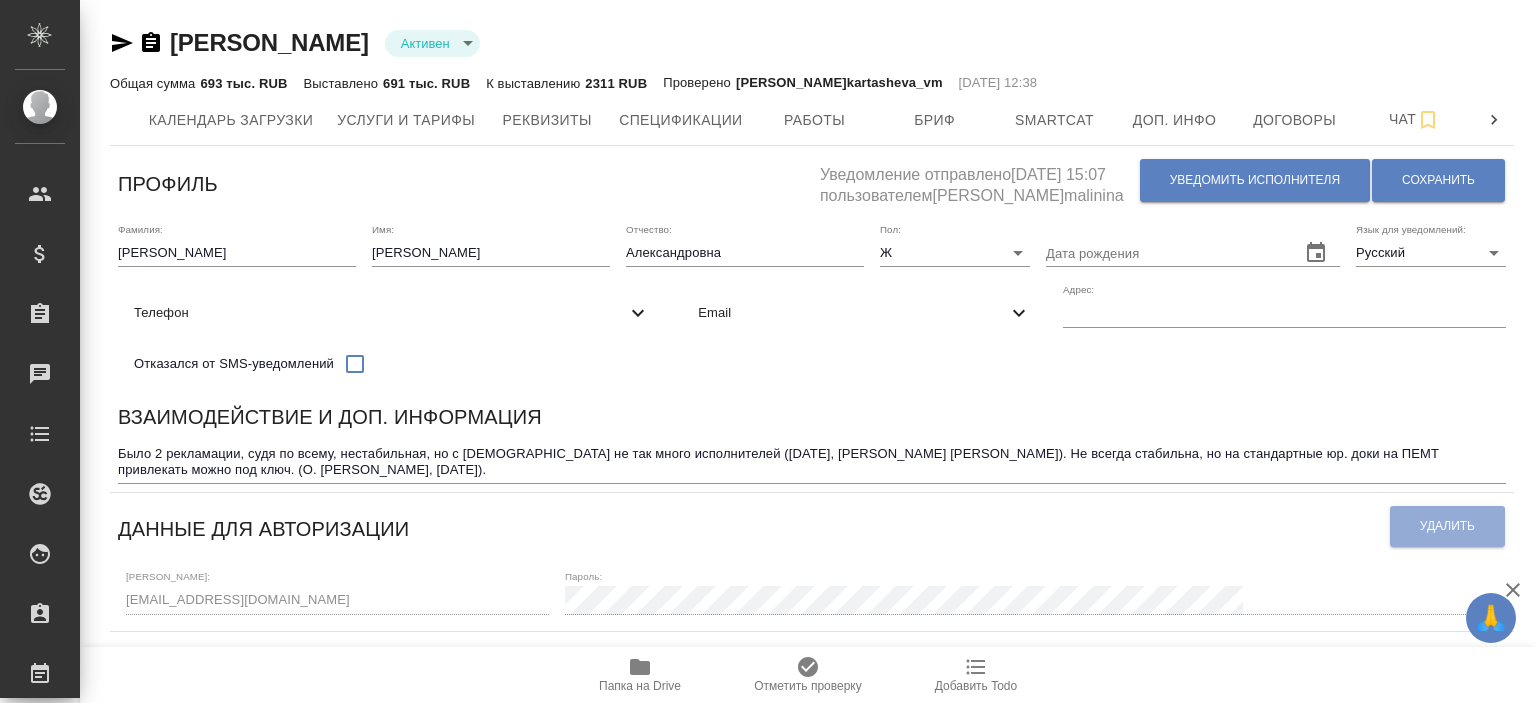 click 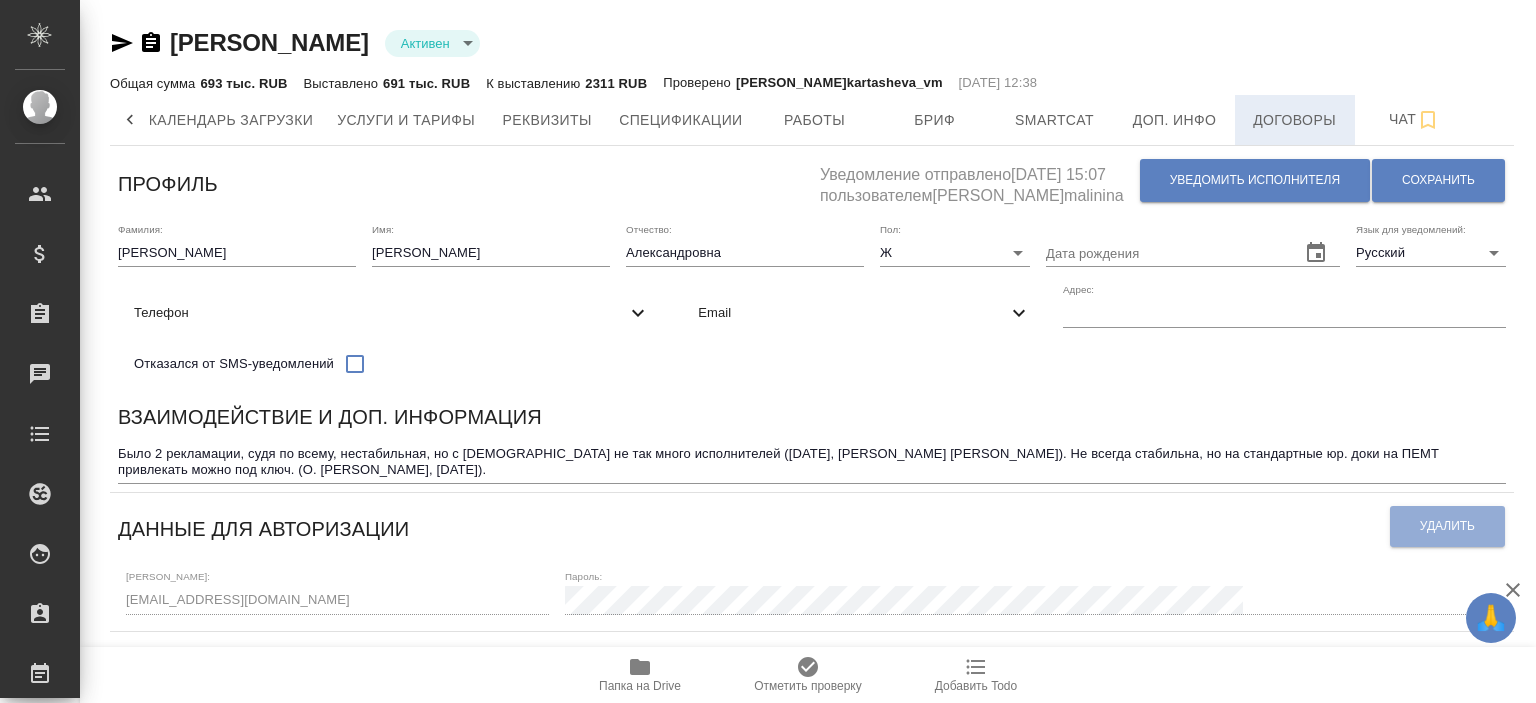click on "Договоры" at bounding box center [1295, 120] 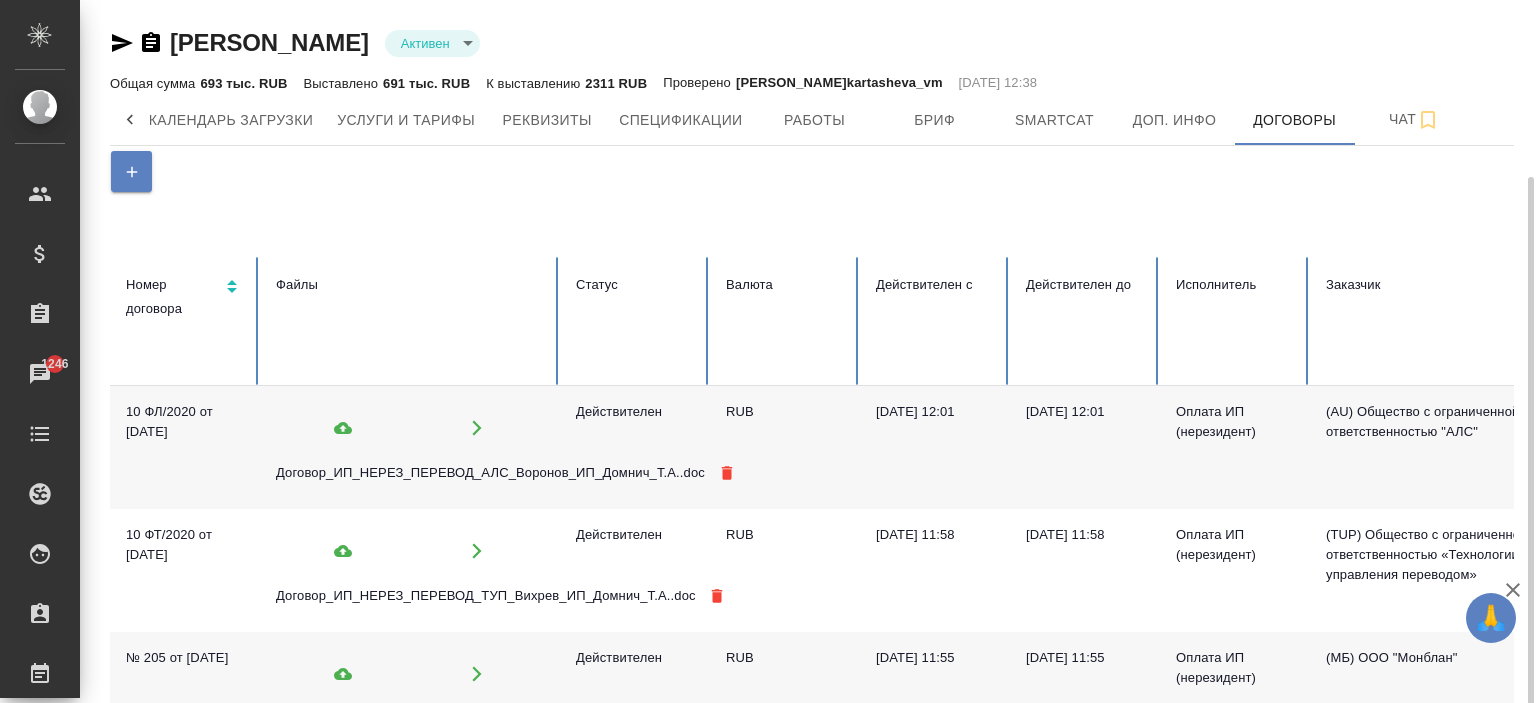 scroll, scrollTop: 202, scrollLeft: 0, axis: vertical 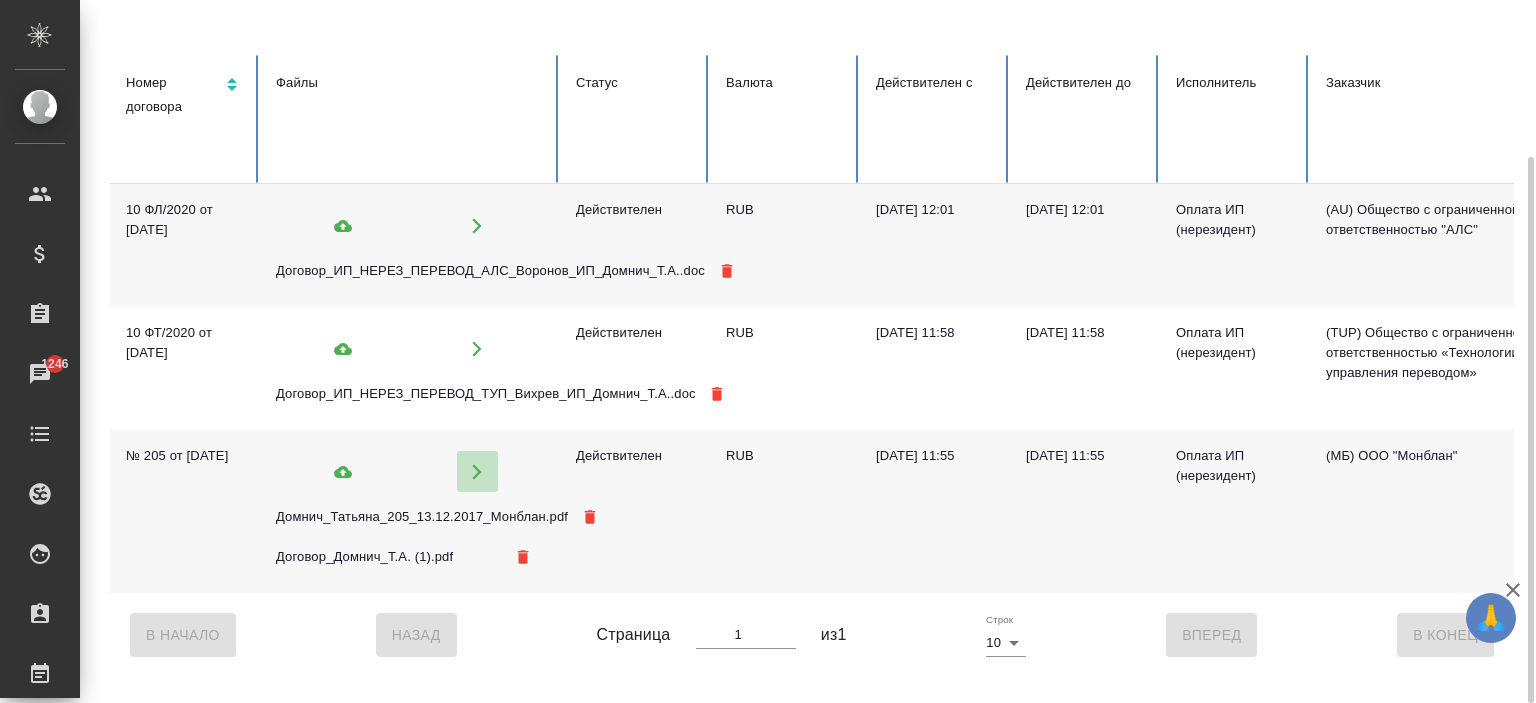 click 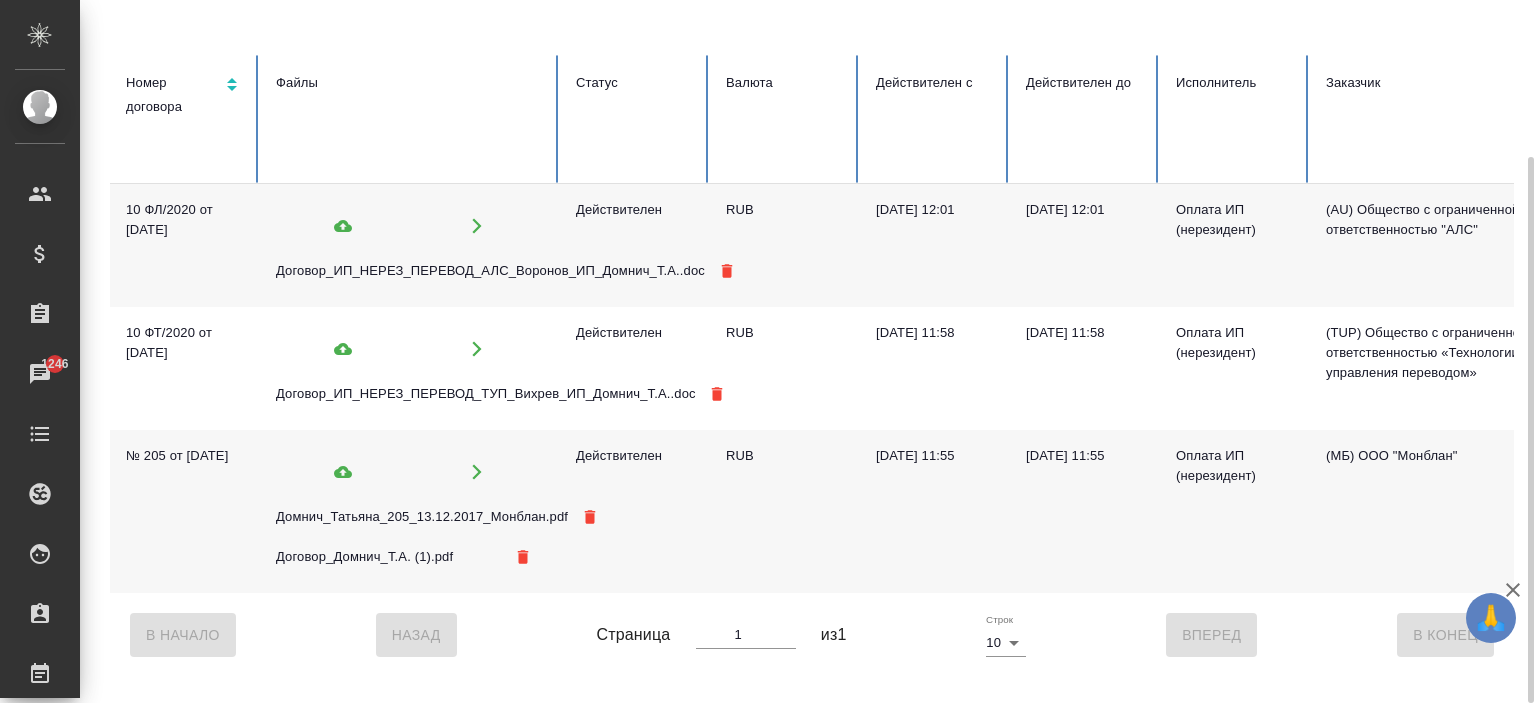 click 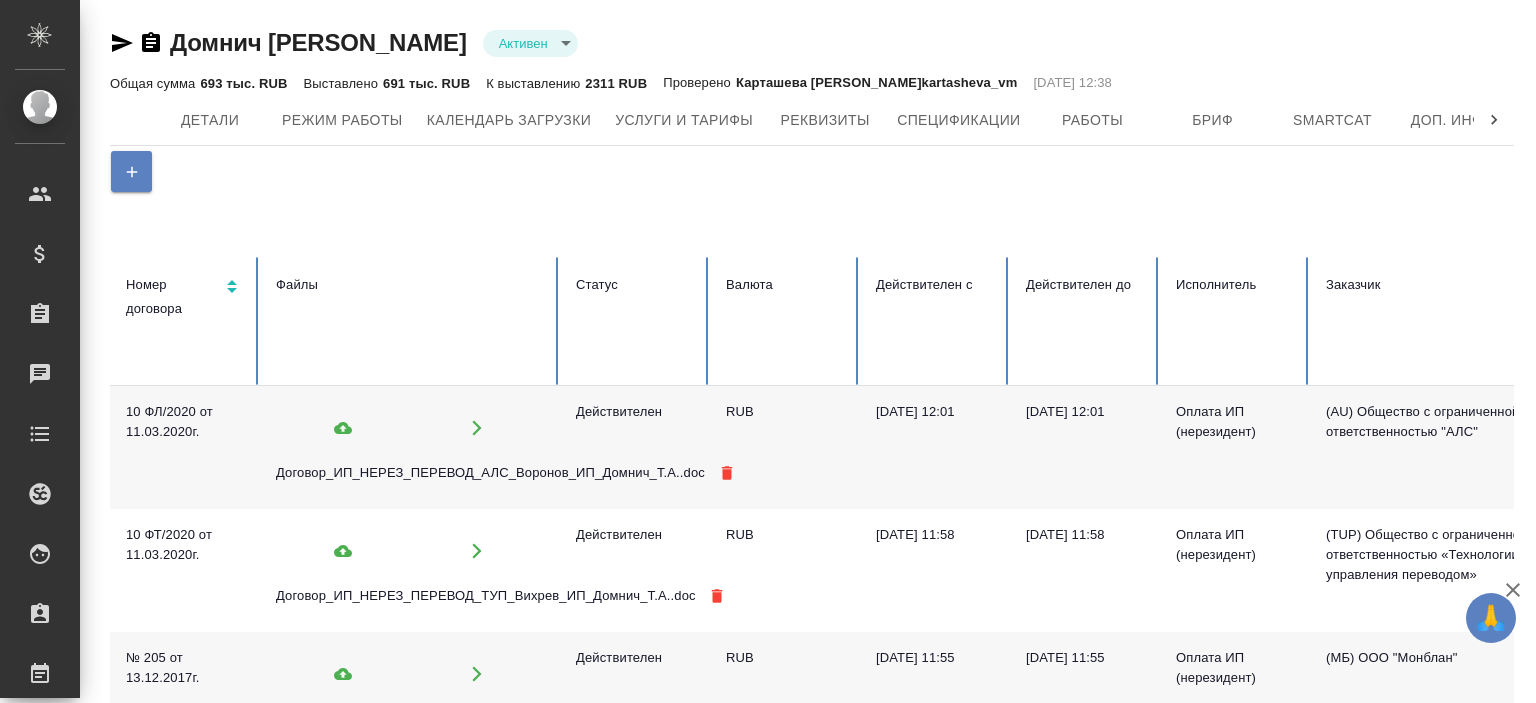 scroll, scrollTop: 0, scrollLeft: 0, axis: both 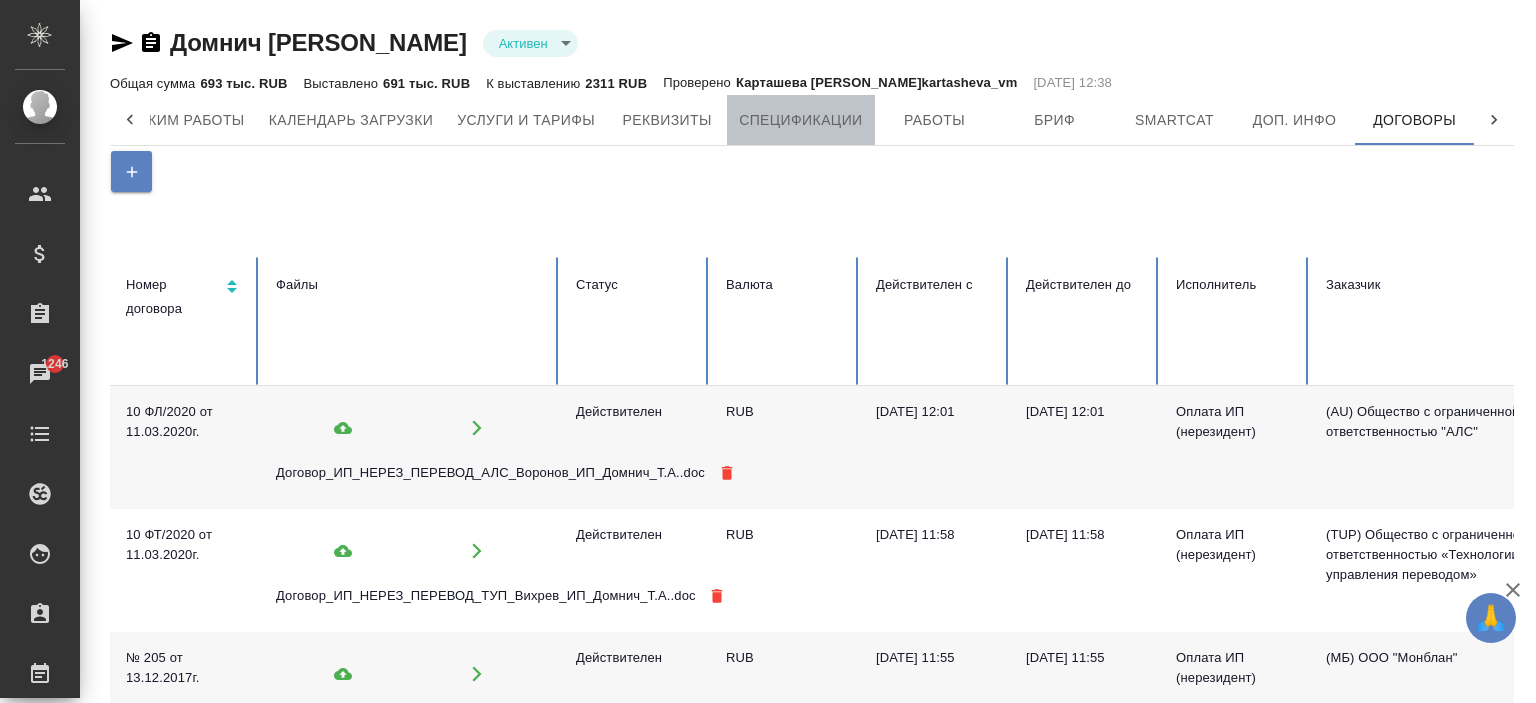 click on "Спецификации" at bounding box center [800, 120] 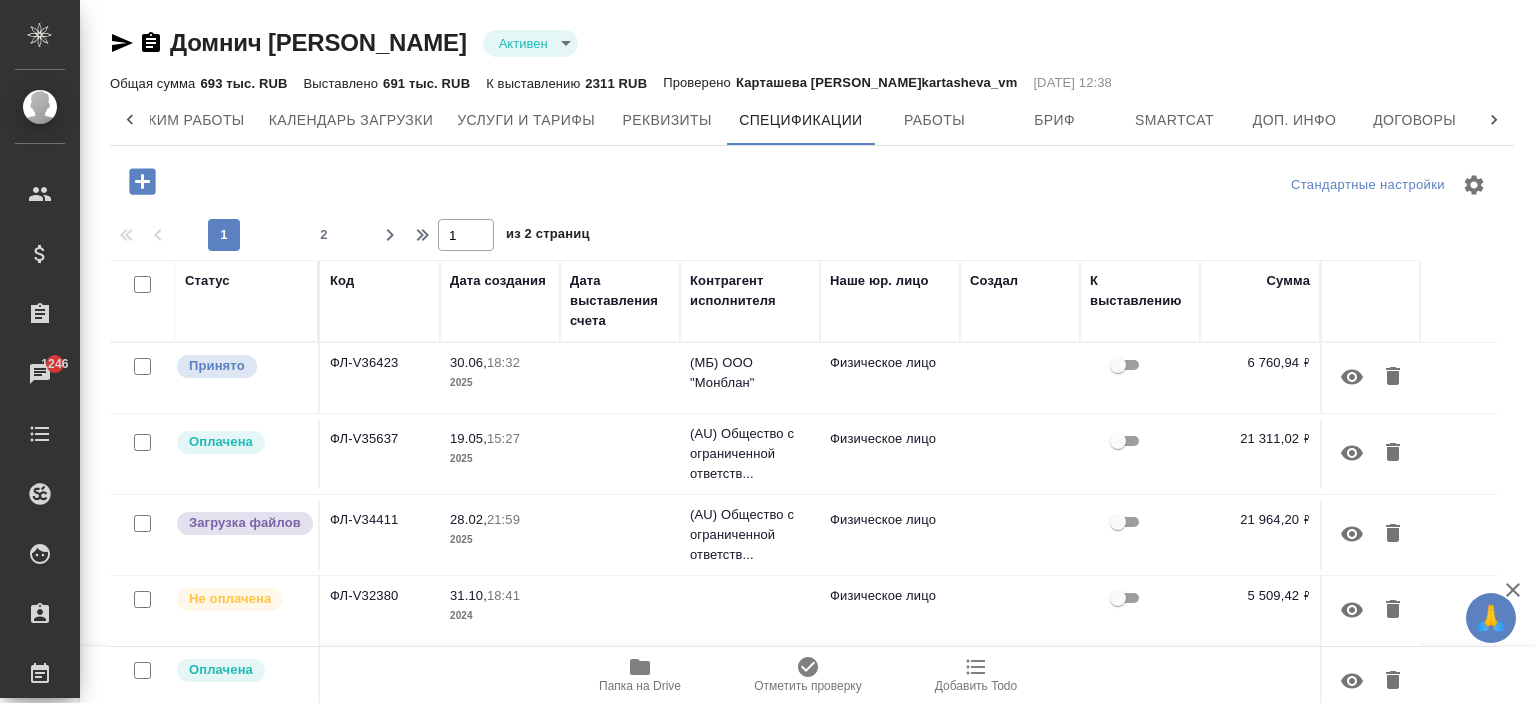 click on "ФЛ-V34411" at bounding box center (380, 378) 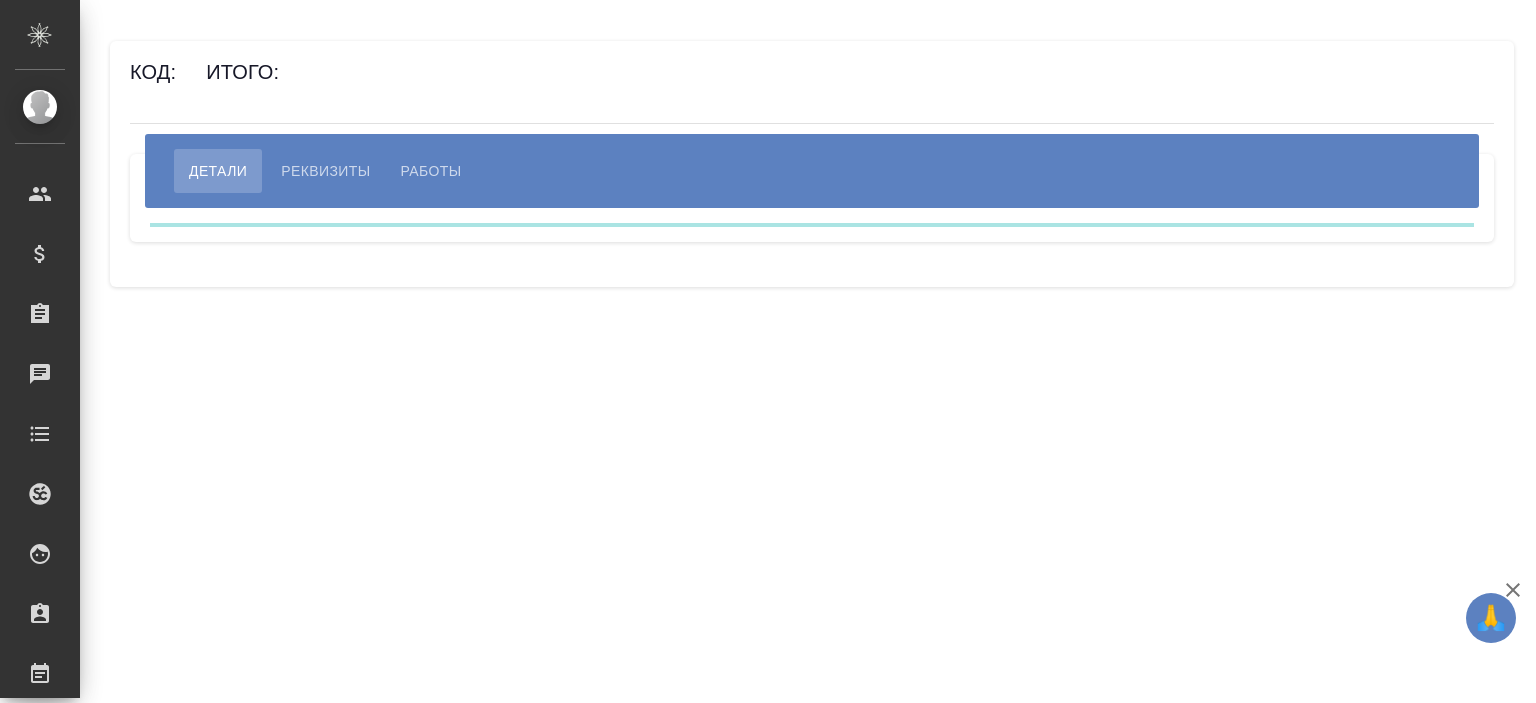 scroll, scrollTop: 0, scrollLeft: 0, axis: both 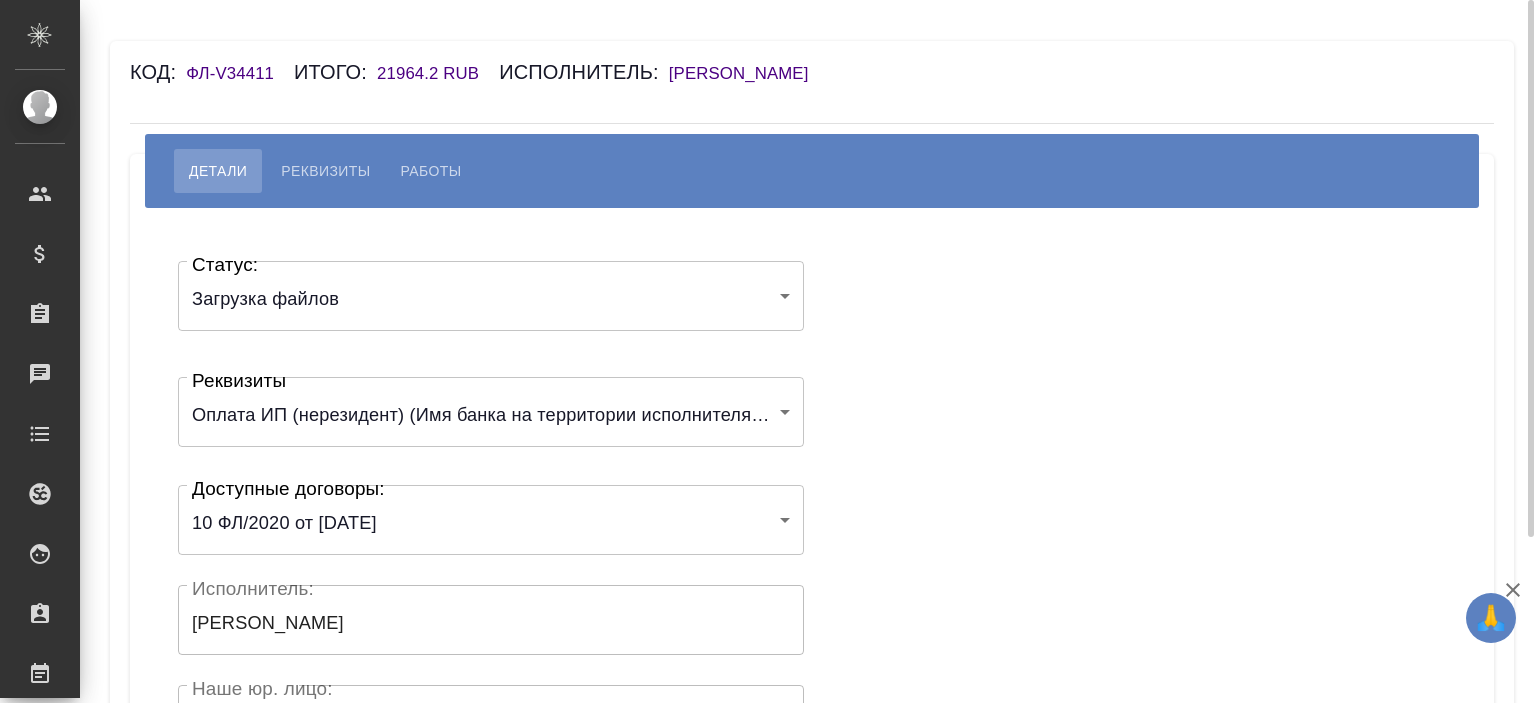 click on "🙏 .cls-1
fill:#fff;
AWATERA Ishkova Yuliya Клиенты Спецификации Заказы Чаты Todo Проекты SC Исполнители Кандидаты Работы Входящие заявки Заявки на доставку Рекламации Проекты процессинга Конференции Выйти Код: ФЛ-V34411 Итого: 21964.2 RUB Исполнитель: Домнич  Татьяна  Александровна Детали Реквизиты Работы Статус: Загрузка файлов filesUpload Статус: Реквизиты 67c0471c7015ef26c0a15b88 Реквизиты Доступные договоры: 10 ФЛ/2020 от 11.03.2020г. 6120c1081817414ee2f49a9c Доступные договоры: Исполнитель: Домнич  Татьяна  Александровна Исполнитель: Наше юр. лицо: (ФЛ) Наше юр. лицо: Создал: Создал: Сохранить .cls-1   x" at bounding box center (768, 351) 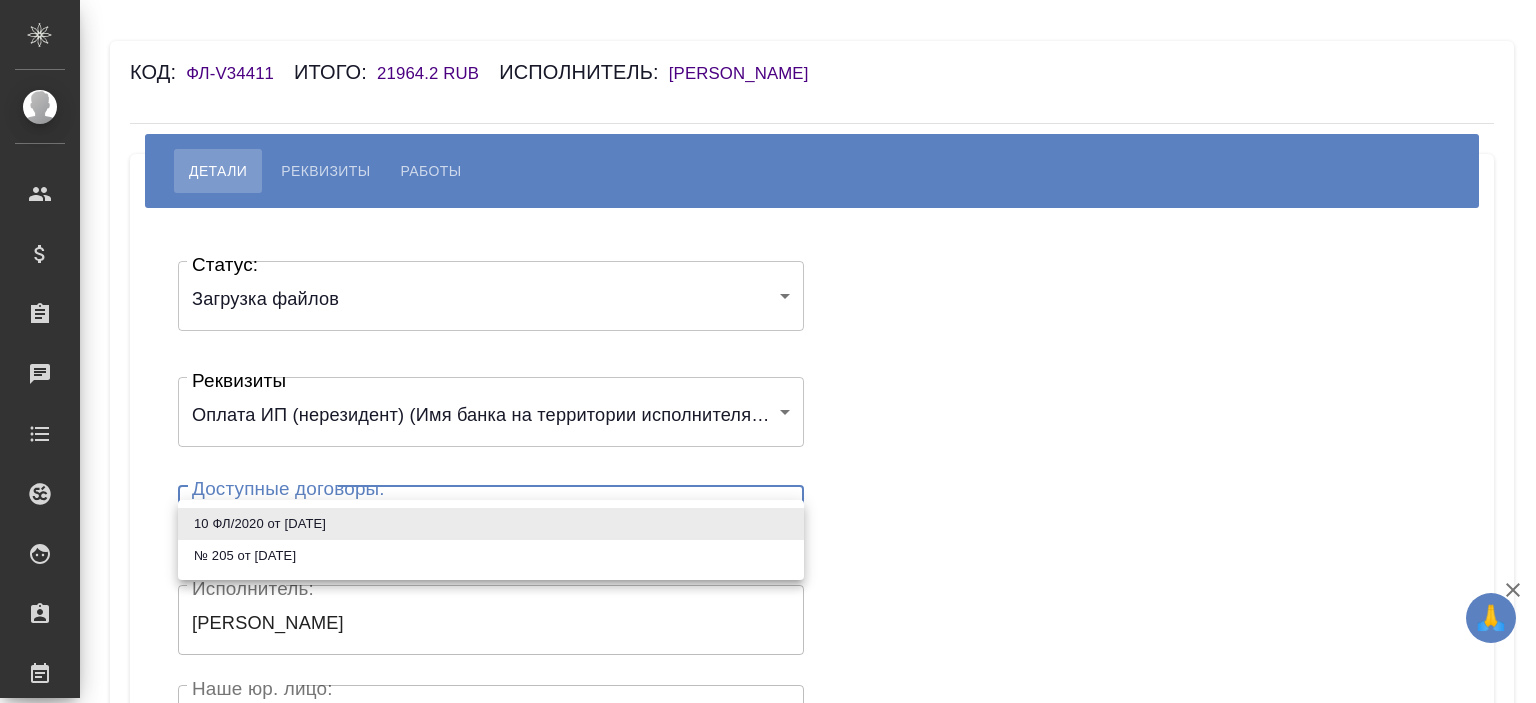 click on "№ 205 от 13.12.2017г." at bounding box center [491, 556] 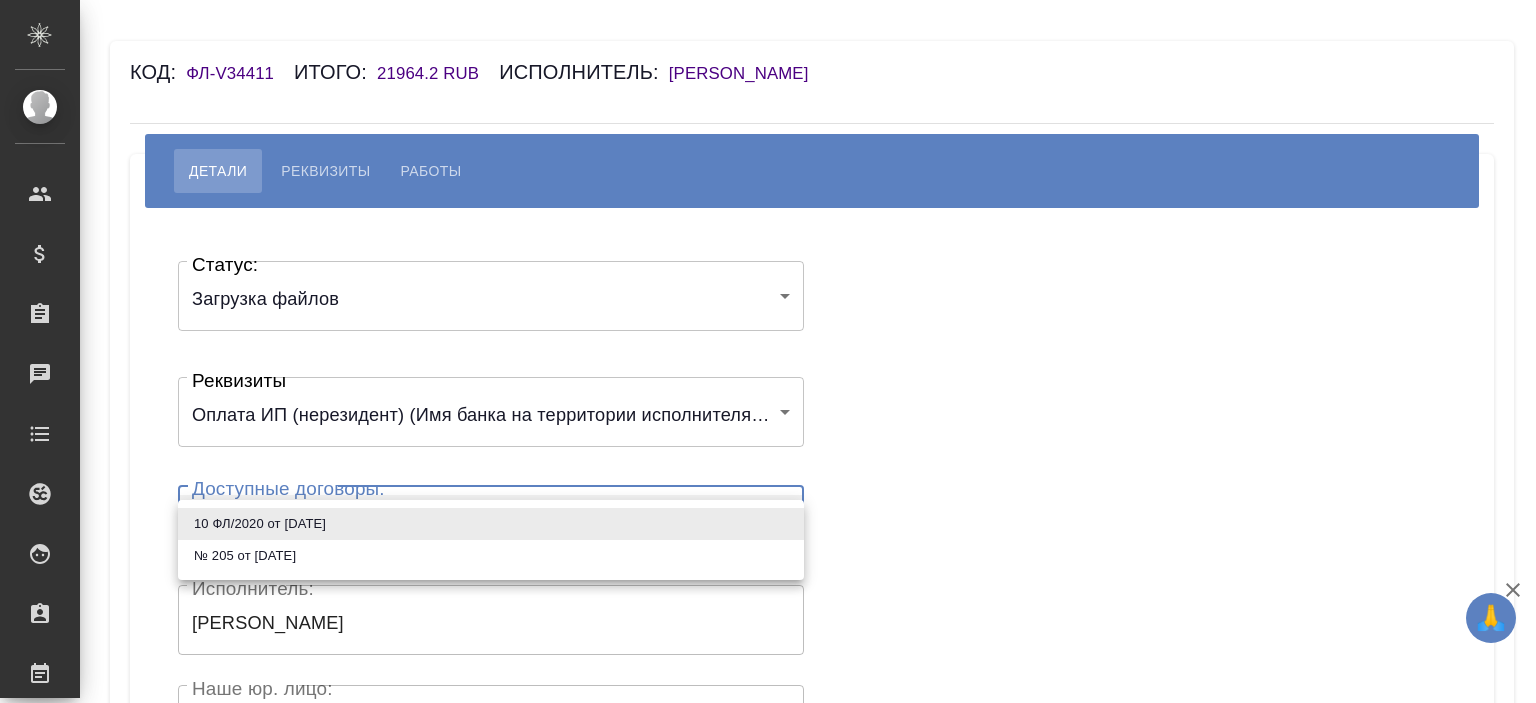 type on "6120c01bbf47c53b9ef16fb4" 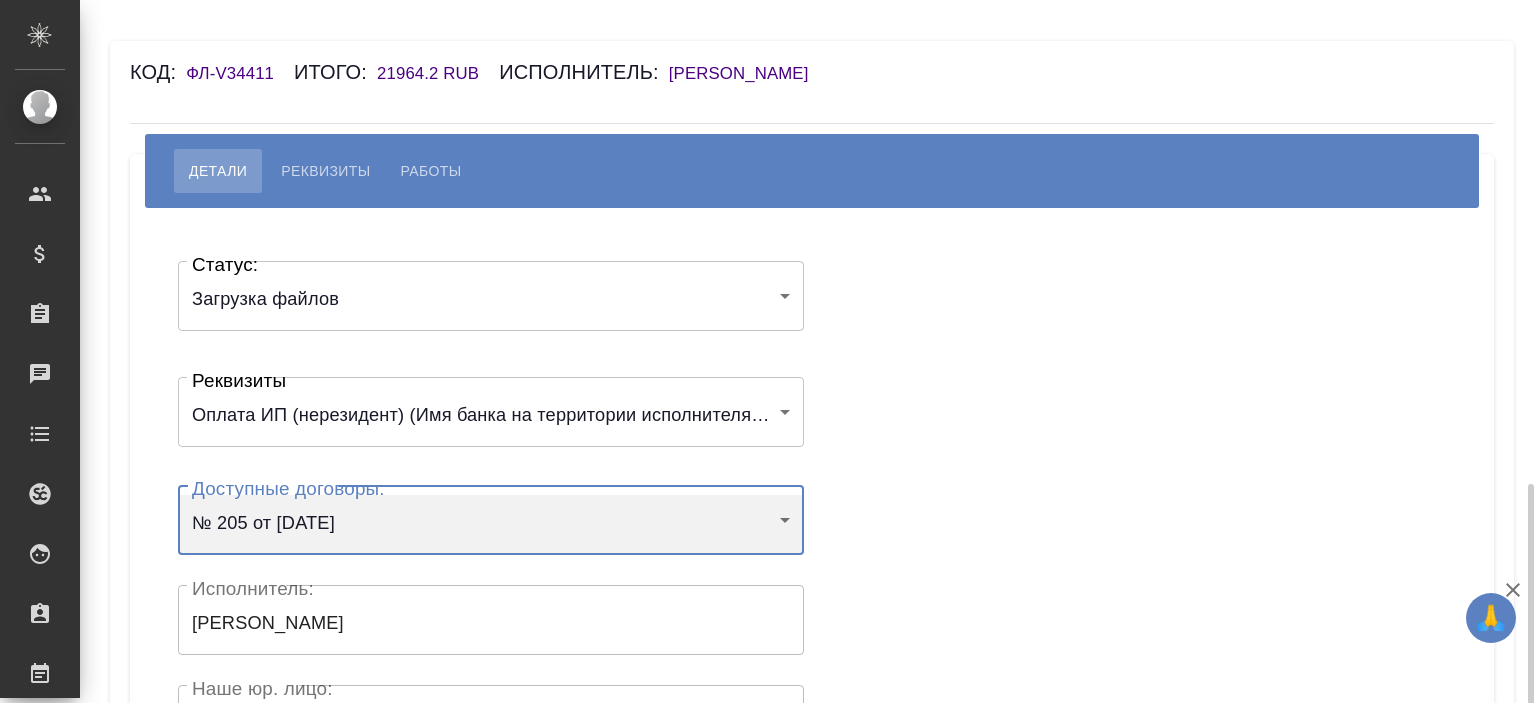 scroll, scrollTop: 300, scrollLeft: 0, axis: vertical 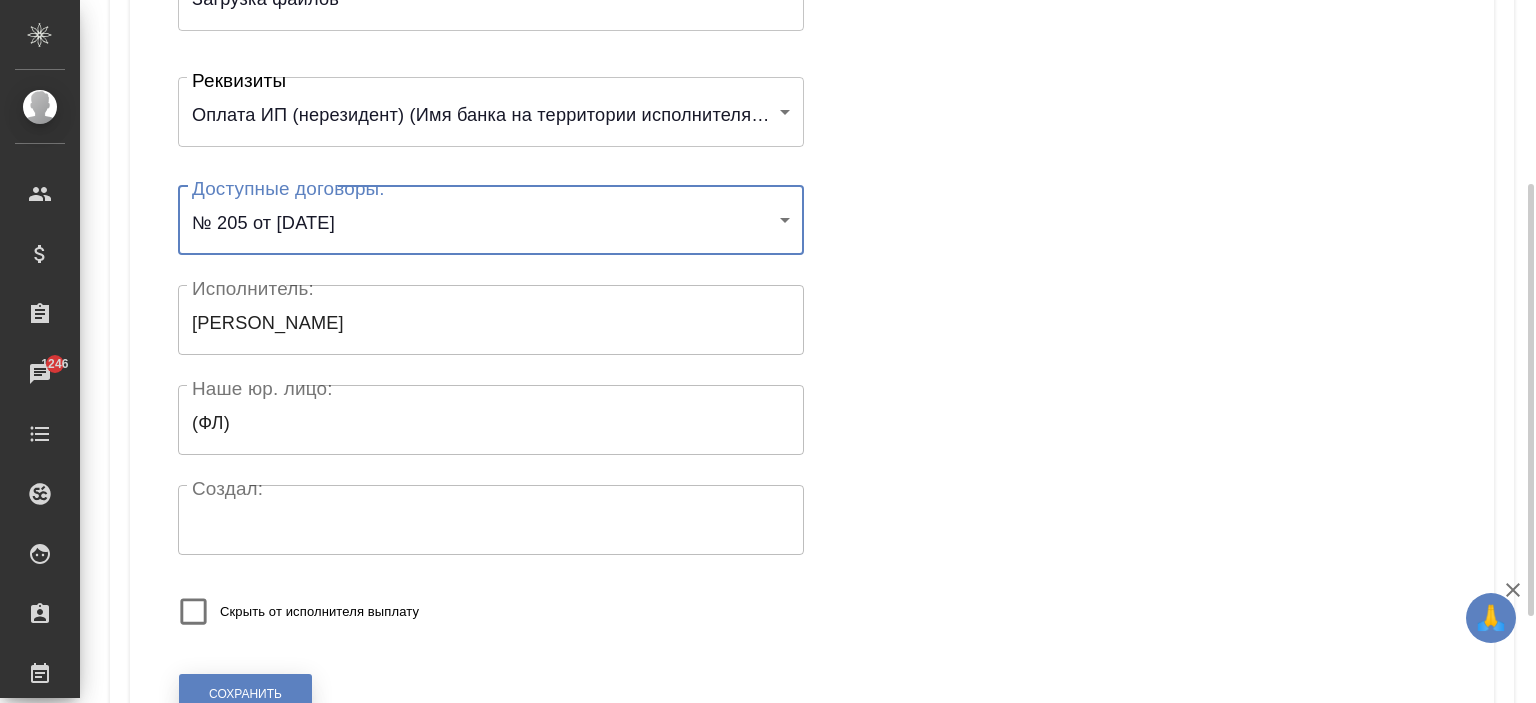 click on "Сохранить" at bounding box center [245, 694] 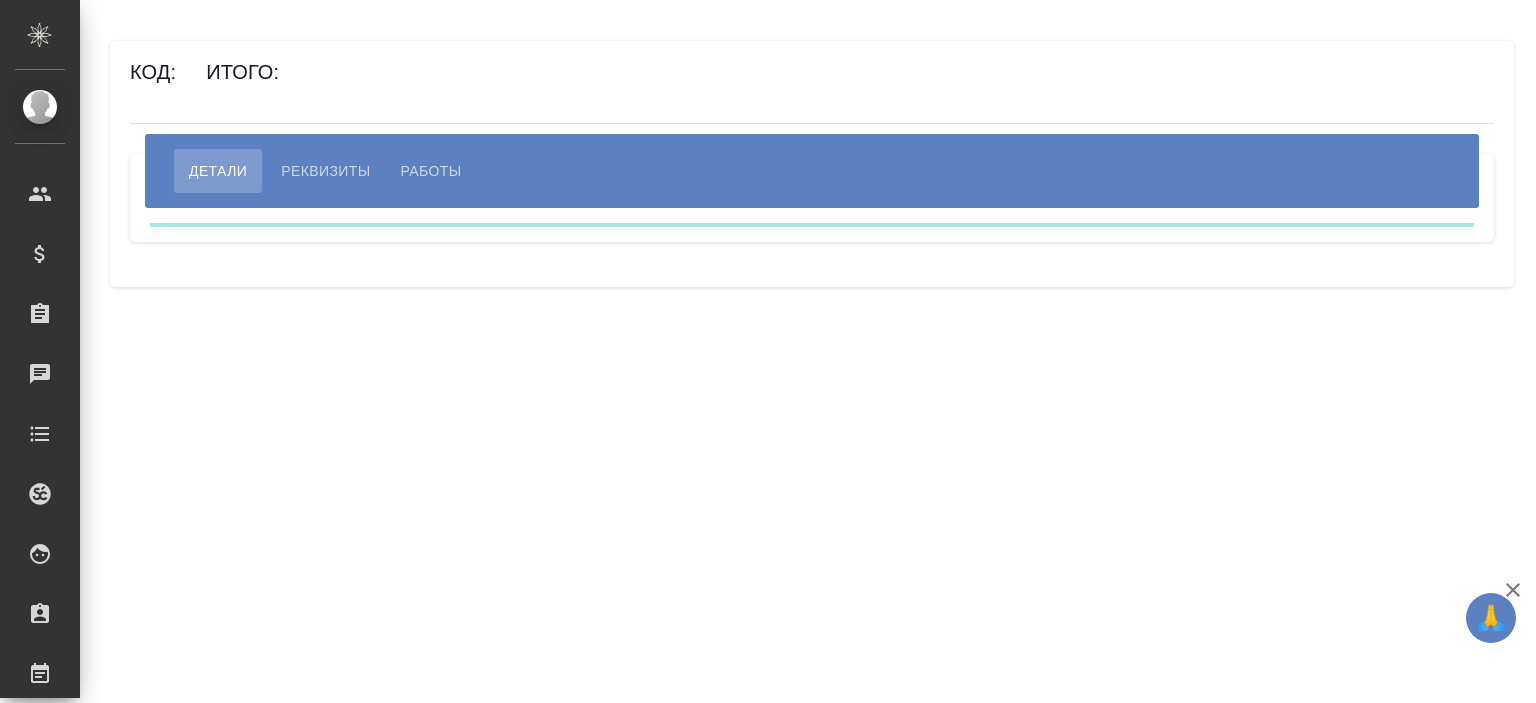 scroll, scrollTop: 0, scrollLeft: 0, axis: both 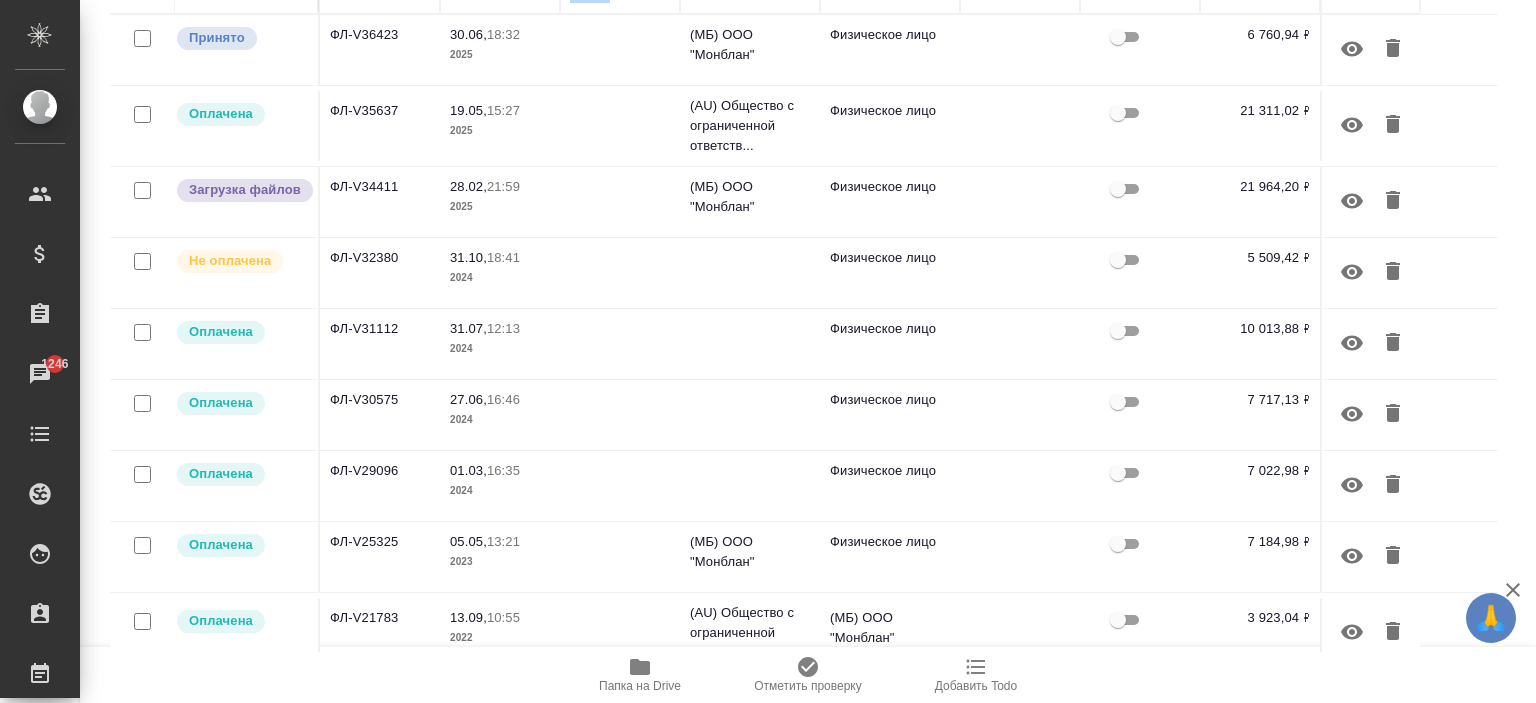 drag, startPoint x: 1520, startPoint y: 252, endPoint x: 1499, endPoint y: -45, distance: 297.7415 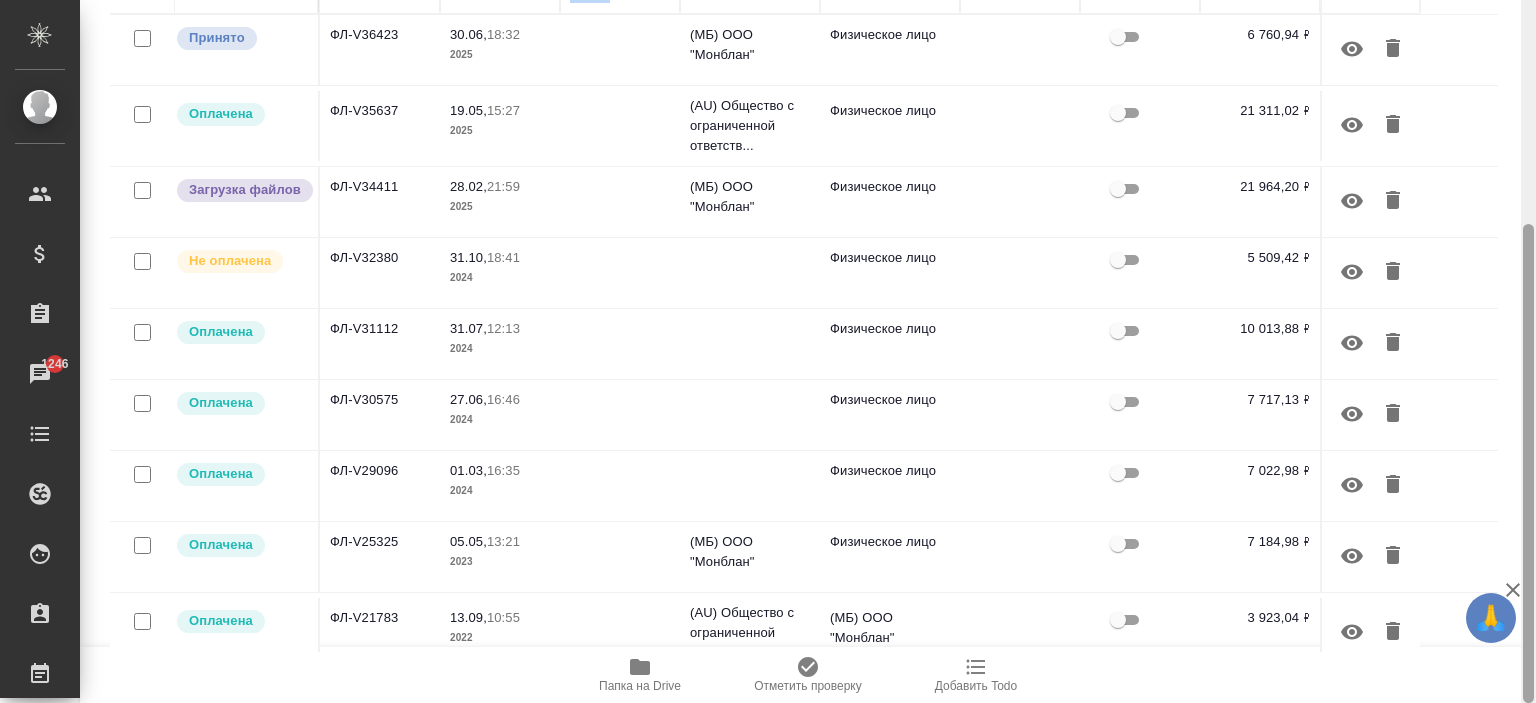 scroll, scrollTop: 0, scrollLeft: 0, axis: both 